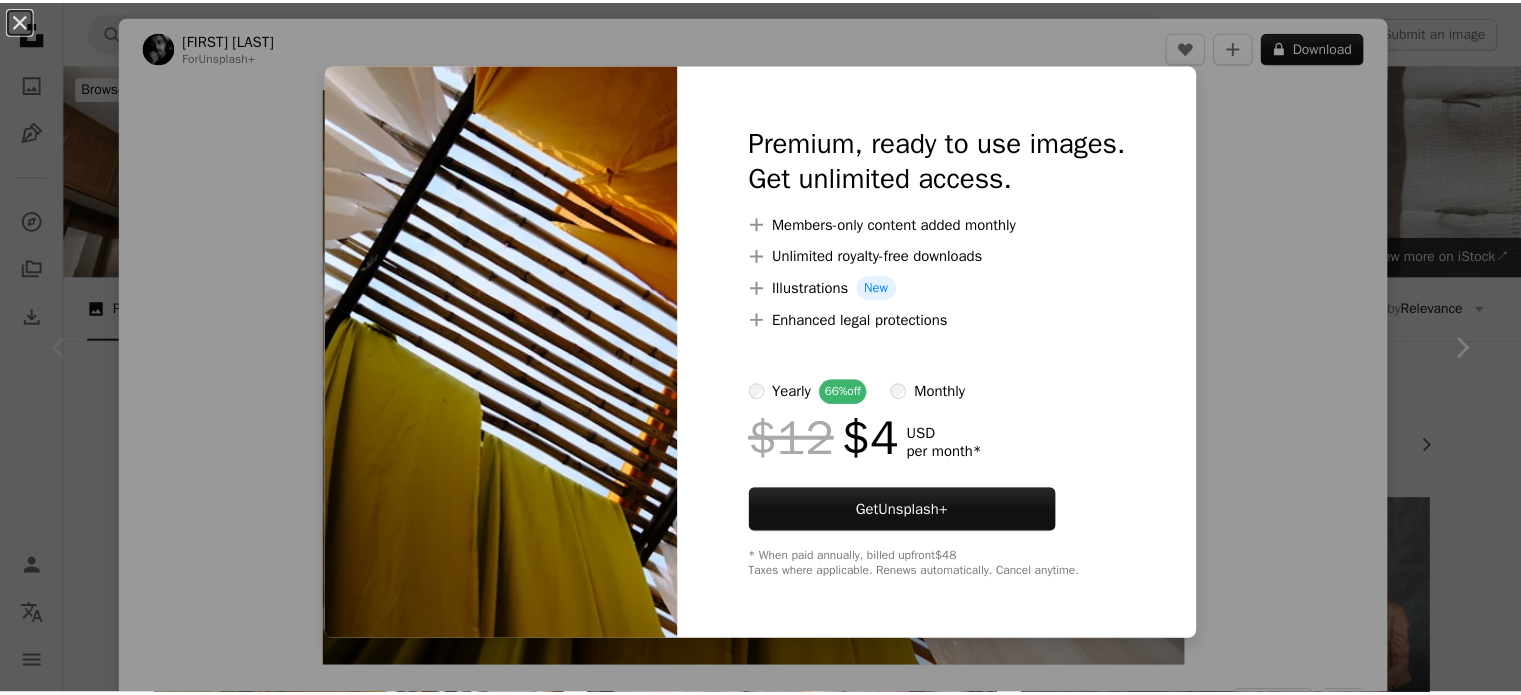 scroll, scrollTop: 500, scrollLeft: 0, axis: vertical 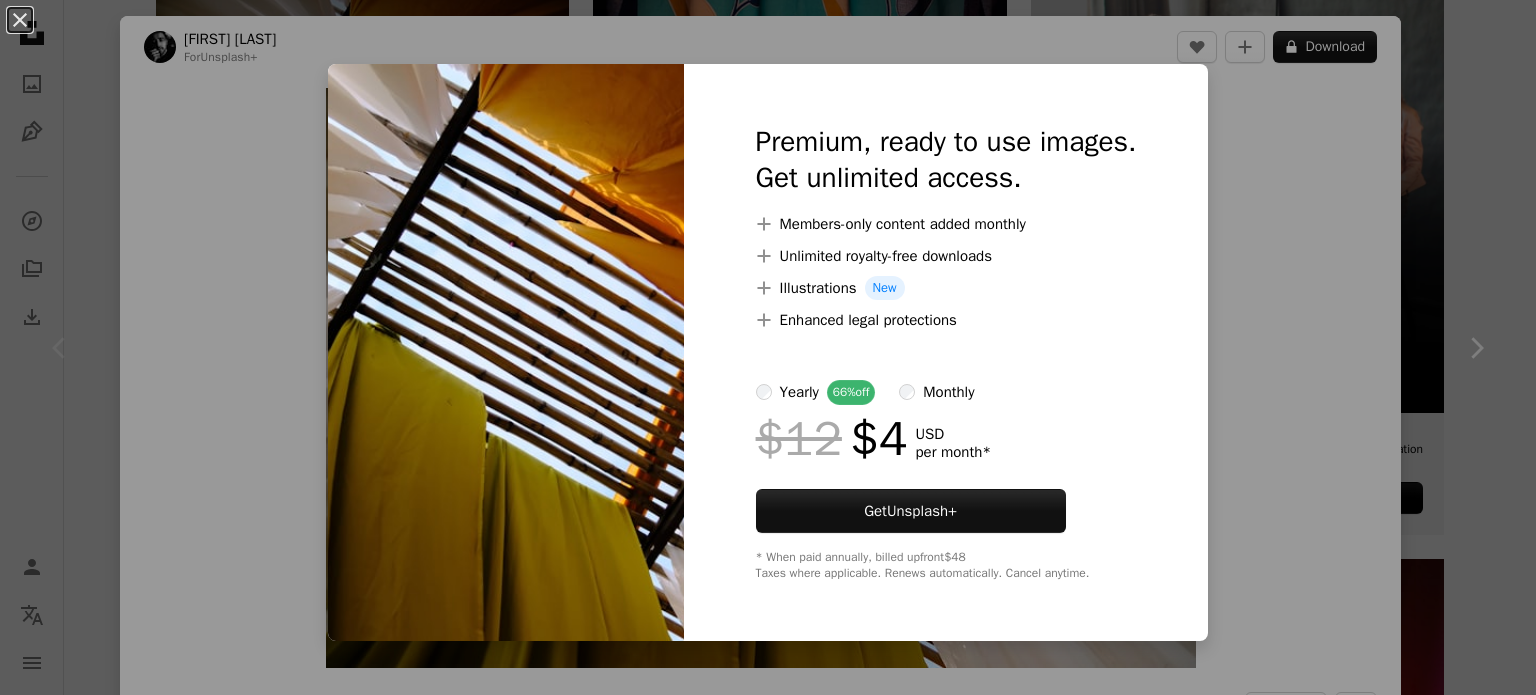 click on "An X shape Premium, ready to use images. Get unlimited access. A plus sign Members-only content added monthly A plus sign Unlimited royalty-free downloads A plus sign Illustrations  New A plus sign Enhanced legal protections yearly 66%  off monthly $12   $4 USD per month * Get  Unsplash+ * When paid annually, billed upfront  $48 Taxes where applicable. Renews automatically. Cancel anytime." at bounding box center [768, 347] 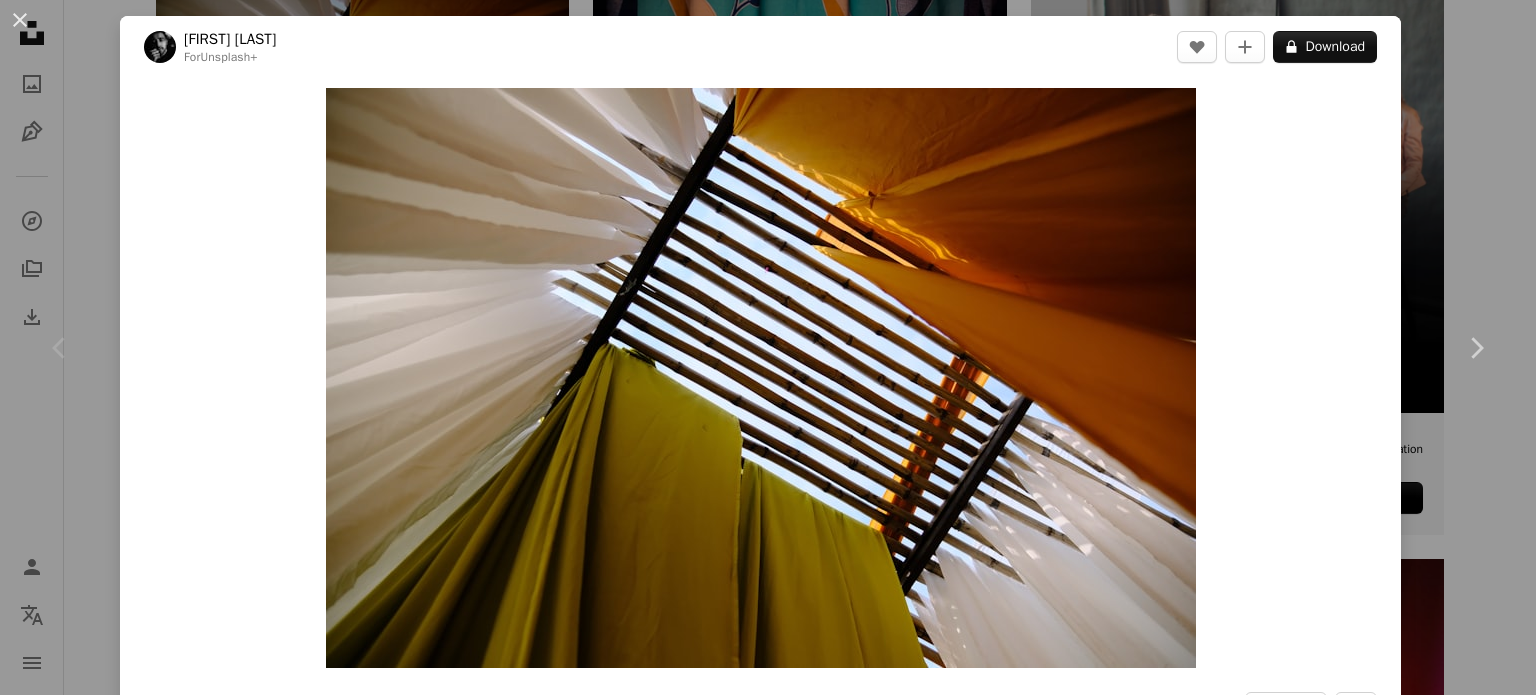 click on "An X shape Chevron left Chevron right [FIRST] [LAST] For  Unsplash+ A heart A plus sign A lock Download Zoom in A forward-right arrow Share More Actions Calendar outlined Published on  [DATE] Safety Licensed under the  Unsplash+ License abstract texture wallpapers sunlight backgrounds curtains looking up drapes curtains and blinds Free images Related images Plus sign for Unsplash+ A heart A plus sign [FIRST] [LAST] For  Unsplash+ A lock Download Plus sign for Unsplash+ A heart A plus sign [FIRST] [LAST] For  Unsplash+ A lock Download Plus sign for Unsplash+ A heart A plus sign [FIRST] [LAST] For  Unsplash+ A lock Download Plus sign for Unsplash+ A heart A plus sign [FIRST] [LAST] For  Unsplash+ A lock Download Plus sign for Unsplash+ A heart A plus sign [FIRST] [LAST] For  Unsplash+ A lock Download Plus sign for Unsplash+ A heart" at bounding box center [768, 347] 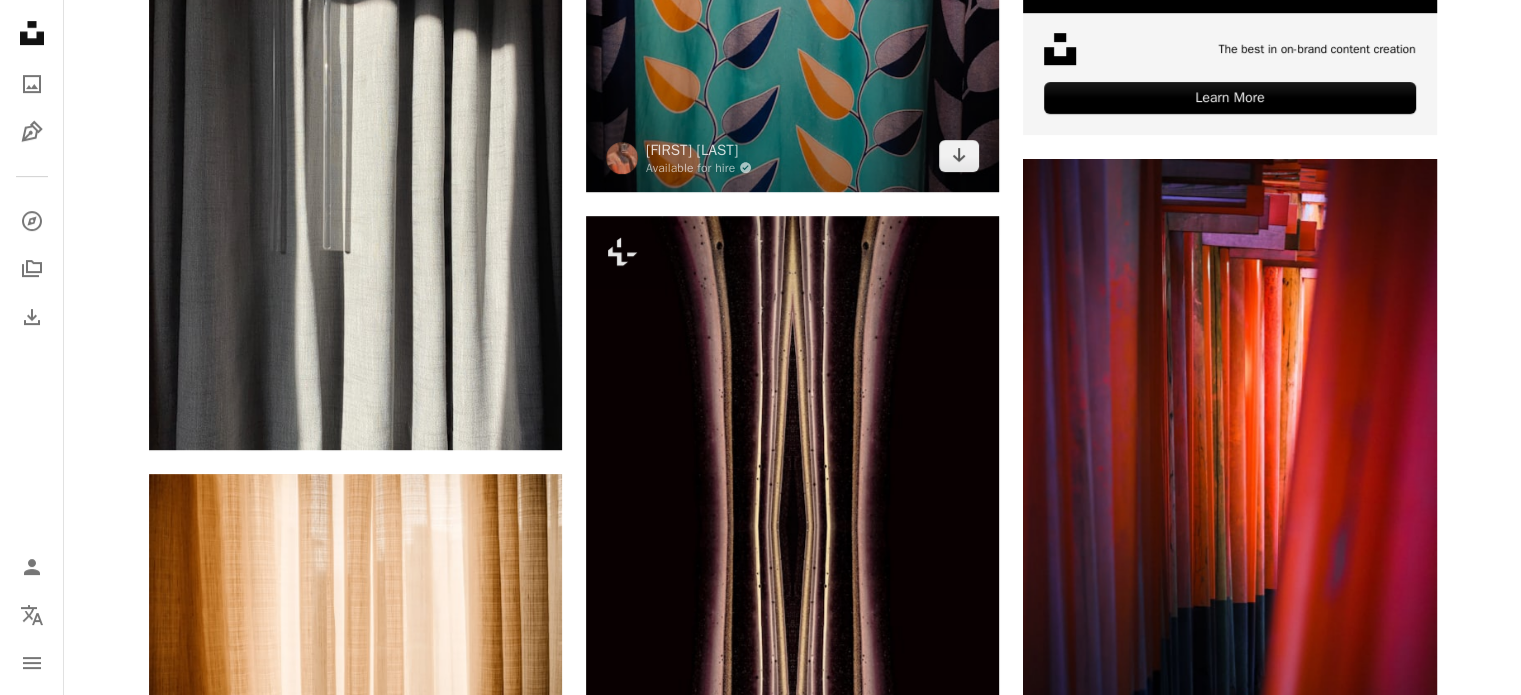 scroll, scrollTop: 700, scrollLeft: 0, axis: vertical 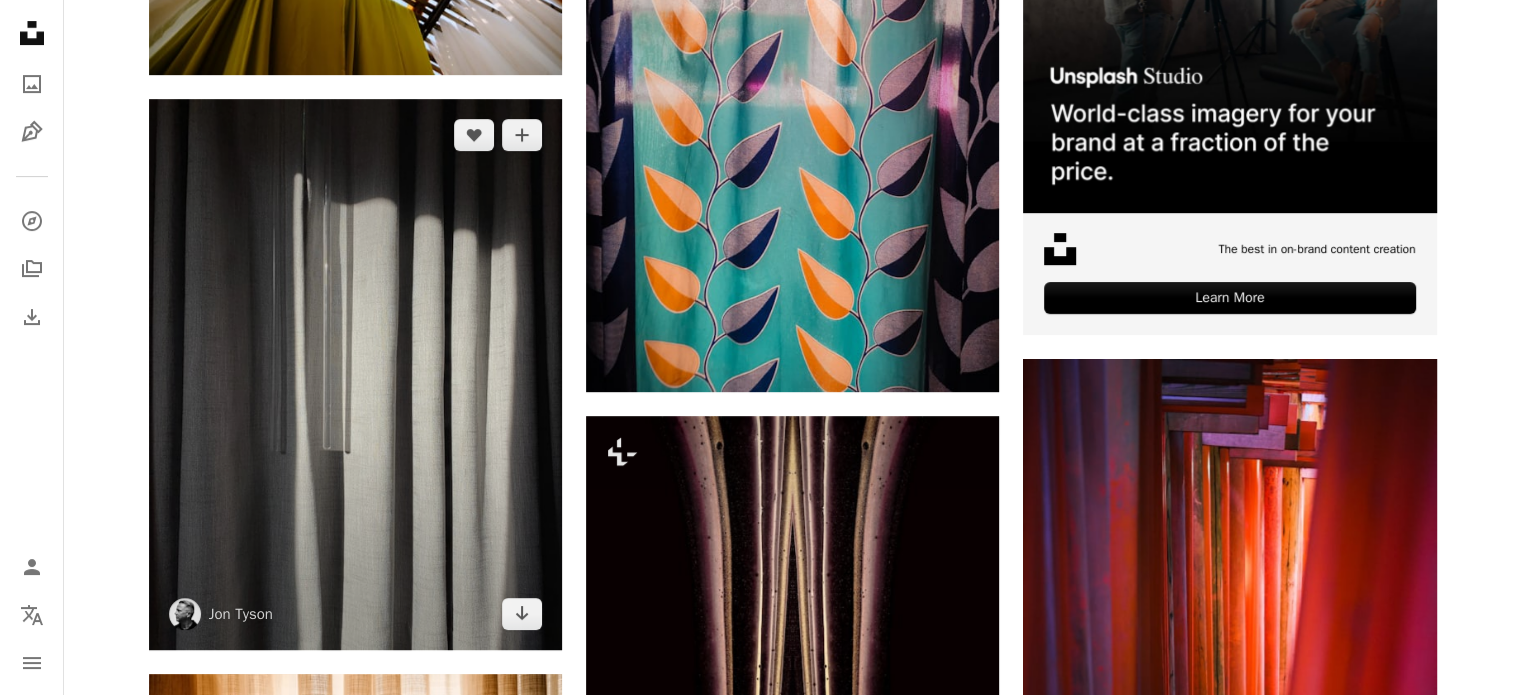click at bounding box center (355, 374) 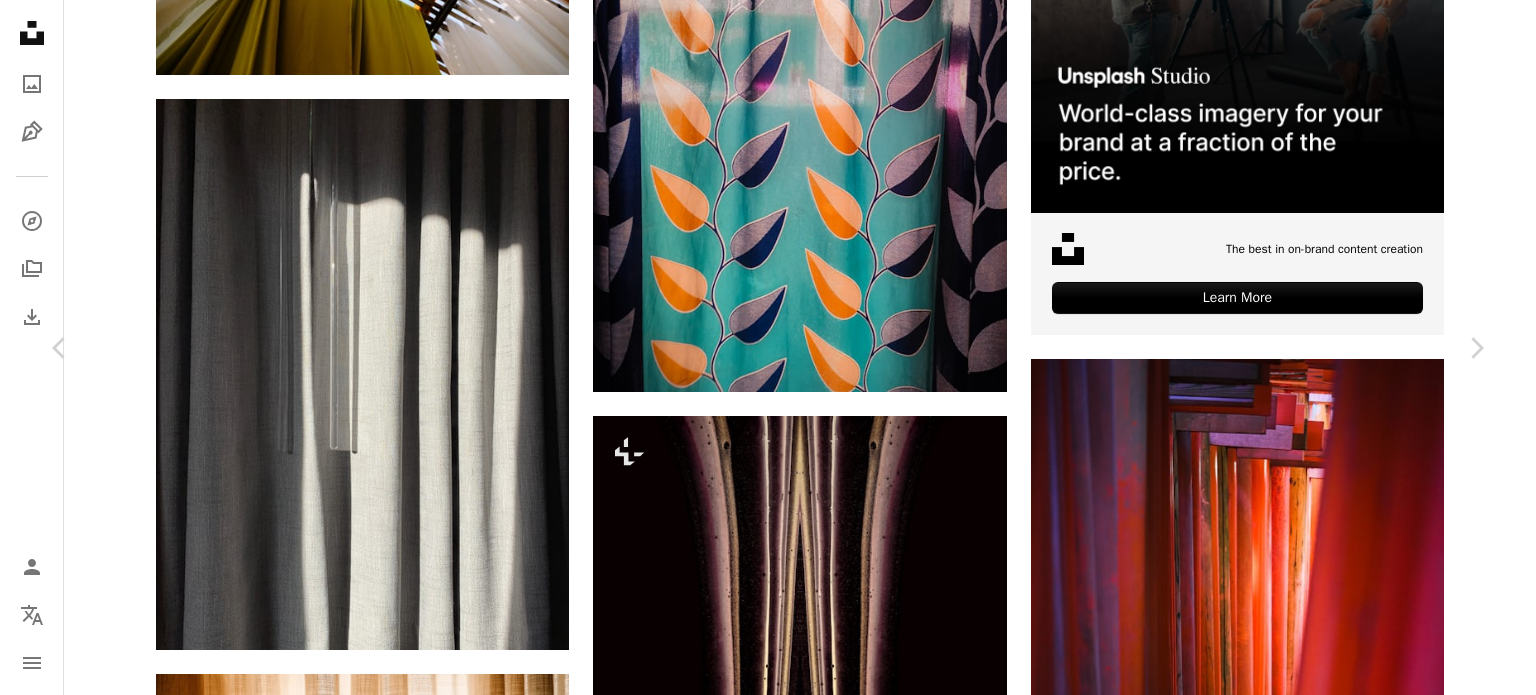 click on "Download free" at bounding box center (1287, 4515) 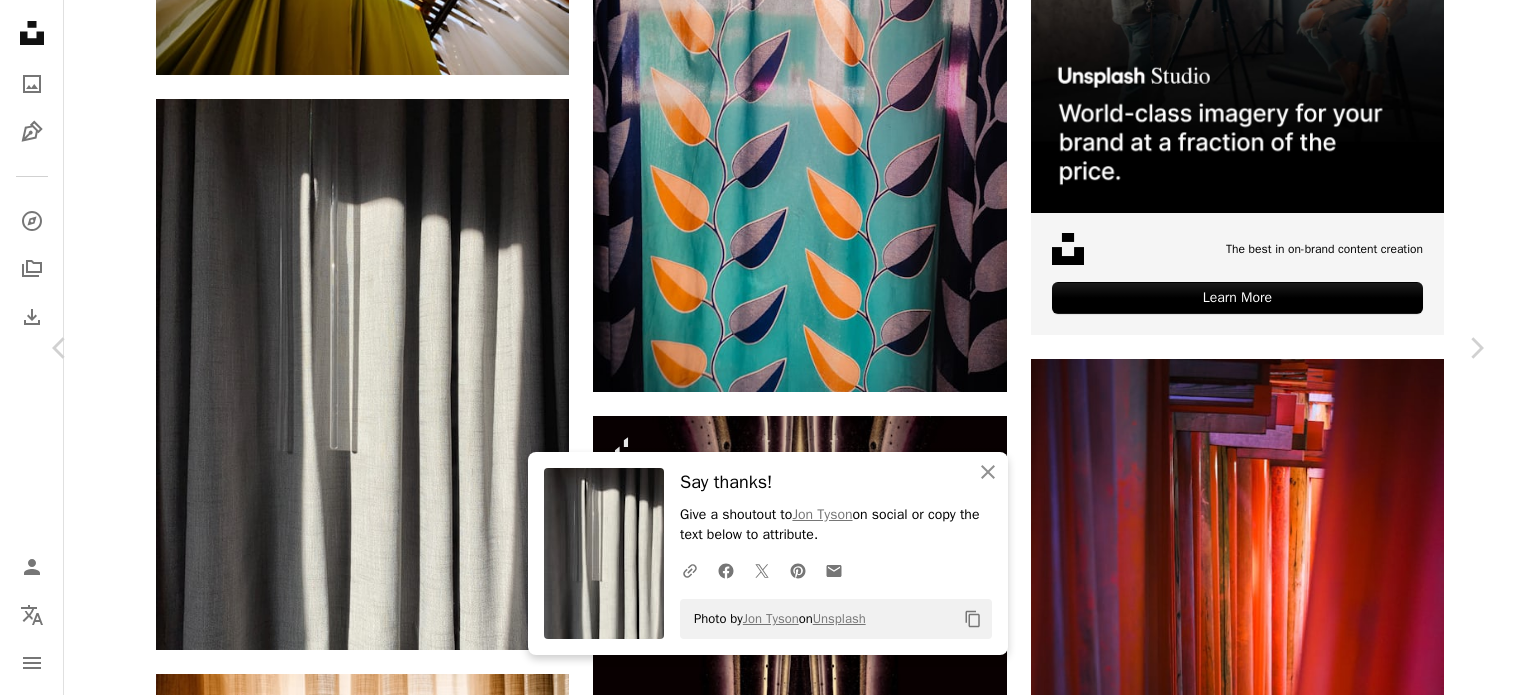 click on "An X shape Chevron left Chevron right An X shape Close Say thanks! Give a shoutout to Jon Tyson on social or copy the text below to attribute. A URL sharing icon (chains) Facebook icon X (formerly Twitter) icon Pinterest icon An envelope Photo by Jon Tyson on Unsplash
Copy content Jon Tyson jontyson A heart A plus sign Download free Chevron down Zoom in Views 1,579,068 Downloads 23,995 Featured in Photos , Spirituality A forward-right arrow Share Info icon Info More Actions Calendar outlined Published on October 11, 2018 Camera Apple, iPhone XS Max Safety Free to use under the Unsplash License spirituality grey home decor curtain Browse premium related images on iStock | Save 20% with code UNSPLASH20 View more on iStock ↗ Related images A heart A plus sign Oktomi Jaya Available for hire A checkmark inside of a circle Arrow pointing down A heart A plus sign Jon Tyson Arrow pointing down A heart A plus sign Outi Marjaana Available for hire A checkmark inside of a circle Arrow pointing down" at bounding box center [768, 4815] 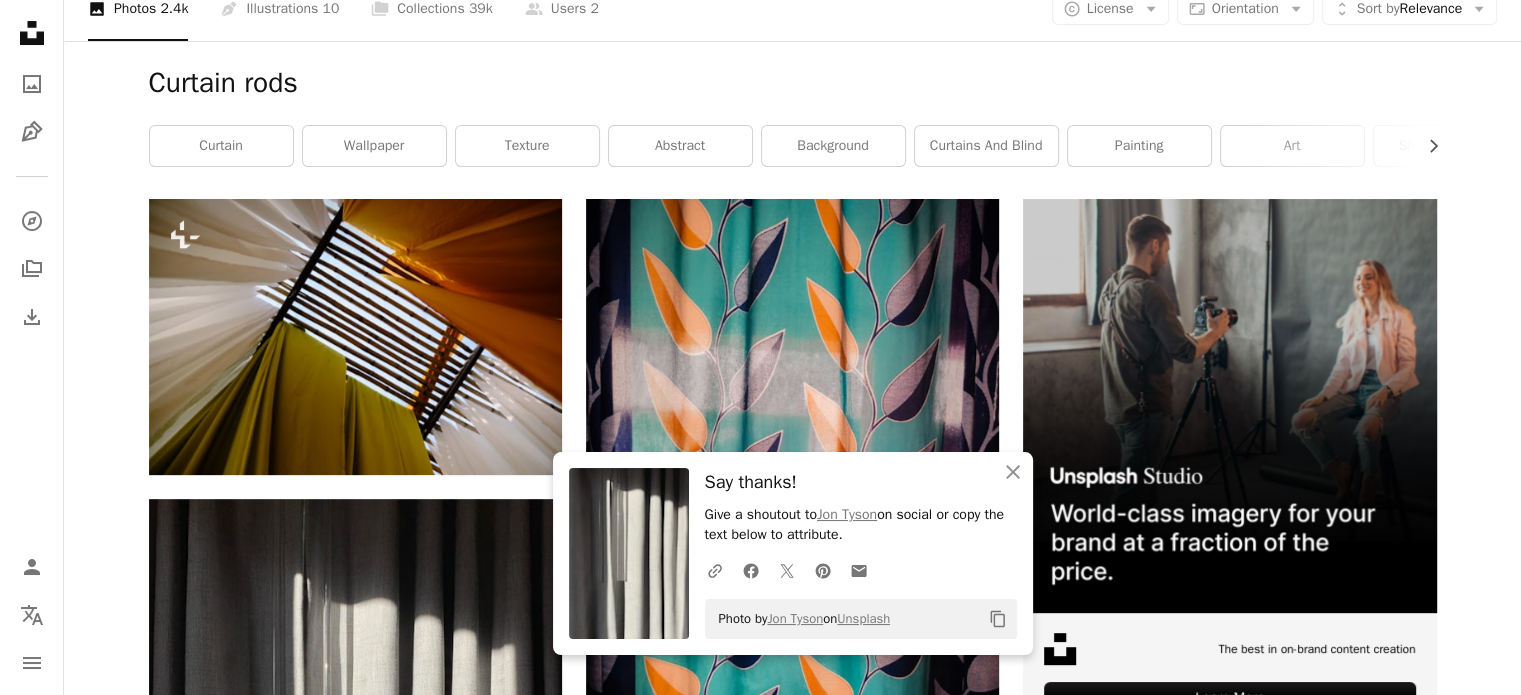 scroll, scrollTop: 0, scrollLeft: 0, axis: both 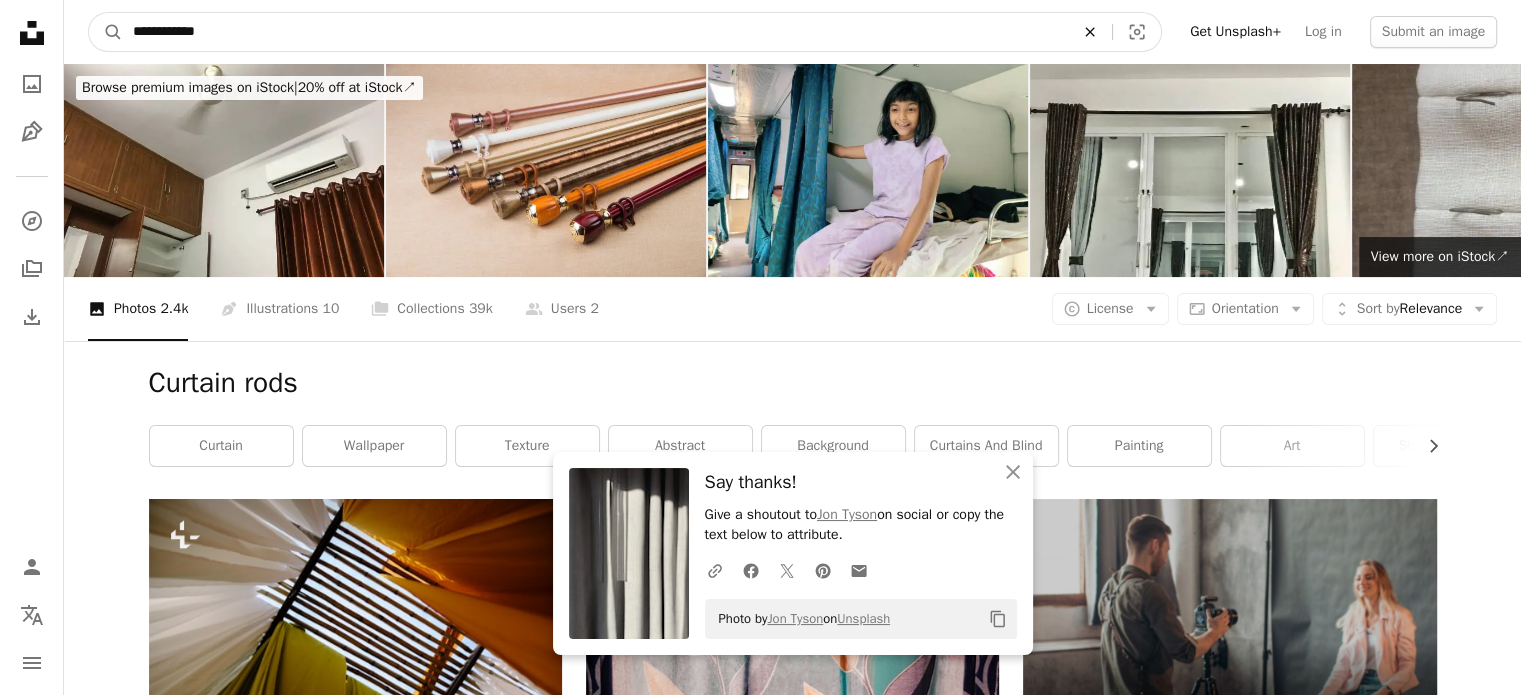 click 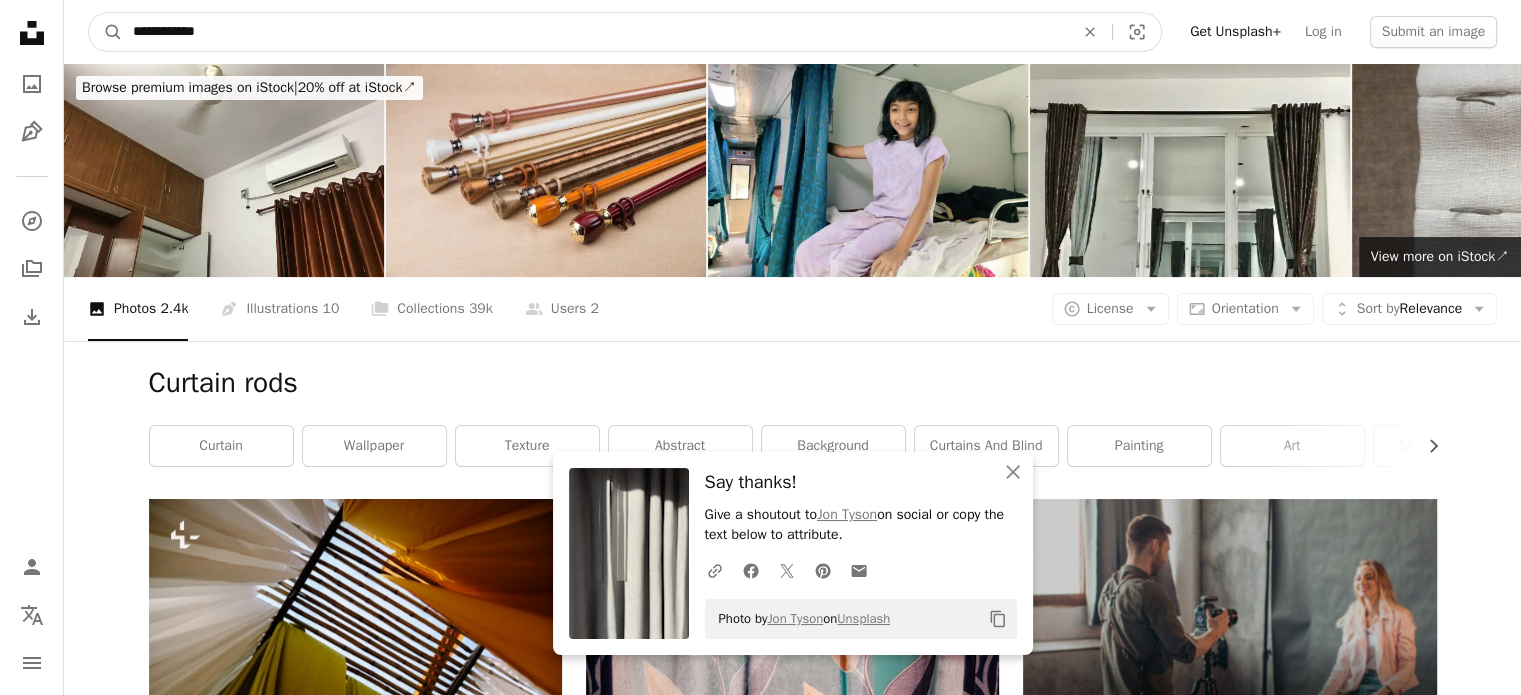 type on "**********" 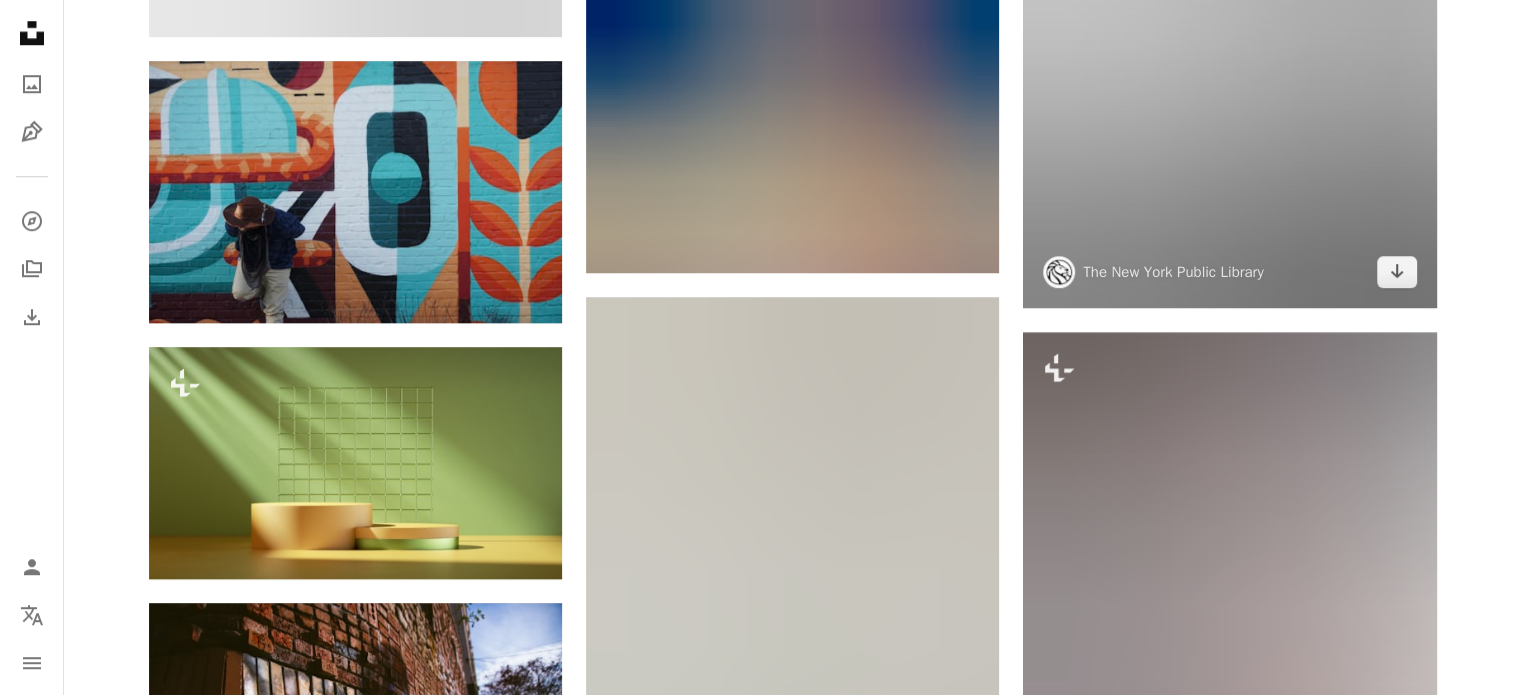 scroll, scrollTop: 2200, scrollLeft: 0, axis: vertical 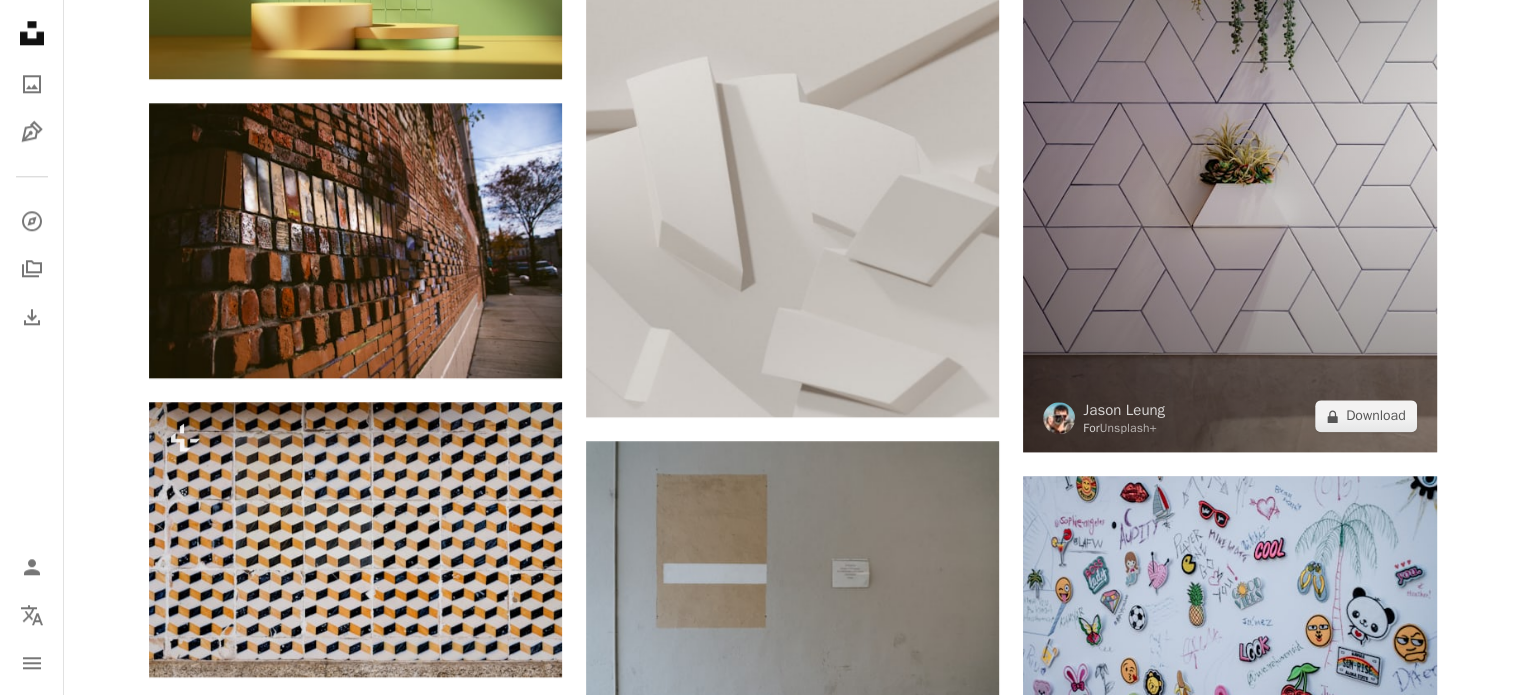 click at bounding box center [1229, 142] 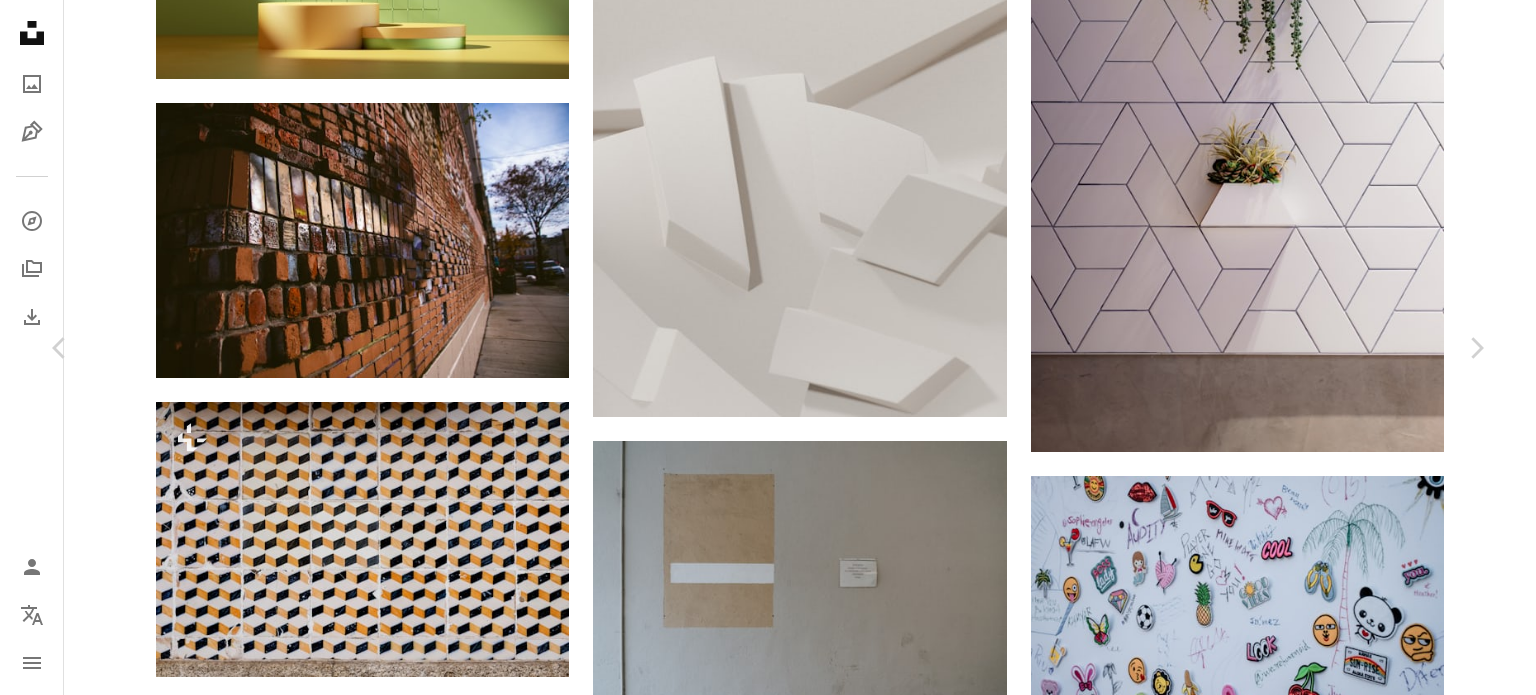 click on "An X shape Chevron left Chevron right [FIRST] [LAST] For Unsplash+ A heart A plus sign A lock Download Zoom in A forward-right arrow Share More Actions Calendar outlined Published on January 26, 2023 Safety Licensed under the Unsplash+ License interior geometric tile decoration interior wall wall design plant wall tiling geometric patterns ceramic tile white tile white tiles backsplash inspo Free stock photos From this series Plus sign for Unsplash+ Plus sign for Unsplash+ Related images Plus sign for Unsplash+ A heart A plus sign [FIRST] [LAST] For Unsplash+ A lock Download Plus sign for Unsplash+ A heart A plus sign [FIRST] [LAST] For Unsplash+ A lock Download Plus sign for Unsplash+ A heart A plus sign [FIRST] [LAST] For Unsplash+ A lock Download Plus sign for Unsplash+ A heart A plus sign [FIRST] [LAST] For Unsplash+ A lock Download Plus sign for Unsplash+ A heart A plus sign [FIRST] [LAST] For Unsplash+ A lock Download" at bounding box center [768, 2660] 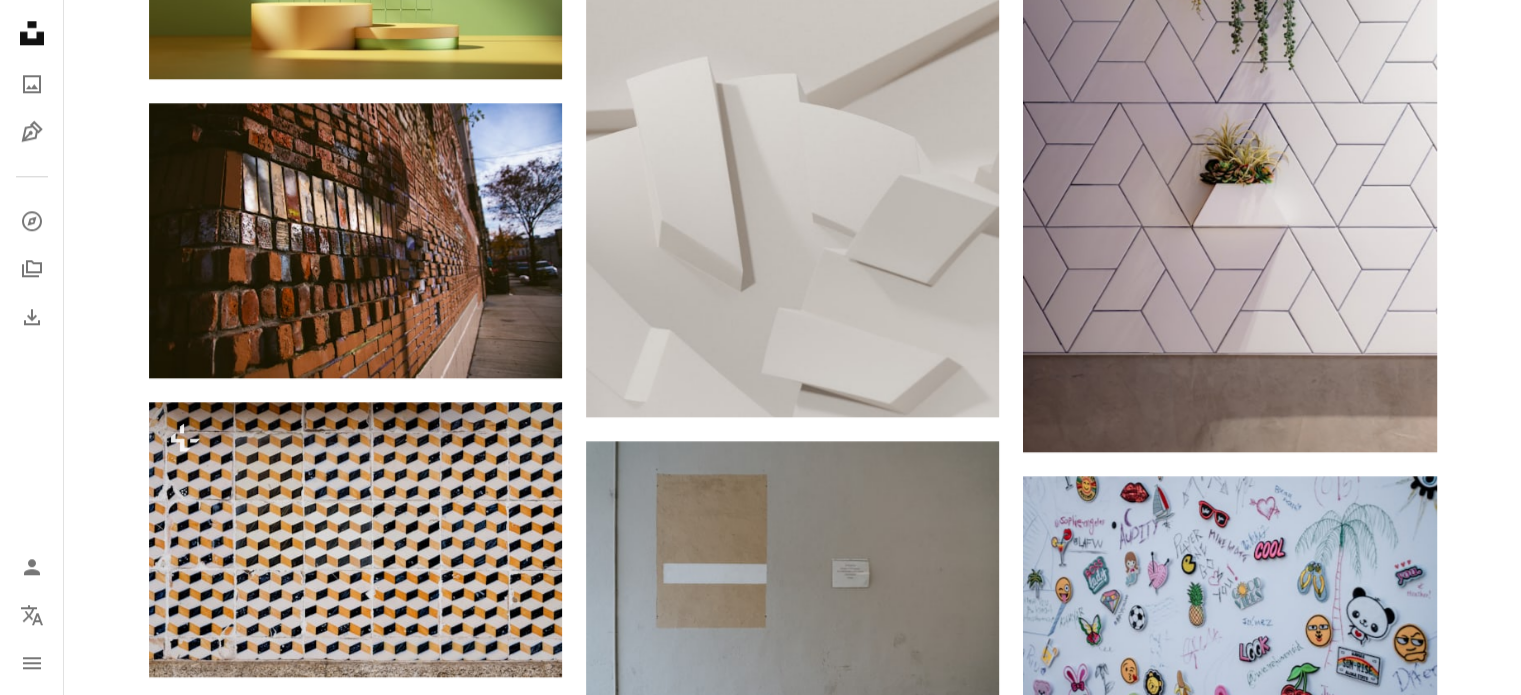 scroll, scrollTop: 1900, scrollLeft: 0, axis: vertical 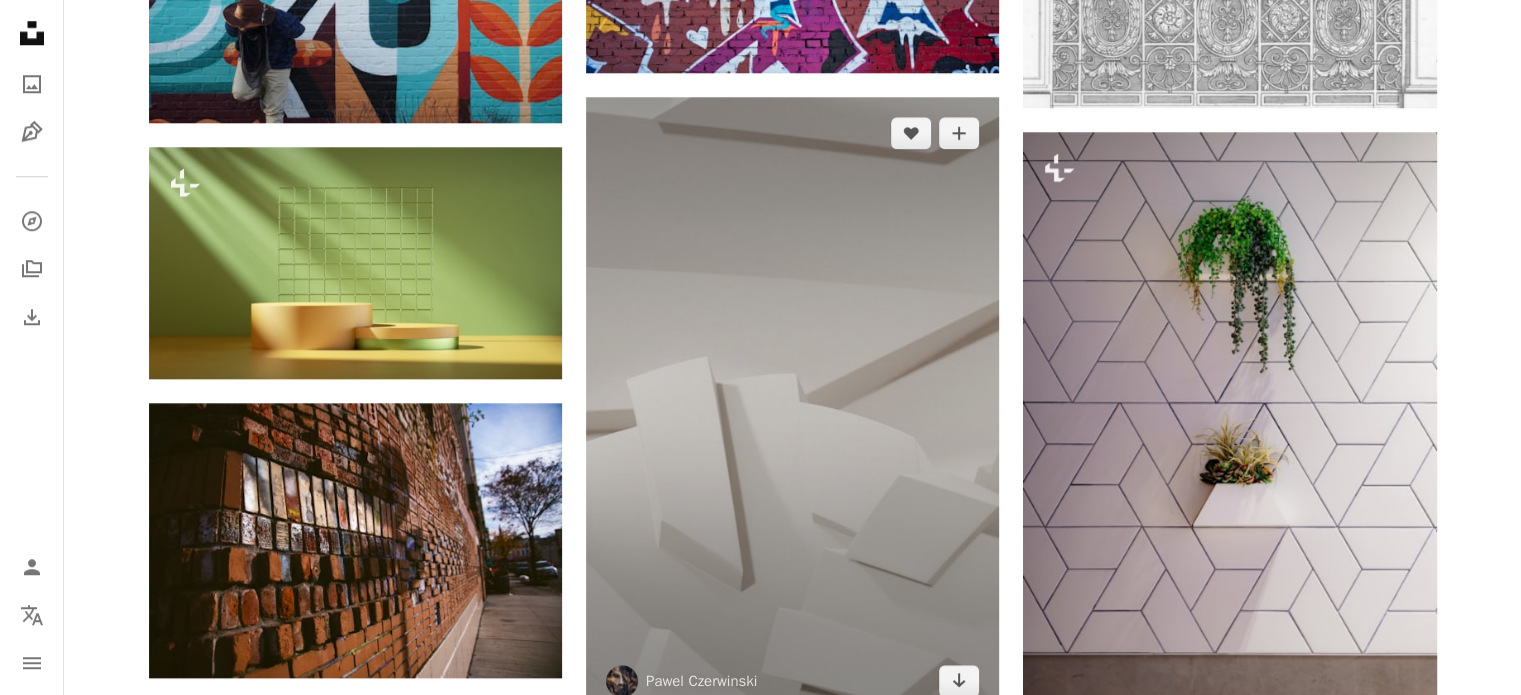 click at bounding box center (792, 407) 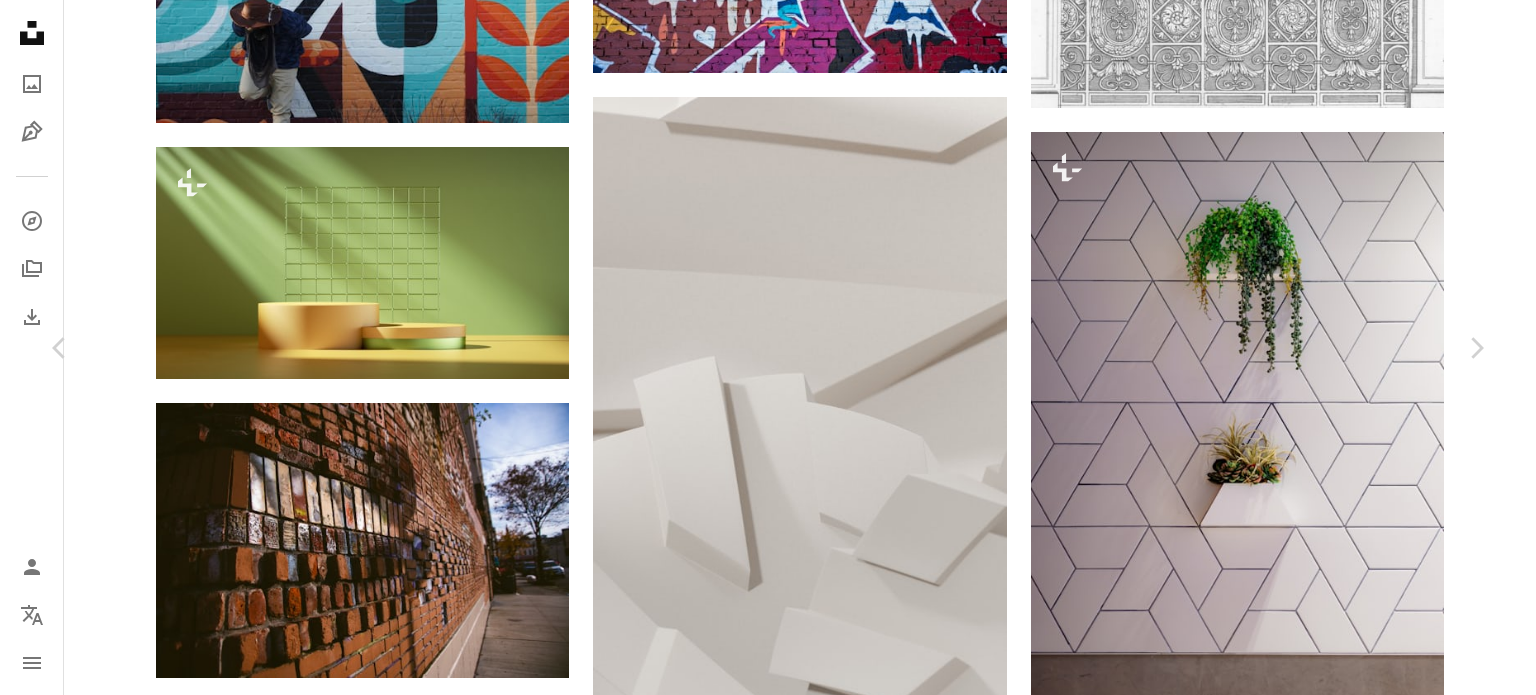 click on "An X shape Chevron left Chevron right [FIRST] [LAST] [FIRST] [LAST] A heart A plus sign Download free Chevron down Zoom in Views 684,416 Downloads 3,813 Featured in Photos A forward-right arrow Share Info icon Info More Actions Calendar outlined Published on February 18, 2024 Safety Free to use under the Unsplash License 3d render white wall white aesthetic geometric pattern white abstract bright background geometric background 3d rendering white surface geometric designs grey white background white HD Wallpapers Browse premium related images on iStock | Save 20% with code UNSPLASH20 View more on iStock ↗ Related images A heart A plus sign [FIRST] [LAST] Arrow pointing down Plus sign for Unsplash+ A heart A plus sign Getty Images For Unsplash+ A lock Download A heart A plus sign [FIRST] [LAST] Available for hire A checkmark inside of a circle Arrow pointing down A heart A plus sign [FIRST] [LAST] Arrow pointing down A heart A plus sign Mak Available for hire A checkmark inside of a circle A heart" at bounding box center [768, 2960] 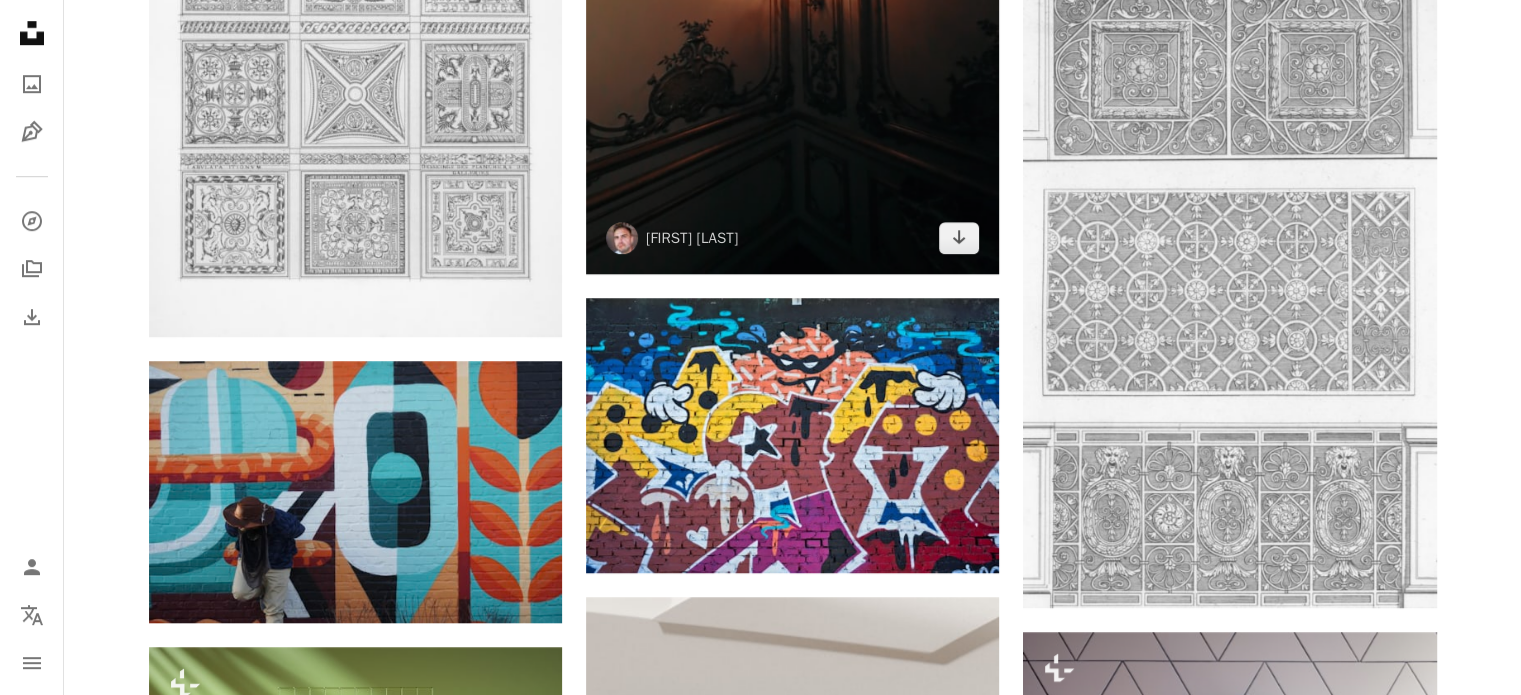 scroll, scrollTop: 1900, scrollLeft: 0, axis: vertical 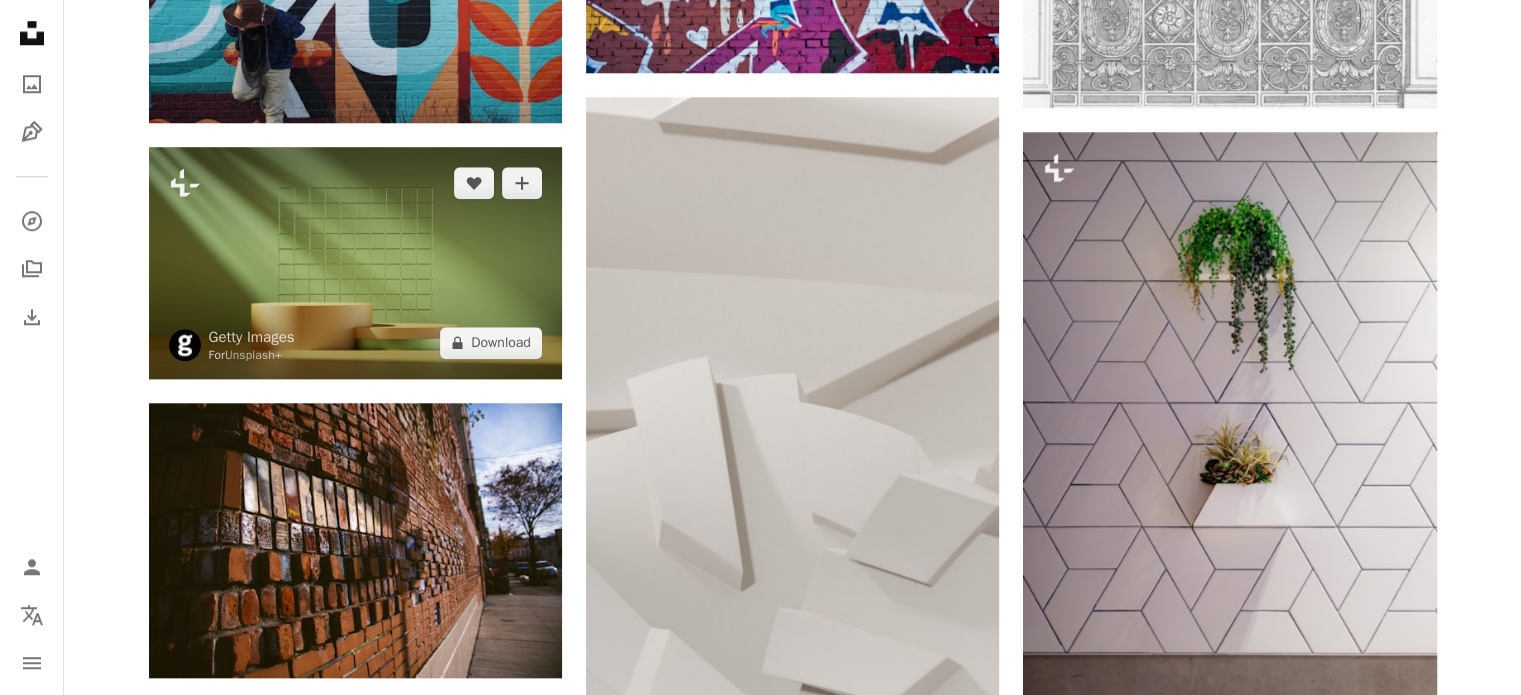 click at bounding box center [355, 263] 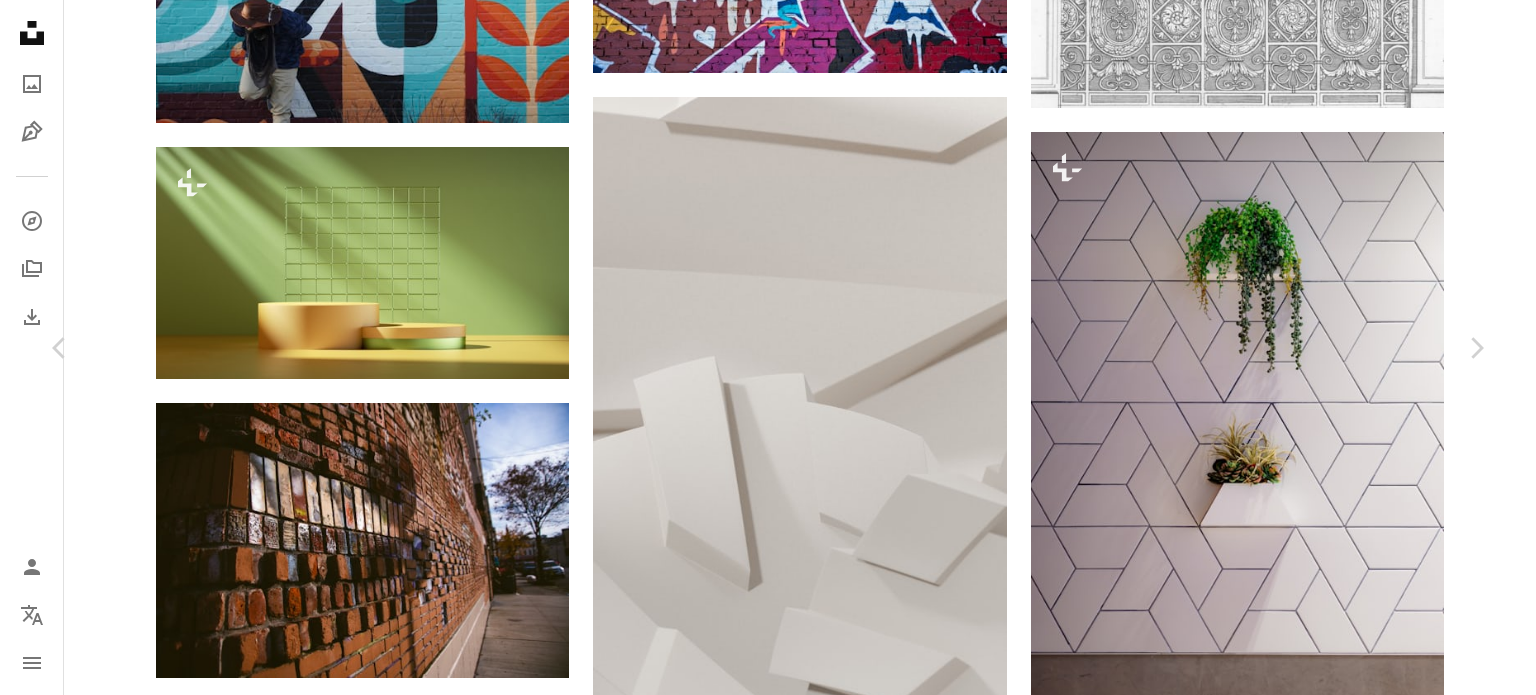 click on "An X shape Chevron left Chevron right Getty Images For  Unsplash+ A heart A plus sign A lock Download Zoom in A forward-right arrow Share More Actions Calendar outlined Published on  [DATE] Safety Licensed under the  Unsplash+ License house design illustration luxury yellow home decor sunlight home interior clean sunny organic blank template indoors color image abstract backgrounds three dimensional cylinder digitally generated image group of objects Free pictures Related images Plus sign for Unsplash+ A heart A plus sign [FIRST] [LAST] For  Unsplash+ A lock Download Plus sign for Unsplash+ A heart A plus sign [FIRST] [LAST] For  Unsplash+ A lock Download Plus sign for Unsplash+ A heart A plus sign [FIRST] [LAST] For  Unsplash+ A lock Download Plus sign for Unsplash+ A heart A plus sign [FIRST] [LAST] For  Unsplash+ A lock Download Plus sign for Unsplash+ A heart A plus sign [FIRST] [LAST] For" at bounding box center [768, 2960] 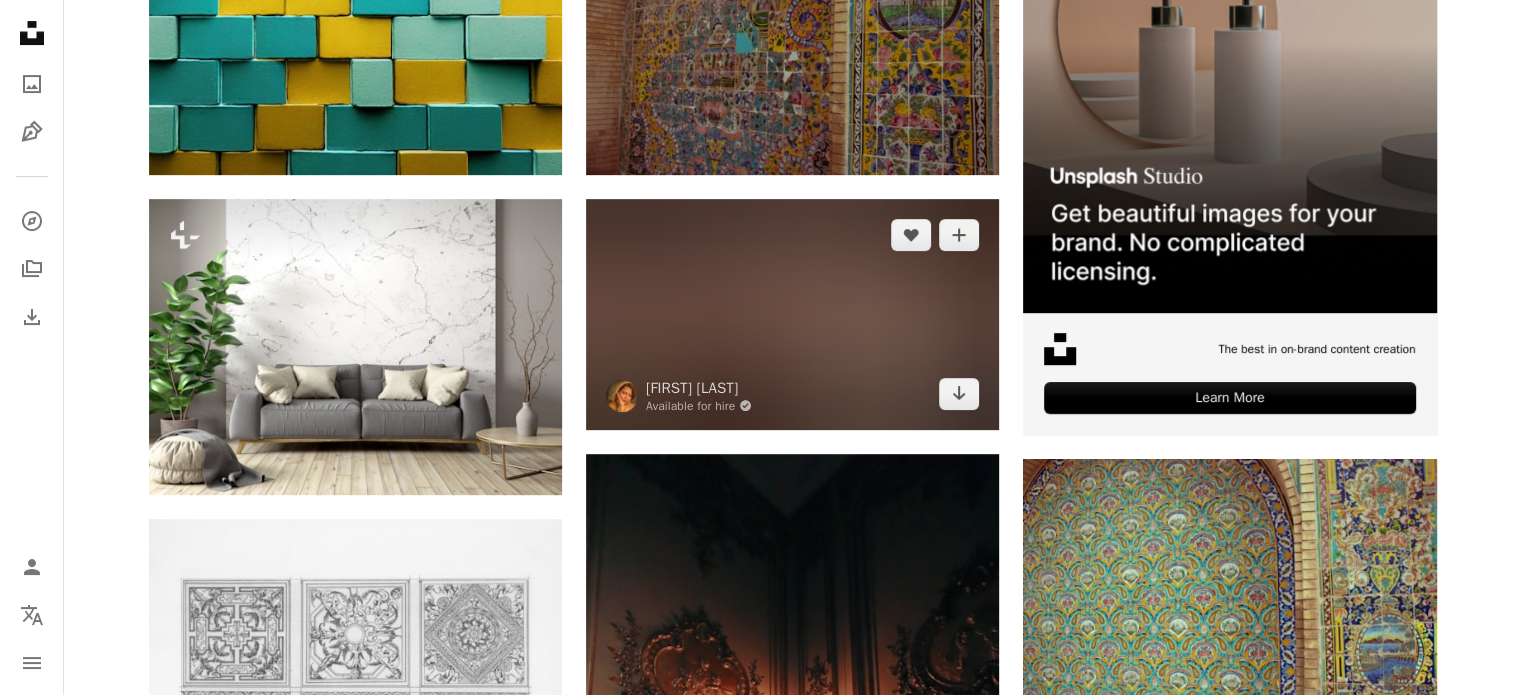 scroll, scrollTop: 500, scrollLeft: 0, axis: vertical 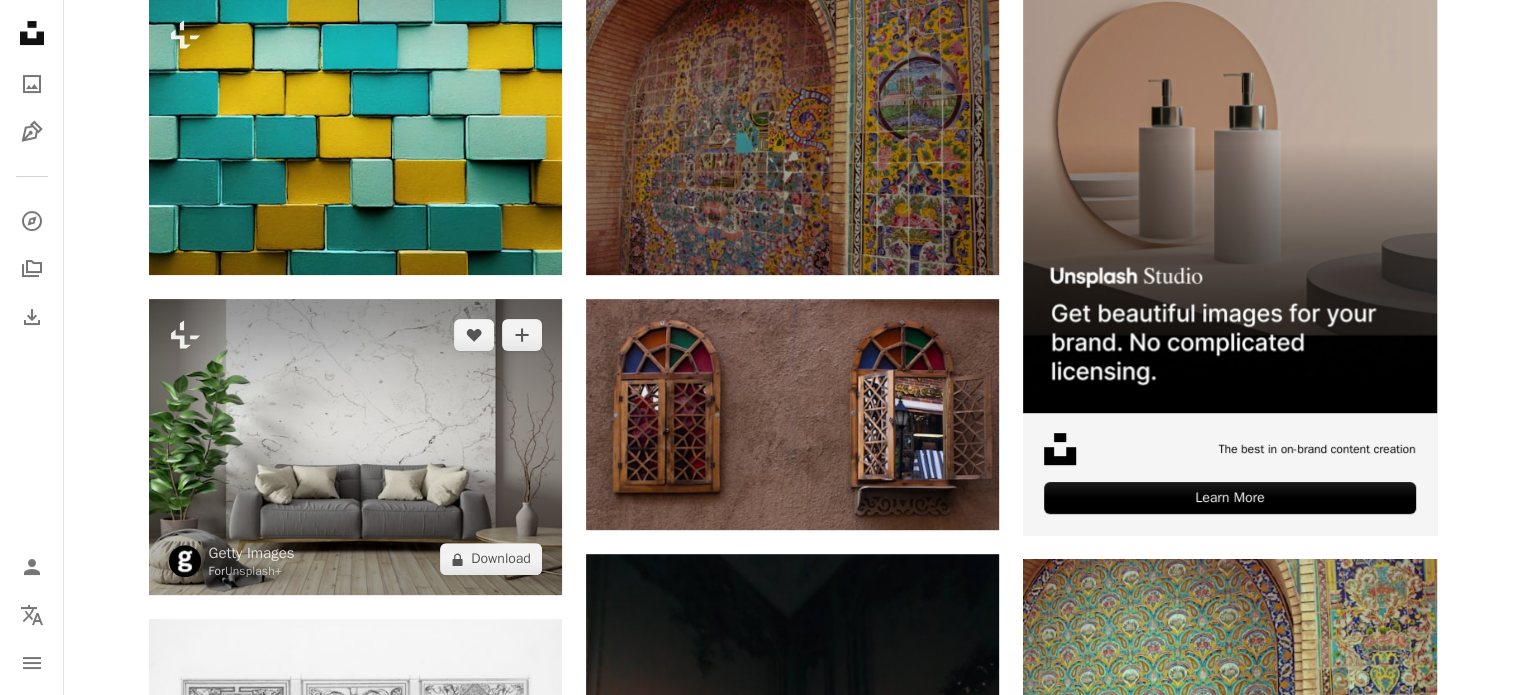 click at bounding box center (355, 447) 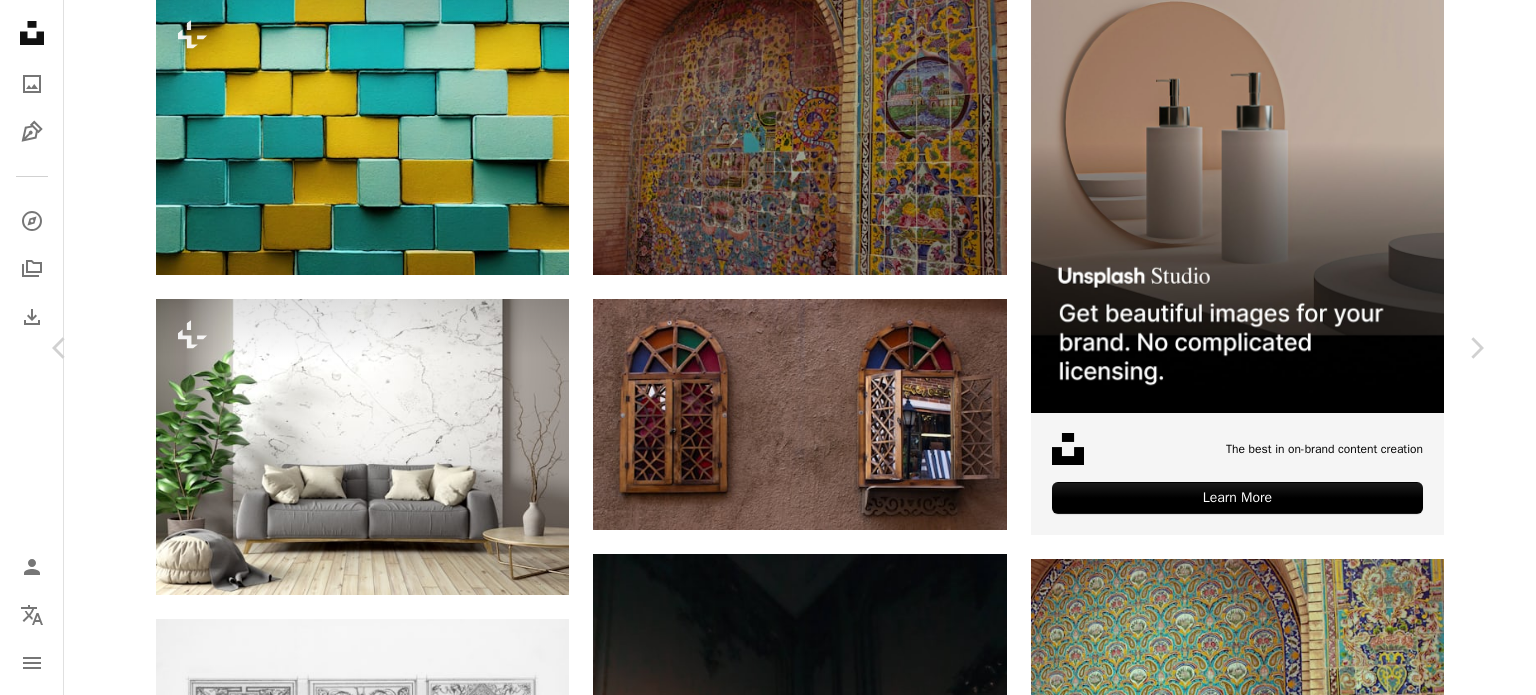 click on "An X shape Chevron left Chevron right Getty Images For Unsplash+ A heart A plus sign A lock Download Zoom in A forward-right arrow Share More Actions Calendar outlined Published on May 3, 2023 Safety Licensed under the Unsplash+ License architecture plant living room wall furniture marble beige backgrounds vase horizontal indoors residential building cushion lifestyles parquet floor Free images Related images Plus sign for Unsplash+ A heart A plus sign Getty Images For Unsplash+ A lock Download Plus sign for Unsplash+ A heart A plus sign Getty Images For Unsplash+ A lock Download Plus sign for Unsplash+ A heart A plus sign Getty Images For Unsplash+ A lock Download Plus sign for Unsplash+ A heart A plus sign Getty Images For Unsplash+ A lock Download Plus sign for Unsplash+ A heart A plus sign Getty Images For Unsplash+ A lock Download Plus sign for Unsplash+ A heart A plus sign Getty Images For Unsplash+ A lock Download Plus sign for Unsplash+ A heart A plus sign Getty Images For Unsplash+ A lock" at bounding box center (768, 4360) 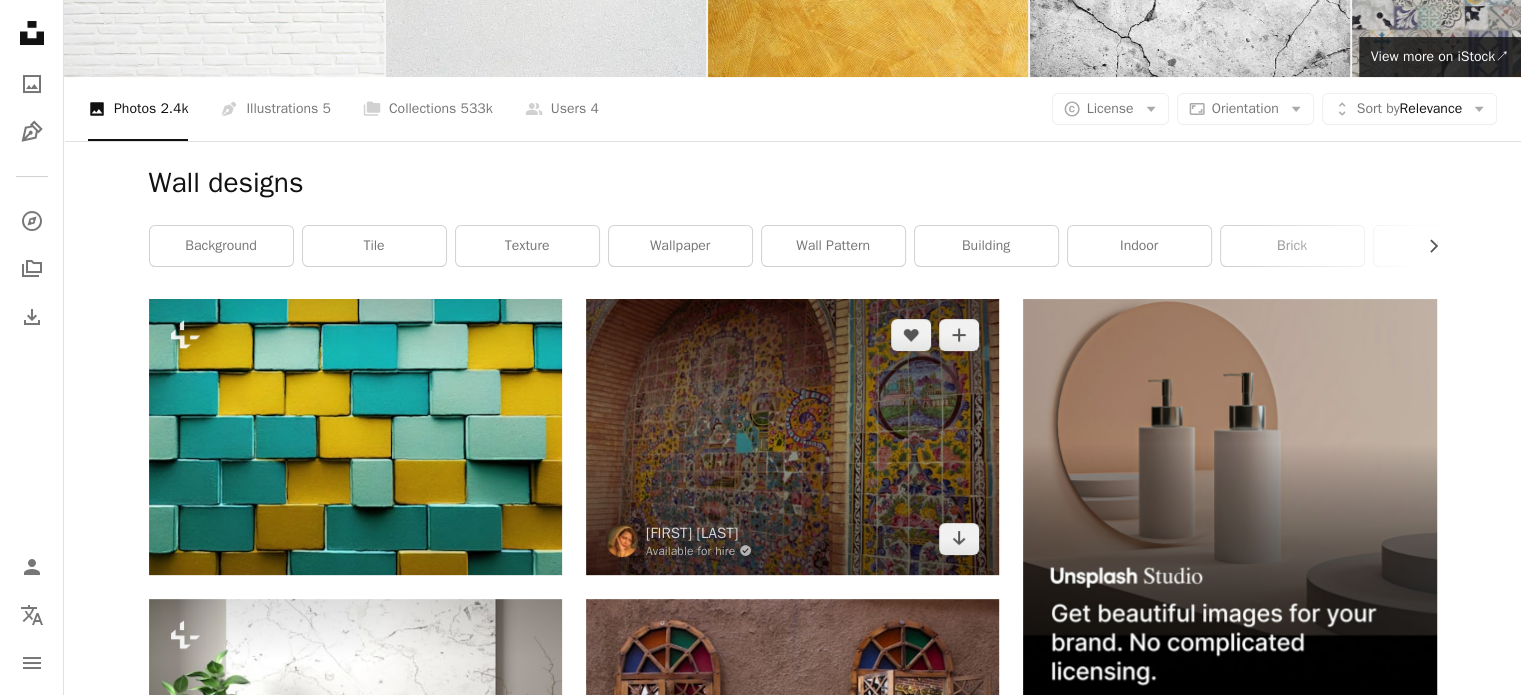 scroll, scrollTop: 400, scrollLeft: 0, axis: vertical 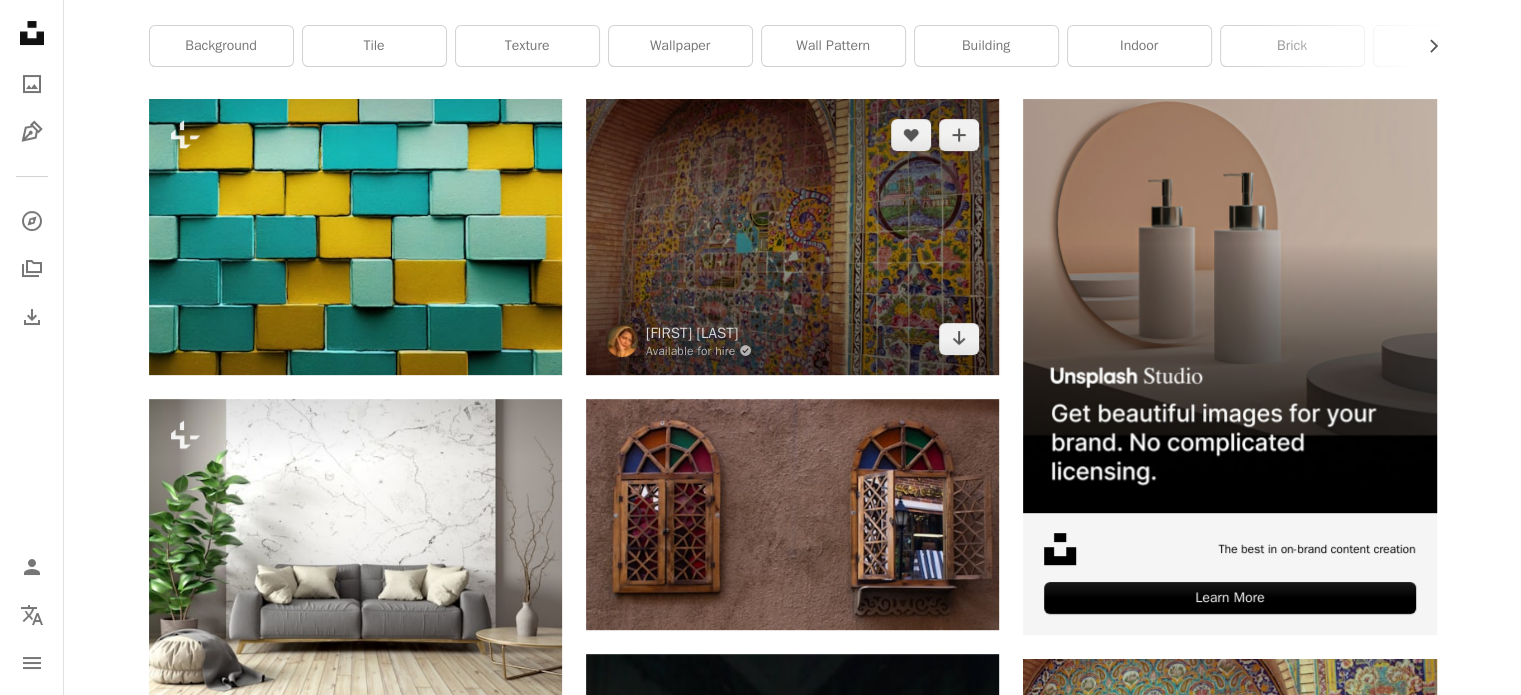 click at bounding box center (792, 236) 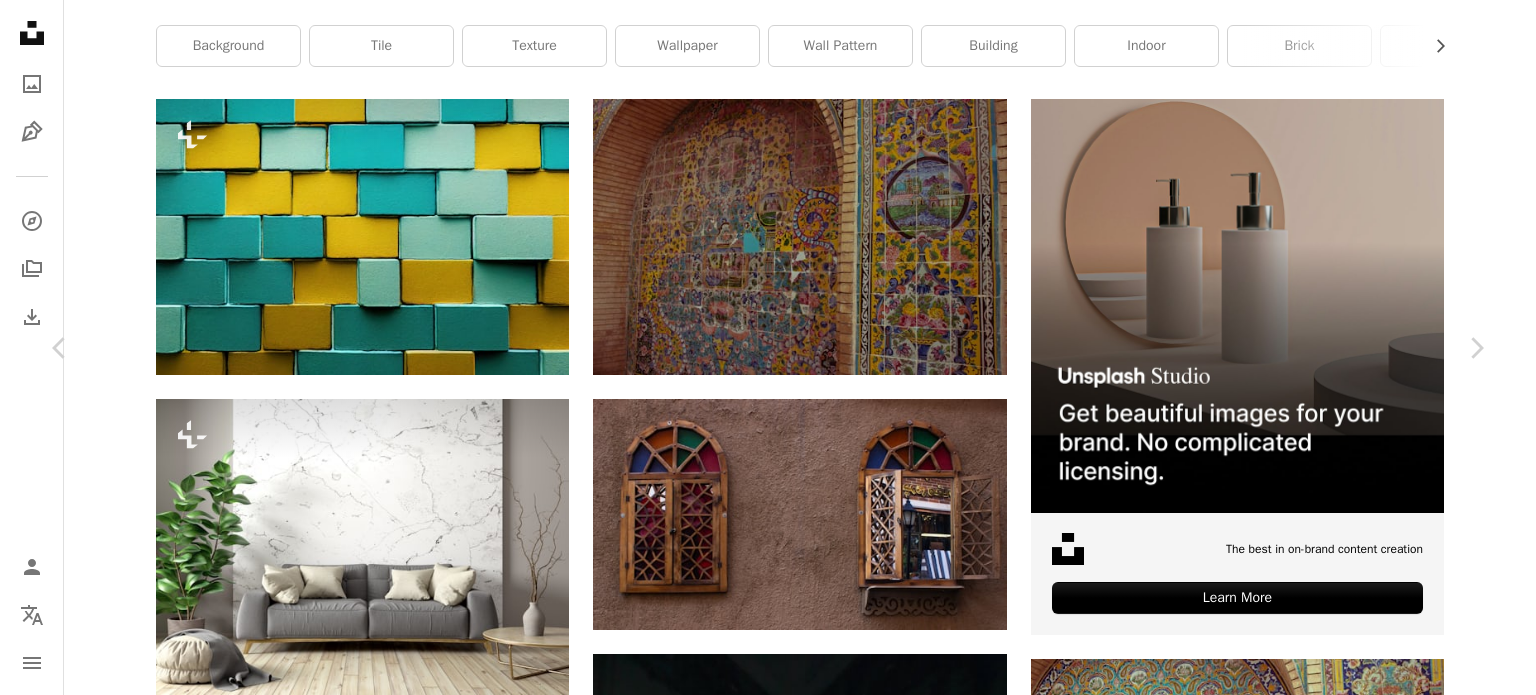 click on "An X shape Chevron left Chevron right [FIRST] [LAST] Available for hire A checkmark inside of a circle A heart A plus sign Download free Chevron down Zoom in Views 10,186 Downloads 21 A forward-right arrow Share Info icon Info More Actions Calendar outlined Published on November 10, 2024 Camera Canon, EOS 600D Safety Free to use under the Unsplash License wall art picture frame picture frames wall decoration wall designs traditional design building art interior design painting accessory tile accessories mosaic indoors ornament tapestry Free pictures Browse premium related images on iStock | Save 20% with code UNSPLASH20 View more on iStock ↗ Related images A heart A plus sign [FIRST] [LAST] Available for hire A checkmark inside of a circle Arrow pointing down A heart A plus sign [FIRST] [LAST] Available for hire A checkmark inside of a circle Arrow pointing down A heart A plus sign [FIRST] [LAST] Available for hire A checkmark inside of a circle Arrow pointing down A heart A plus sign [FIRST] [LAST] Available for hire" at bounding box center [768, 4460] 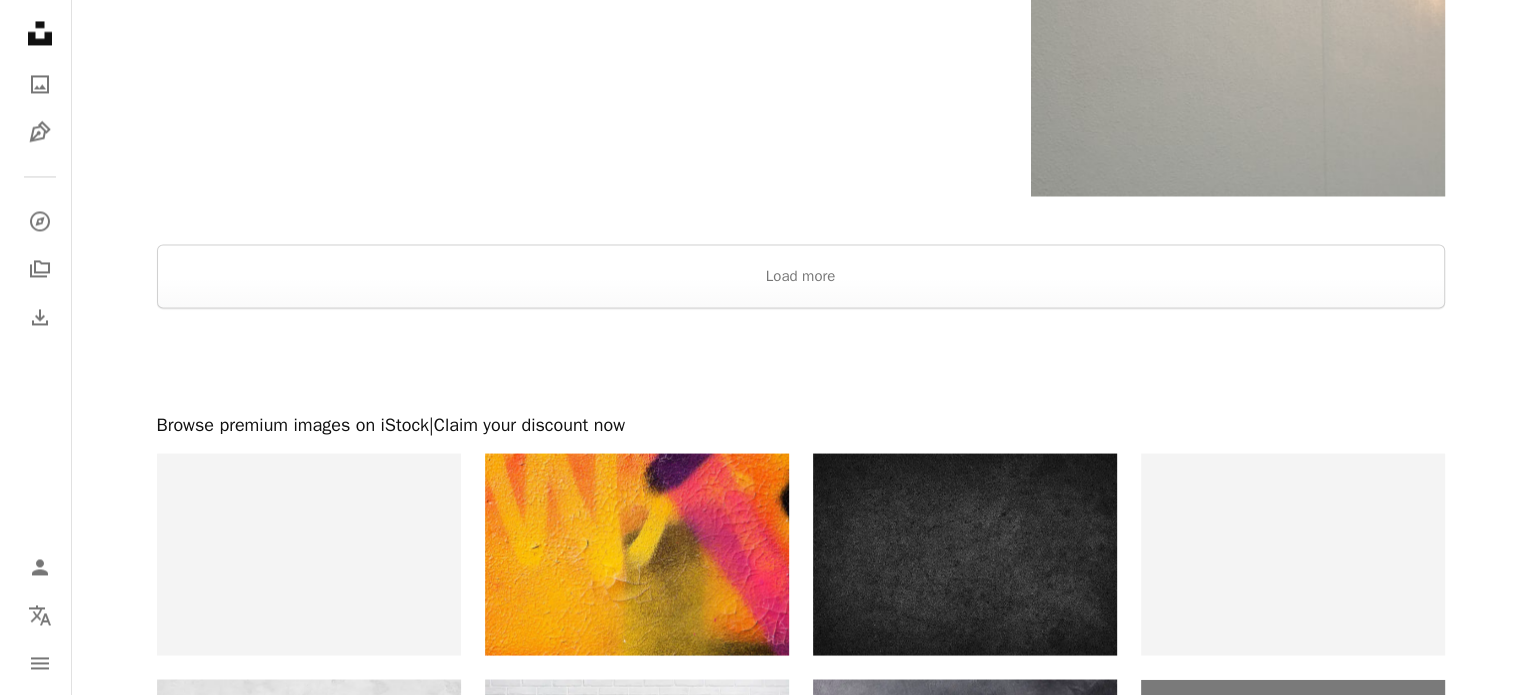 scroll, scrollTop: 2800, scrollLeft: 0, axis: vertical 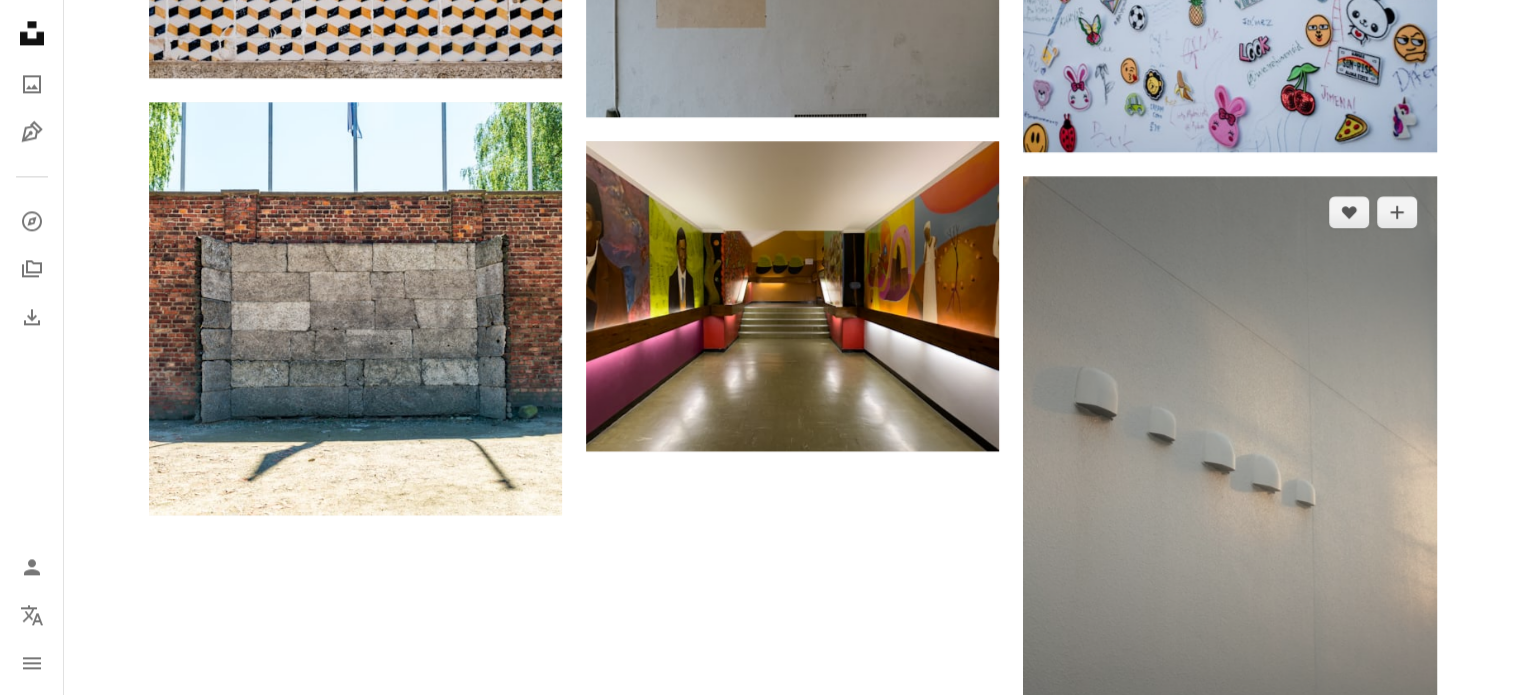 click at bounding box center [1229, 486] 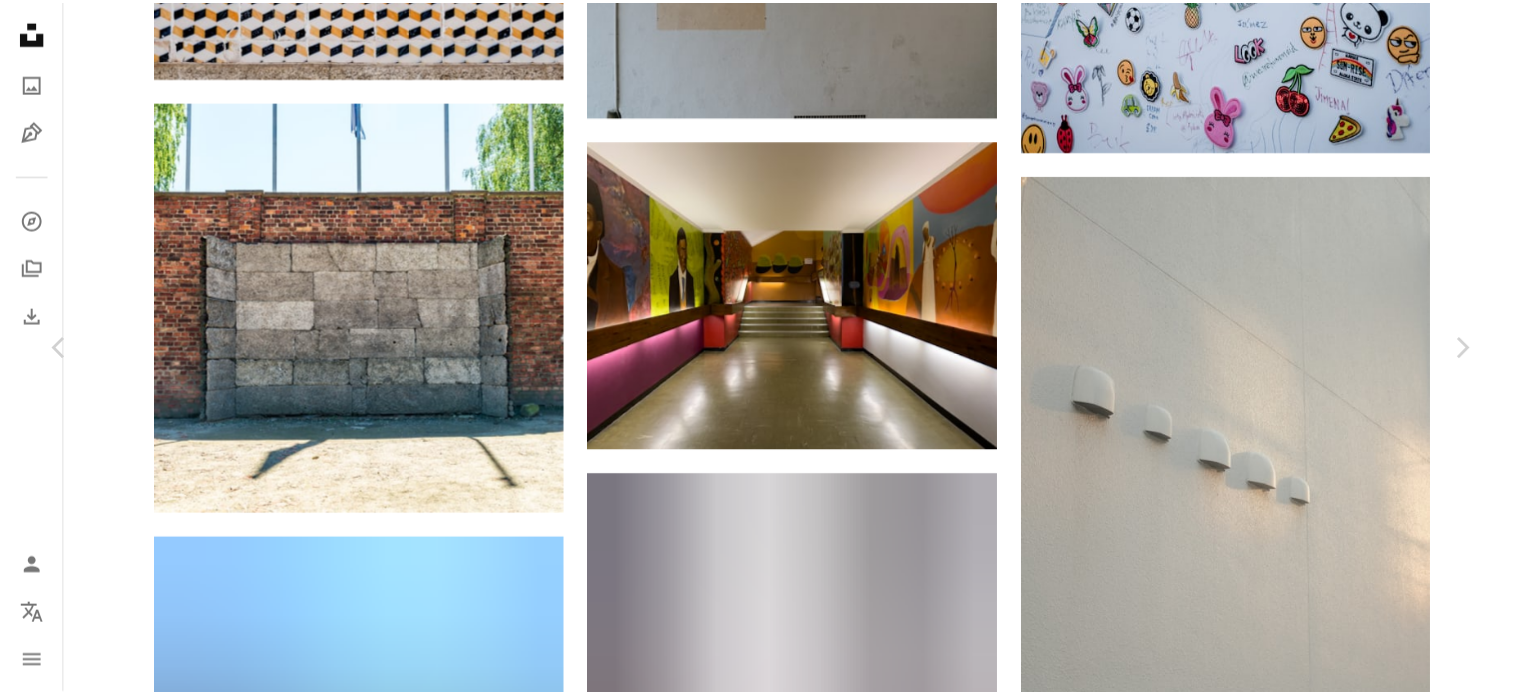 scroll, scrollTop: 100, scrollLeft: 0, axis: vertical 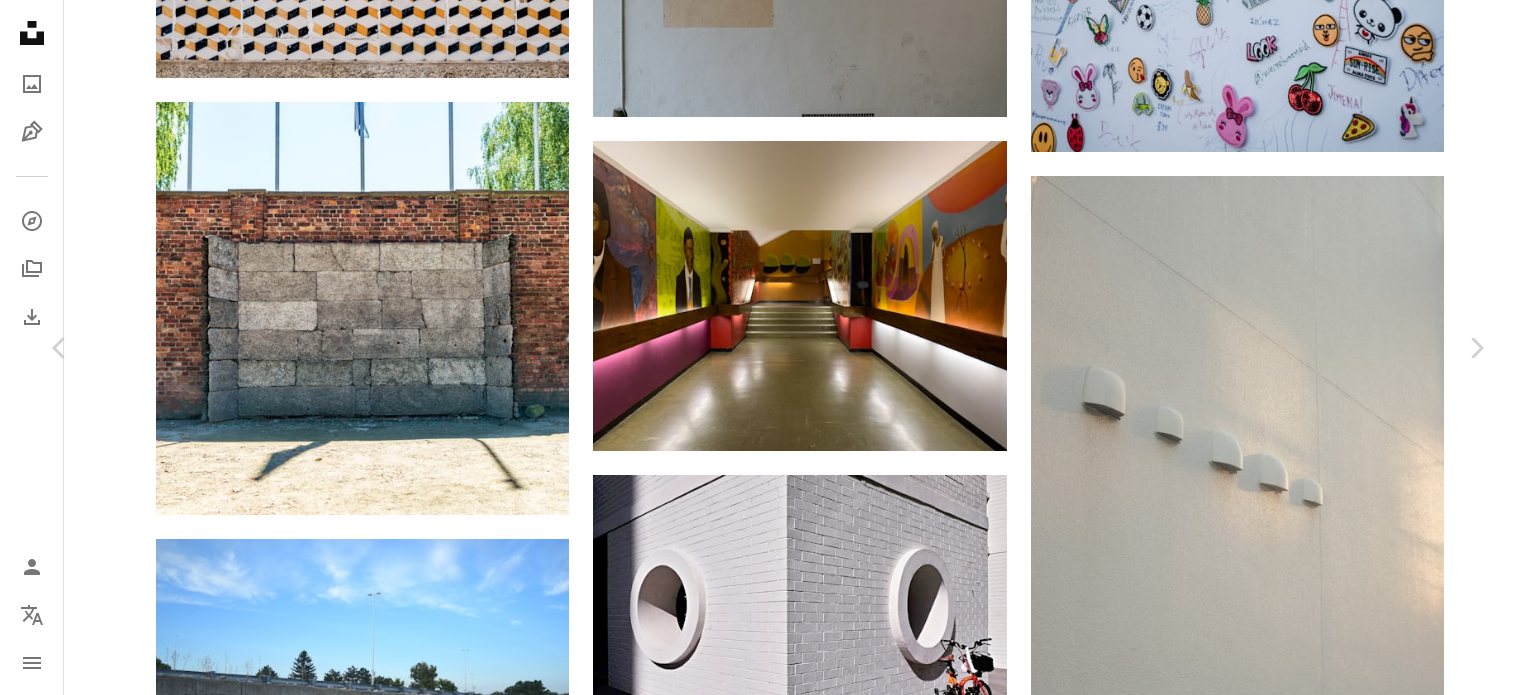 click on "Download free" at bounding box center (1287, 4588) 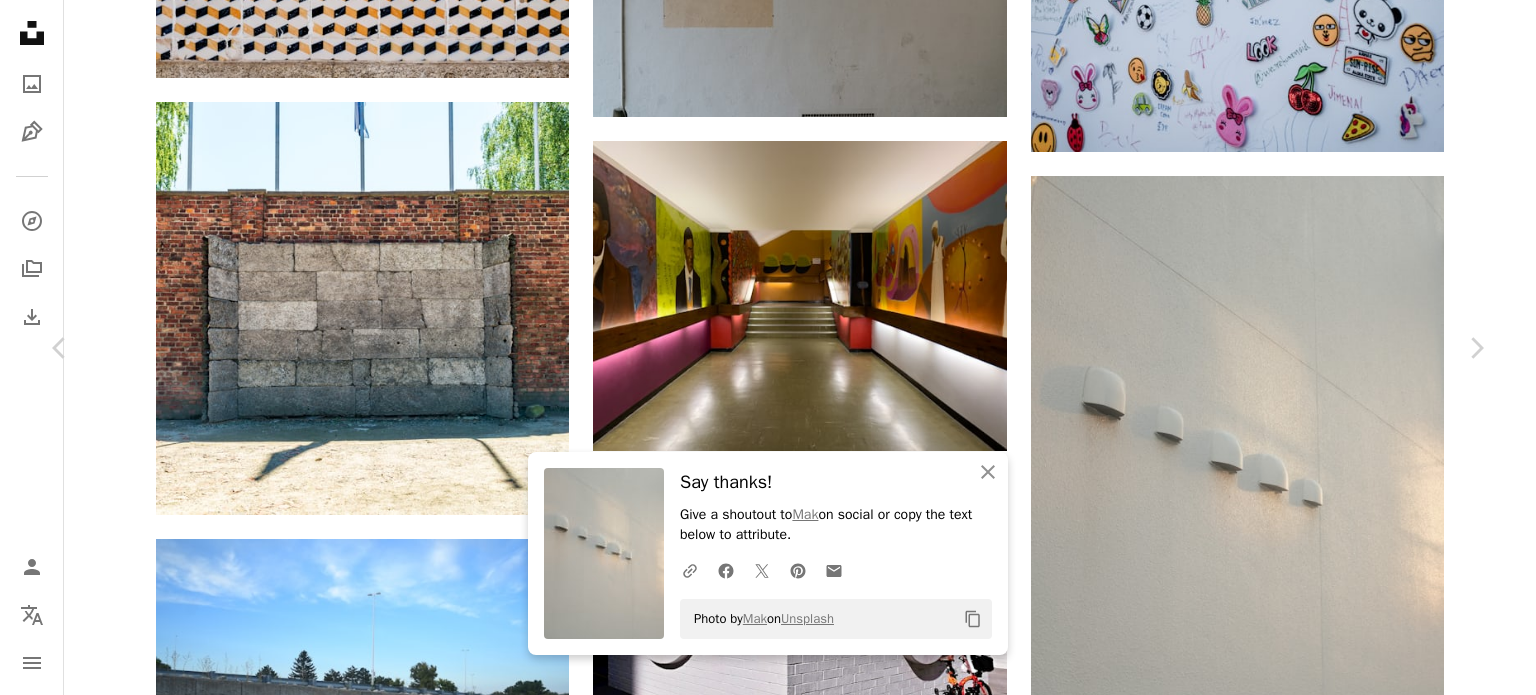 click on "An X shape Chevron left Chevron right An X shape Close Say thanks! Give a shoutout to Mak on social or copy the text below to attribute. A URL sharing icon (chains) Facebook icon X (formerly Twitter) icon Pinterest icon An envelope Photo by Mak on Unsplash
Copy content Mak Available for hire A checkmark inside of a circle A heart A plus sign Download free Chevron down Zoom in Views 9,646 Downloads 42 A forward-right arrow Share Info icon Info More Actions Calendar outlined Published on October 3, 2021 Camera FUJIFILM, X100F Safety Free to use under the Unsplash License wall grey lighting Browse premium related images on iStock | Save 20% with code UNSPLASH20 View more on iStock ↗ Related images A heart A plus sign Mak Available for hire A checkmark inside of a circle Arrow pointing down A heart A plus sign Declan Sun Available for hire A checkmark inside of a circle Arrow pointing down A heart A plus sign Mak Available for hire A checkmark inside of a circle Arrow pointing down A heart" at bounding box center (768, 4904) 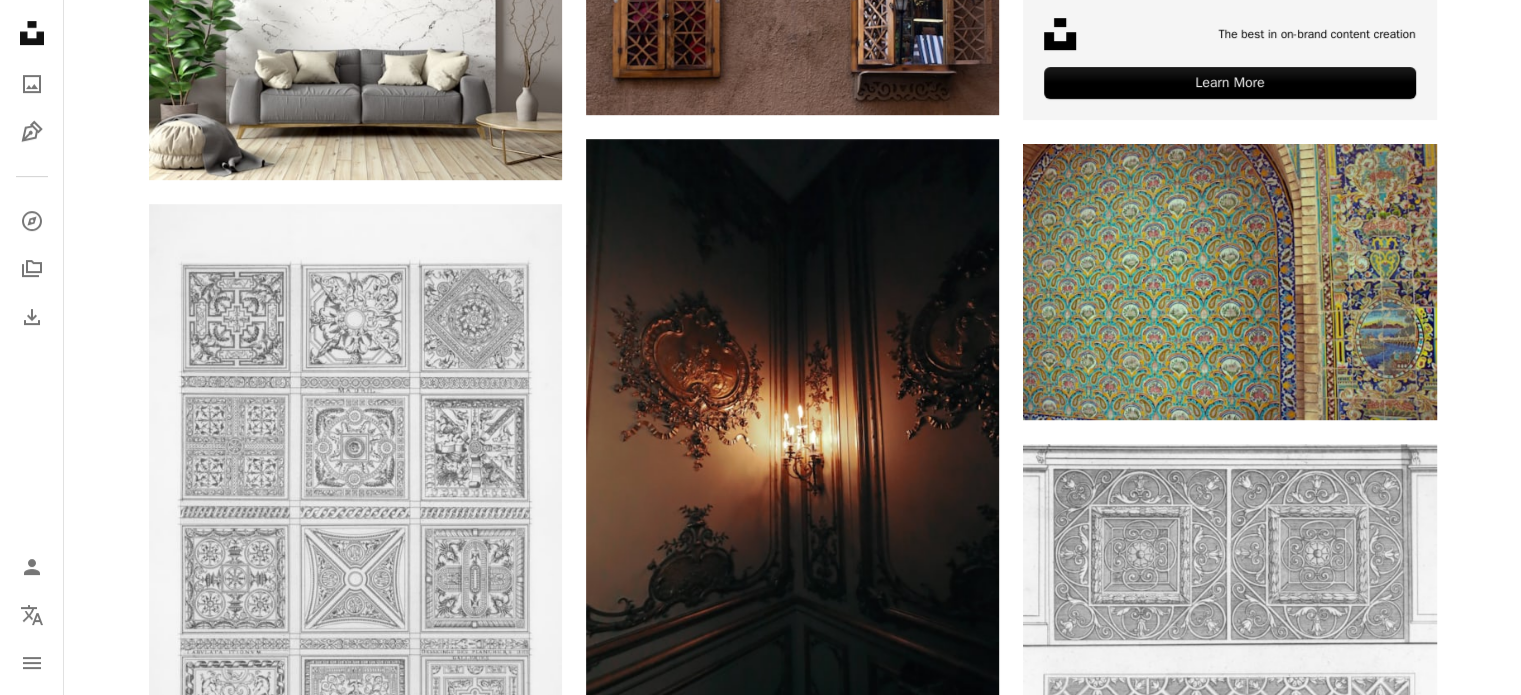 scroll, scrollTop: 56, scrollLeft: 0, axis: vertical 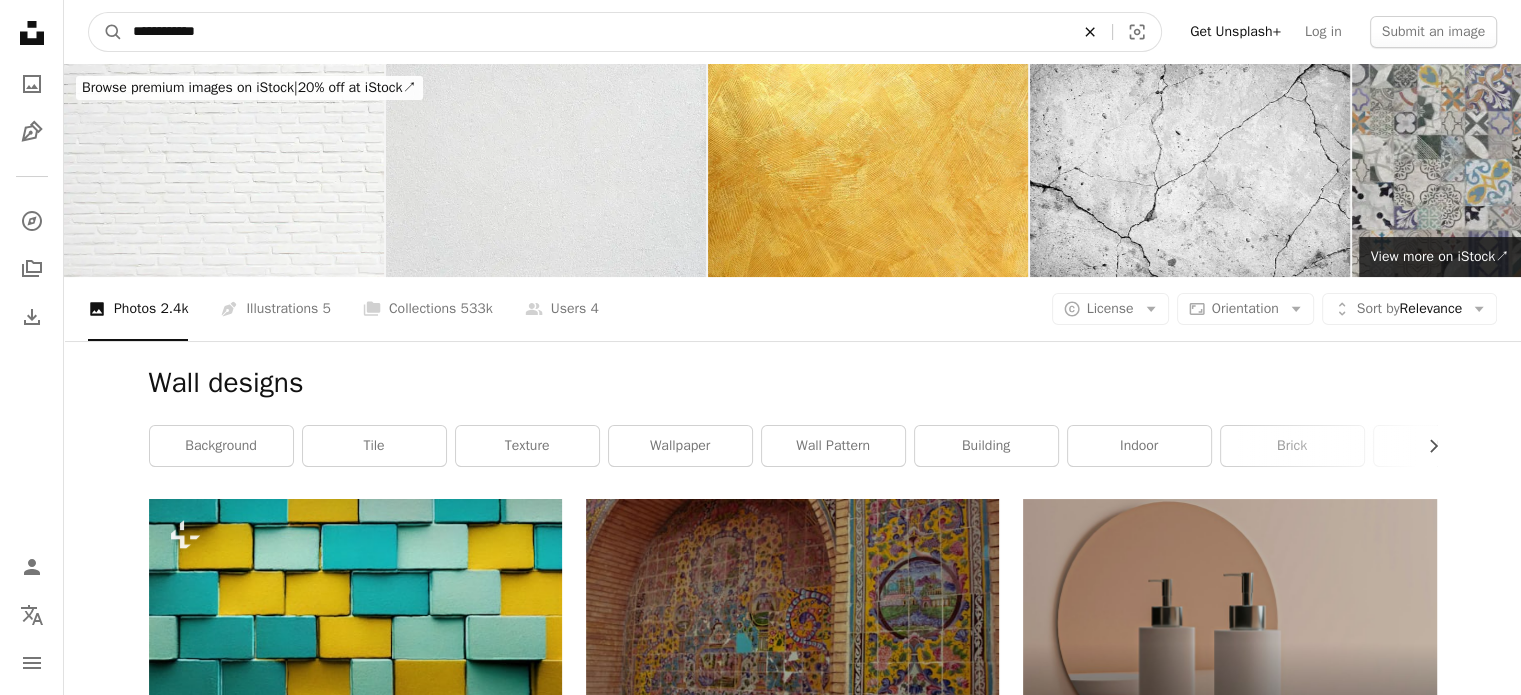 click on "An X shape" 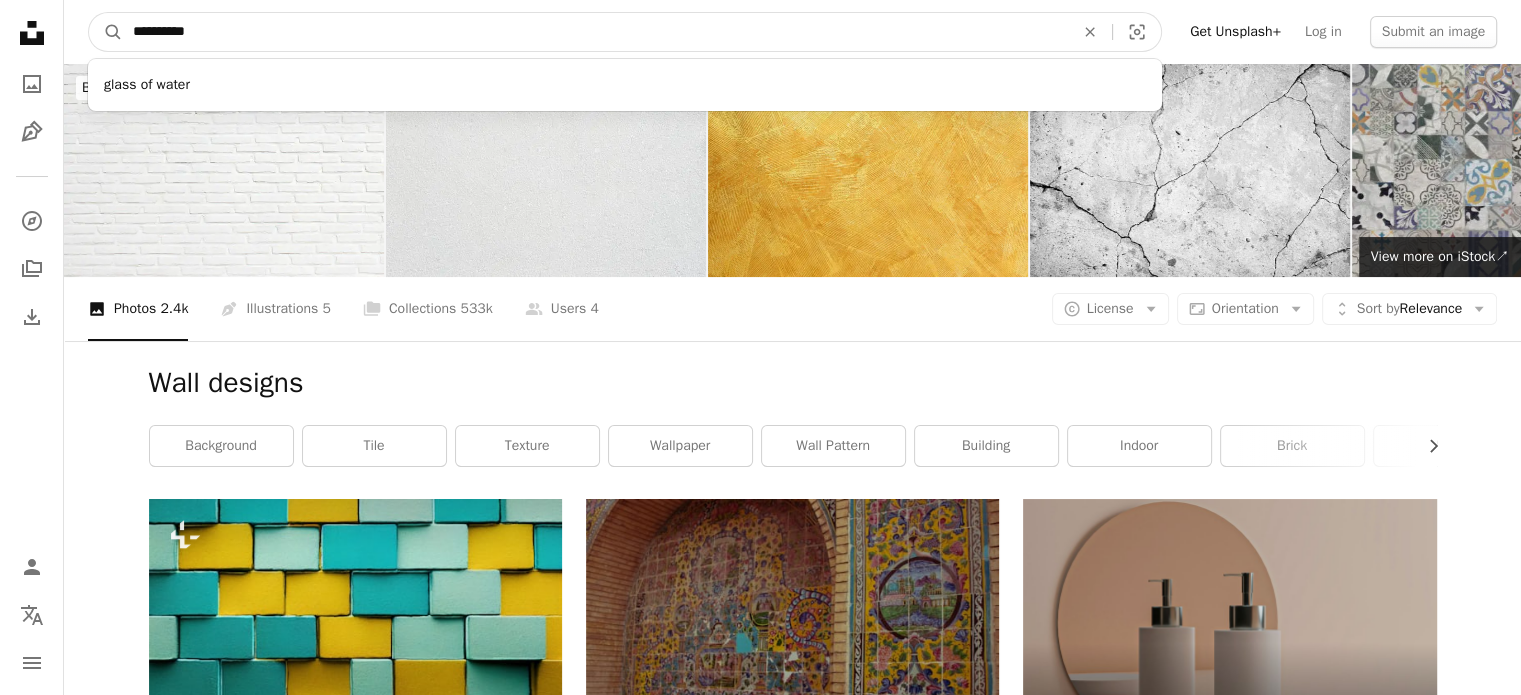 type on "**********" 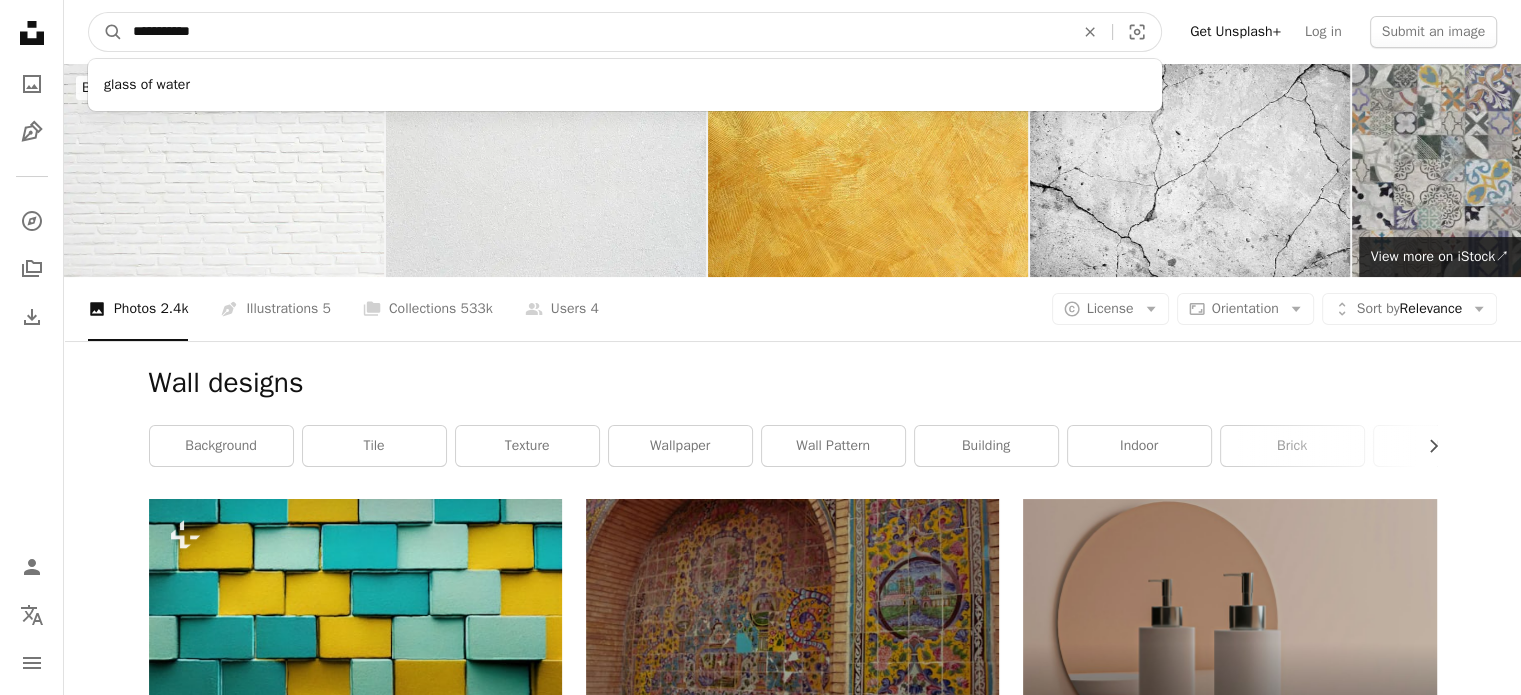 click on "A magnifying glass" at bounding box center (106, 32) 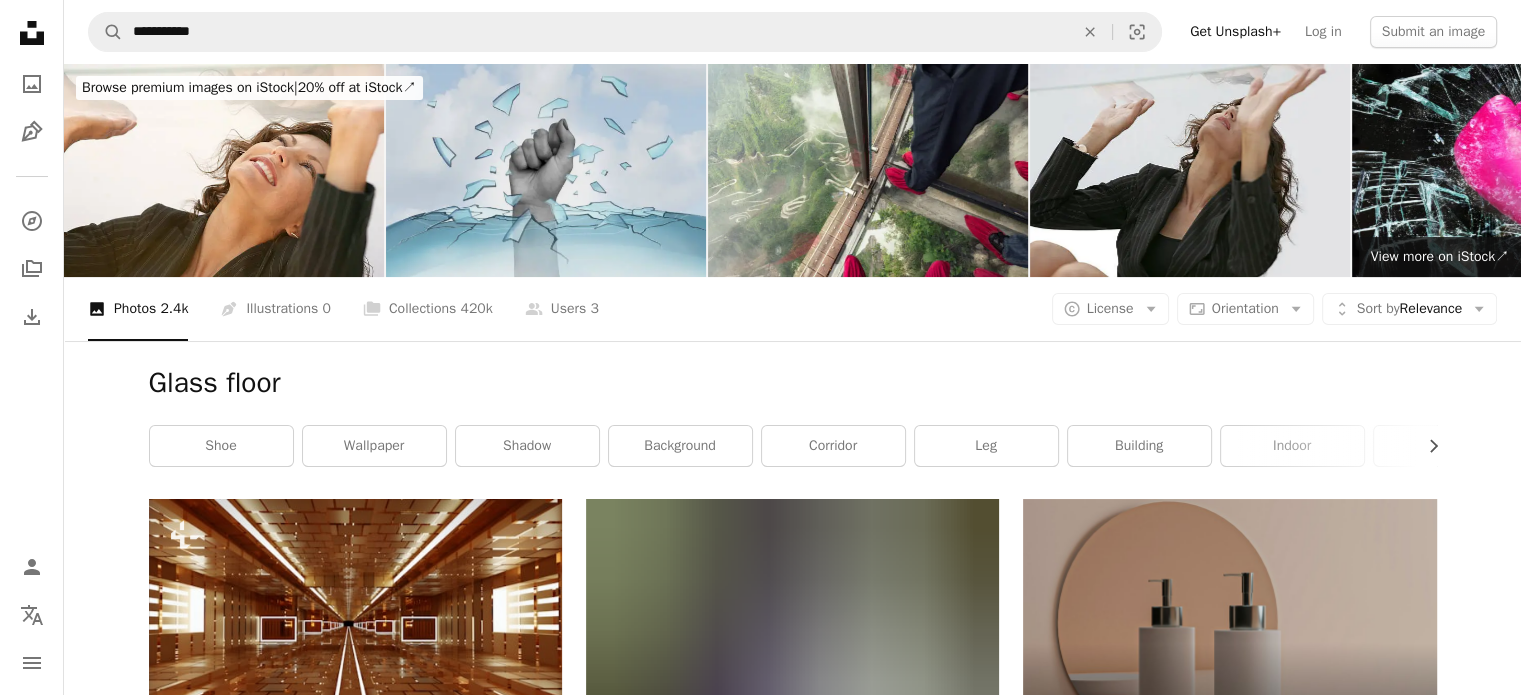scroll, scrollTop: 300, scrollLeft: 0, axis: vertical 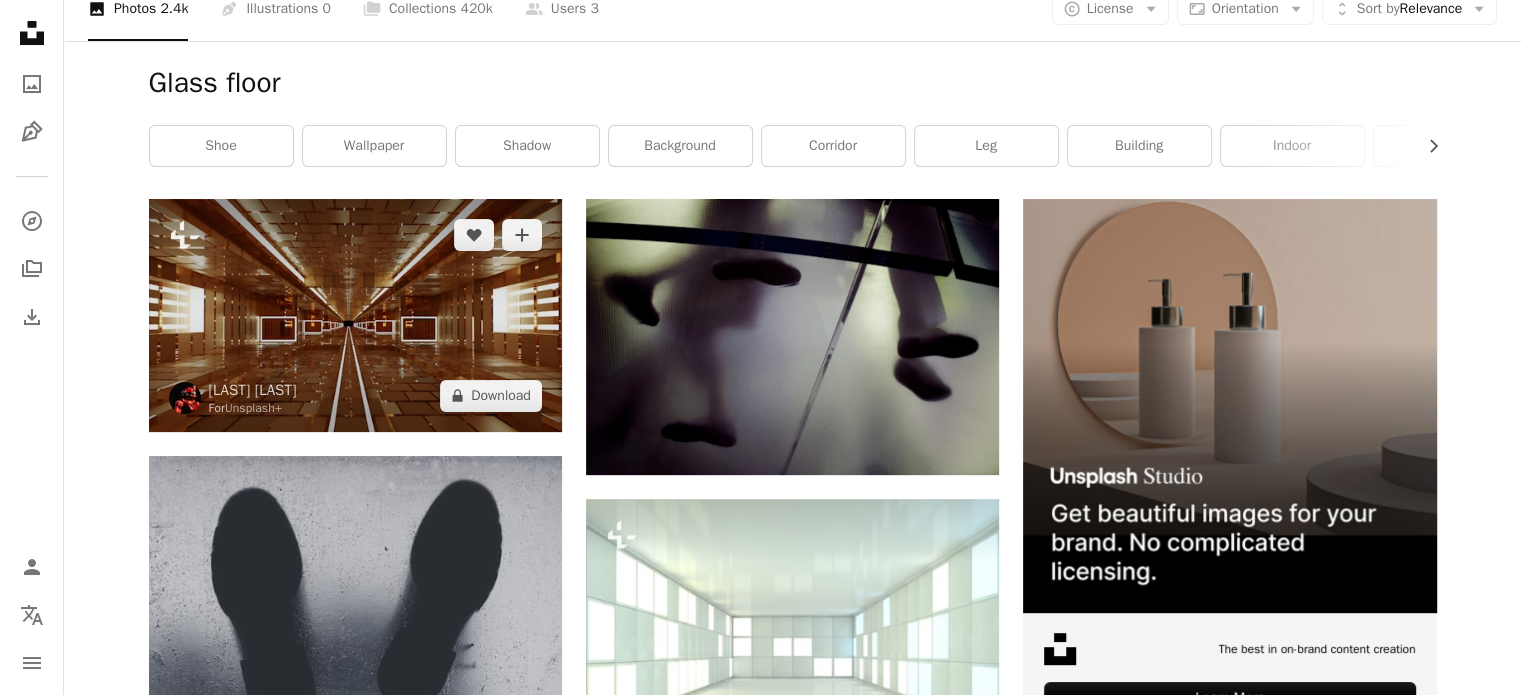 click at bounding box center (355, 315) 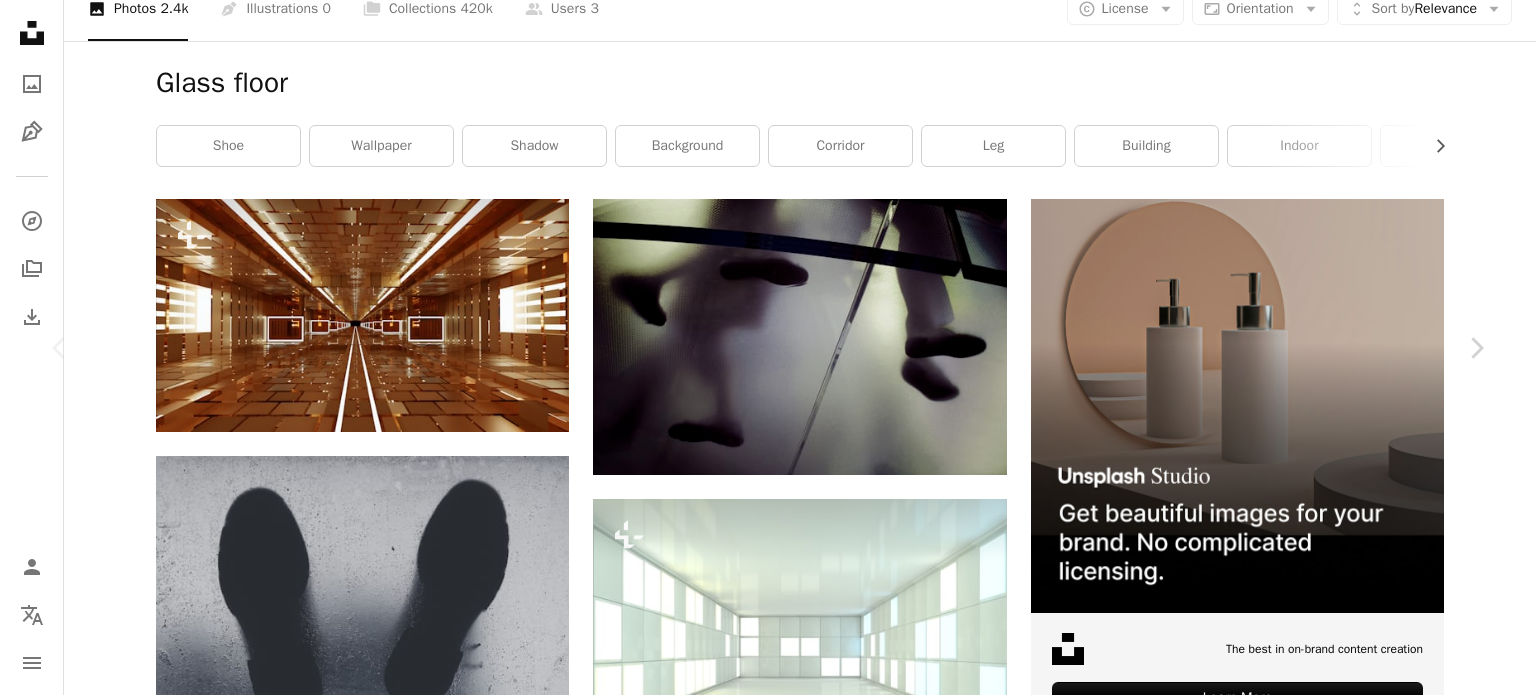 click on "An X shape Chevron left Chevron right [FIRST] [LAST] For Unsplash+ A heart A plus sign A lock Download Zoom in A forward-right arrow Share More Actions Calendar outlined Published on January 28, 2023 Safety Licensed under the Unsplash+ License wallpaper background 3d render digital image wallpapers render backgrounds Creative Commons images From this series Chevron right Plus sign for Unsplash+ Plus sign for Unsplash+ Plus sign for Unsplash+ Plus sign for Unsplash+ Plus sign for Unsplash+ Plus sign for Unsplash+ Plus sign for Unsplash+ Plus sign for Unsplash+ Plus sign for Unsplash+ Plus sign for Unsplash+ Related images Plus sign for Unsplash+ A heart A plus sign [FIRST] [LAST] For Unsplash+ A lock Download Plus sign for Unsplash+ A heart A plus sign [FIRST] [LAST] For Unsplash+ A lock Download Plus sign for Unsplash+ A heart A plus sign [FIRST] [LAST] For Unsplash+ A lock Download Plus sign for Unsplash+ A heart A plus sign [FIRST] [LAST] For Unsplash+ A lock Download Plus sign for Unsplash+ A heart For For" at bounding box center (768, 4726) 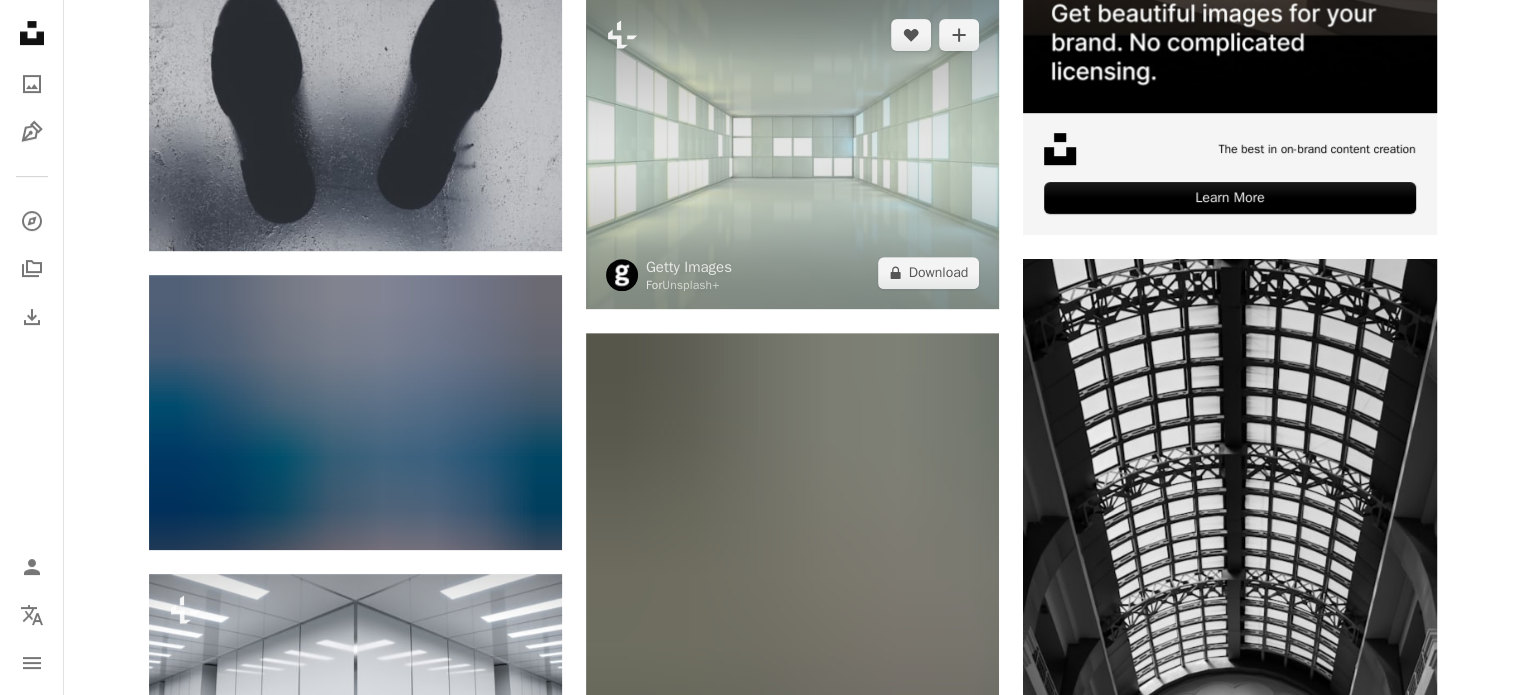 scroll, scrollTop: 1100, scrollLeft: 0, axis: vertical 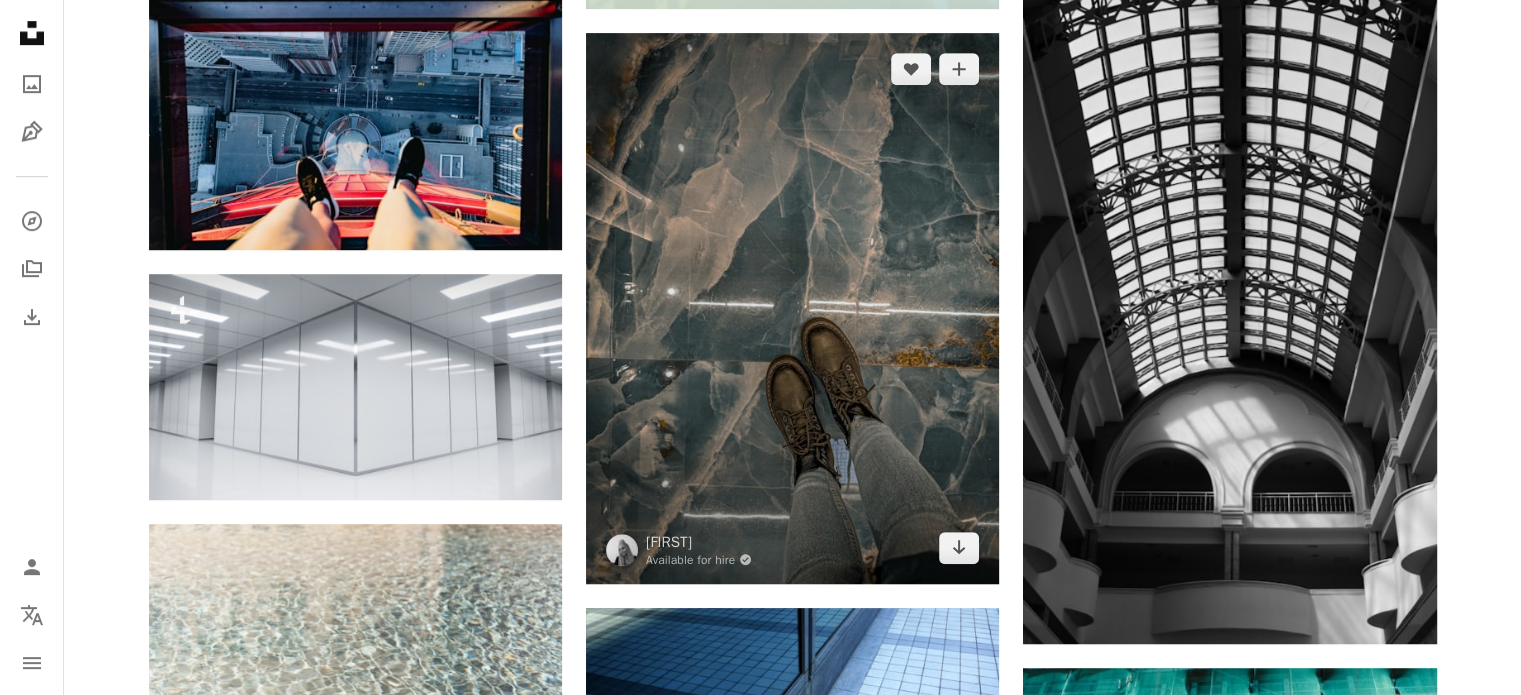 click at bounding box center [792, 308] 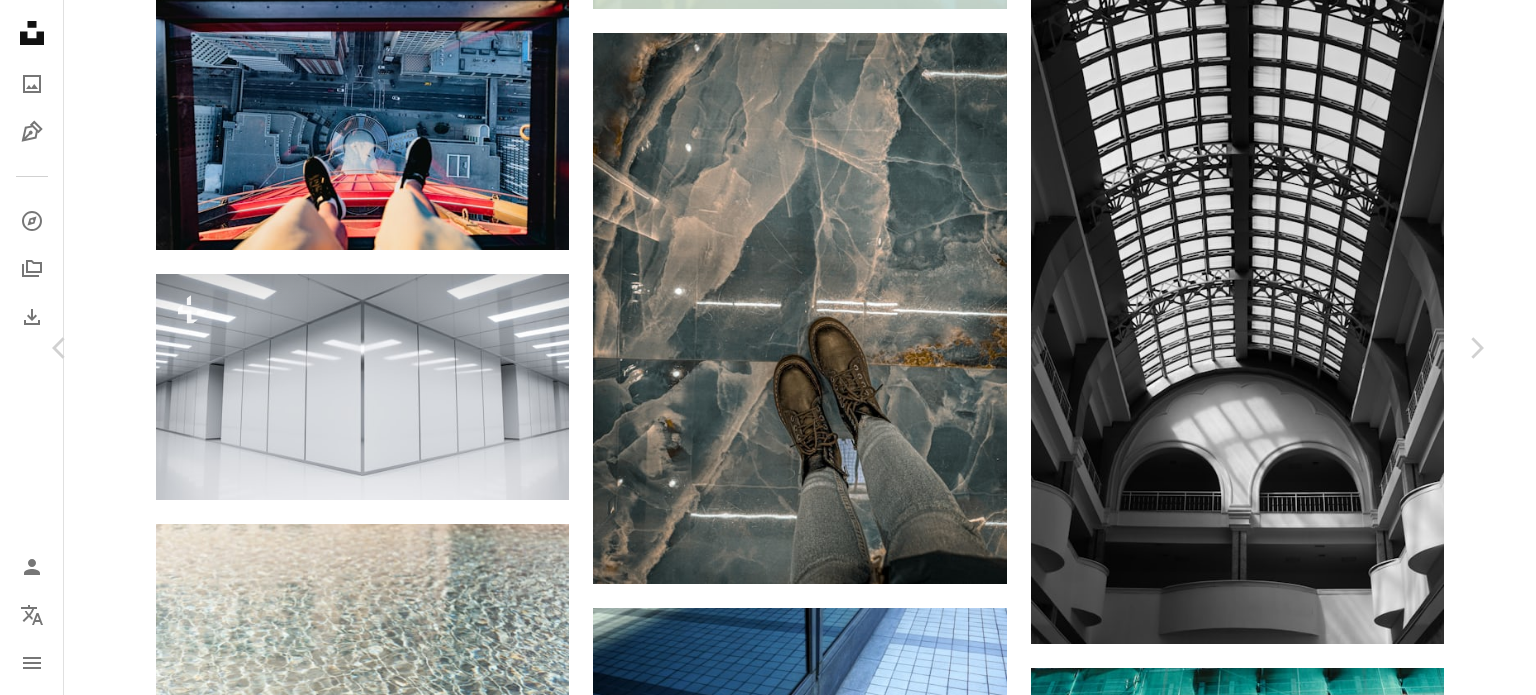 click on "Download free" at bounding box center (1287, 3626) 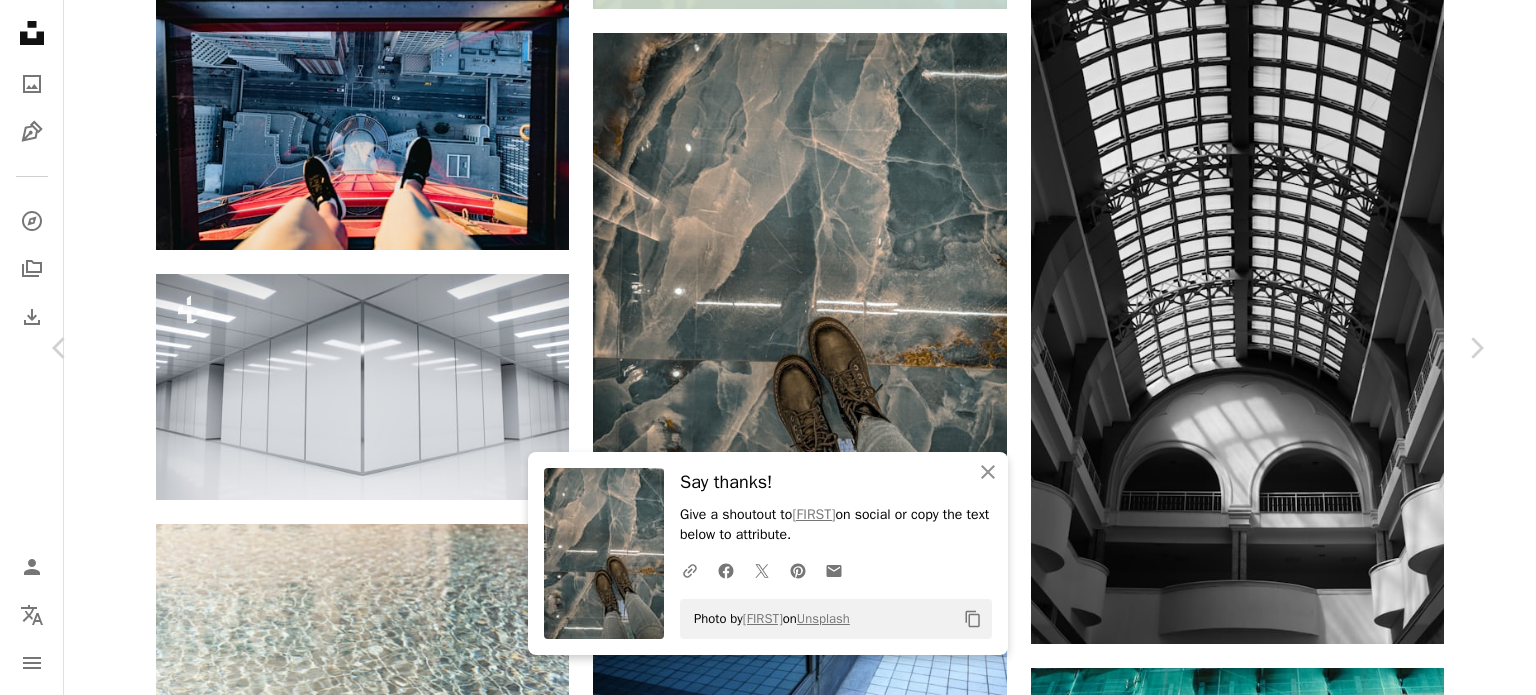 click on "An X shape Chevron left Chevron right An X shape Close Say thanks! Give a shoutout to  [FIRST] [LAST]  on social or copy the text below to attribute. A URL sharing icon (chains) Facebook icon X (formerly Twitter) icon Pinterest icon An envelope Photo by  [FIRST] [LAST]  on  Unsplash
Copy content [FIRST] [LAST] Available for hire A checkmark inside of a circle A heart A plus sign Download free Chevron down Zoom in Views 4,347 Downloads 37 A forward-right arrow Share Info icon Info More Actions Calendar outlined Published on  [DATE] Camera Apple, iPhone 15 Pro Max Safety Free to use under the  Unsplash License man human adult male shoe jeans floor sneaker denim pants Free pictures Browse premium related images on iStock  |  Save 20% with code UNSPLASH20 View more on iStock  ↗ Related images A heart A plus sign [FIRST] [LAST] Available for hire A checkmark inside of a circle Arrow pointing down Plus sign for Unsplash+ A heart A plus sign" at bounding box center (768, 3926) 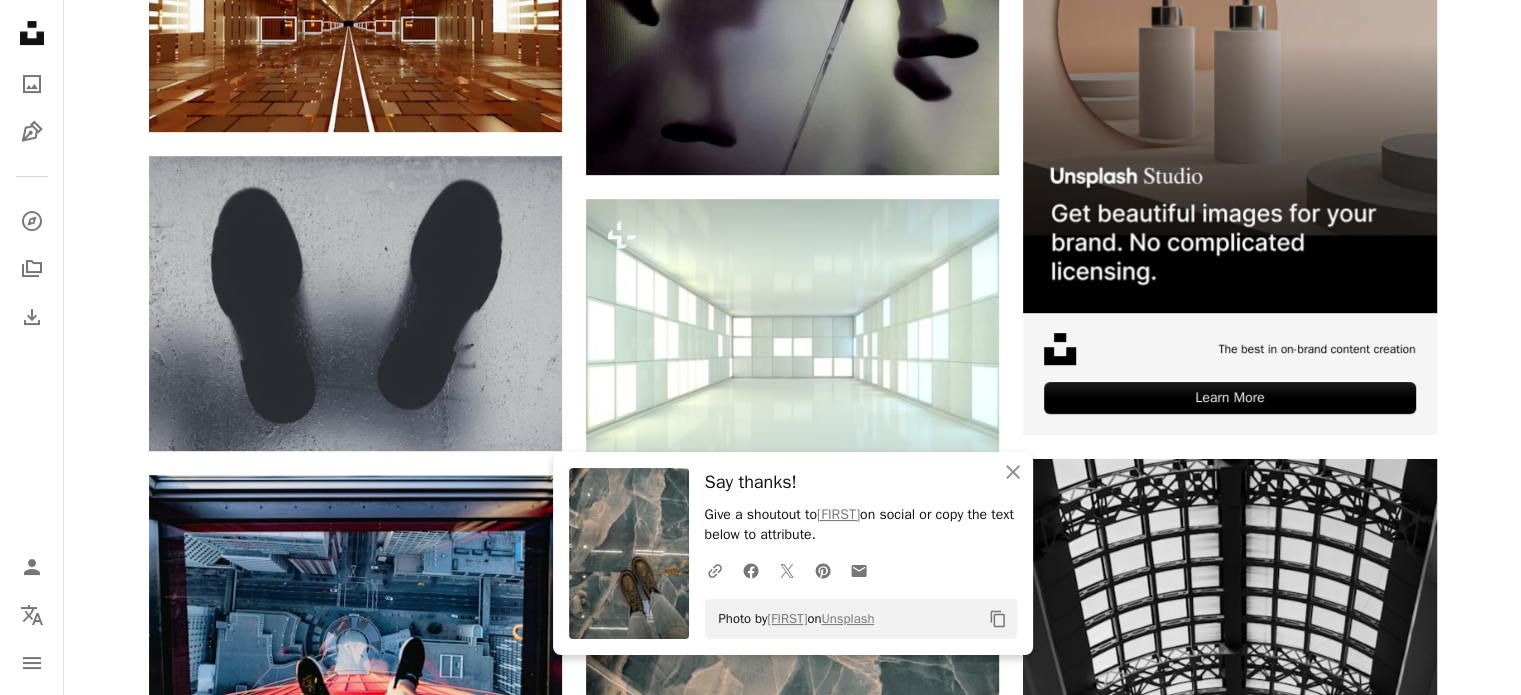 scroll, scrollTop: 0, scrollLeft: 0, axis: both 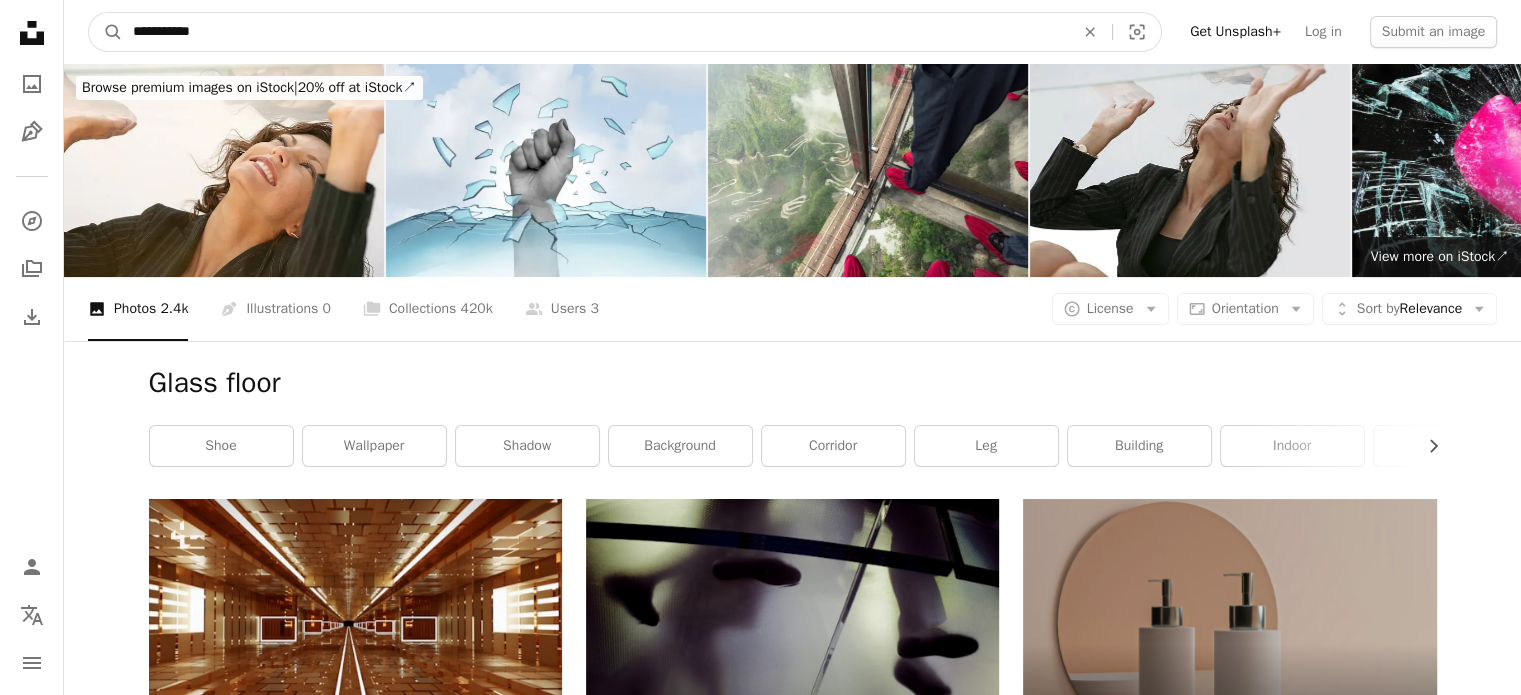 click on "An X shape" 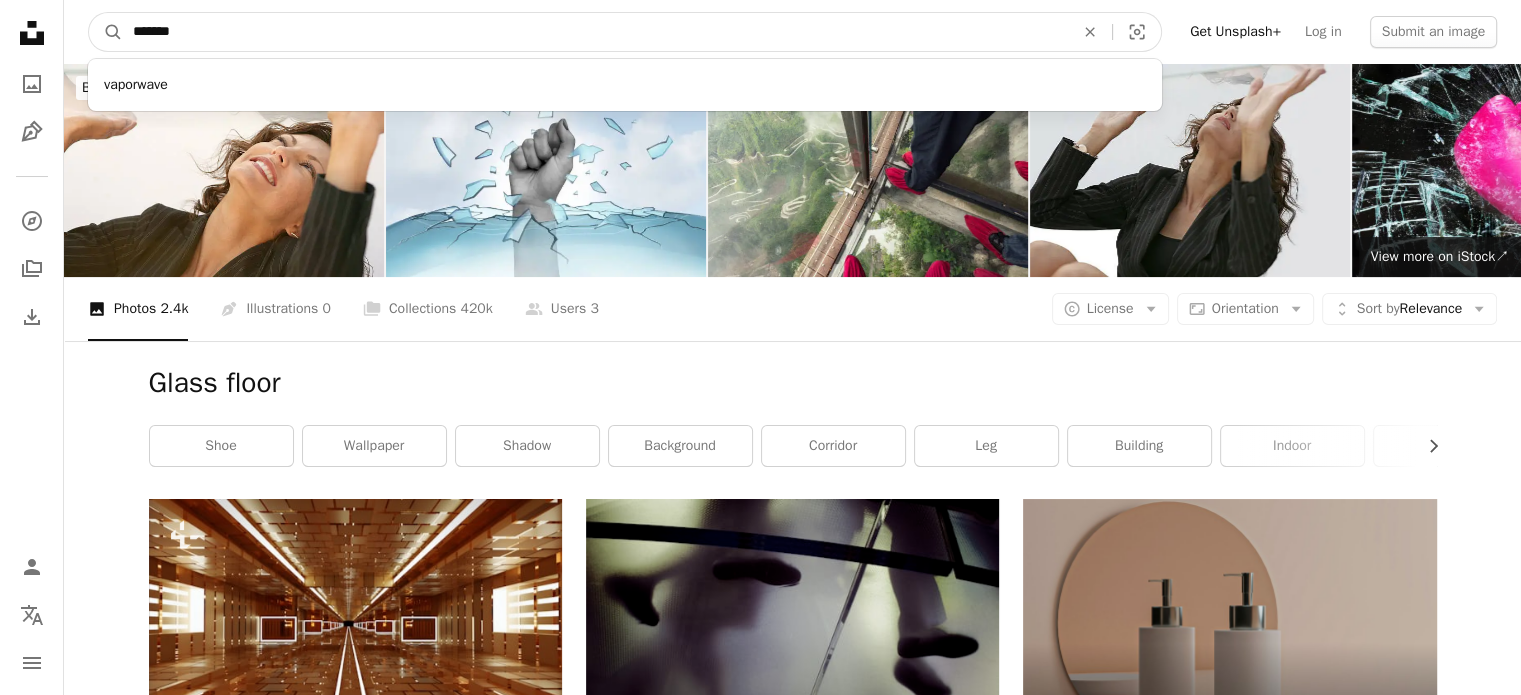 type on "********" 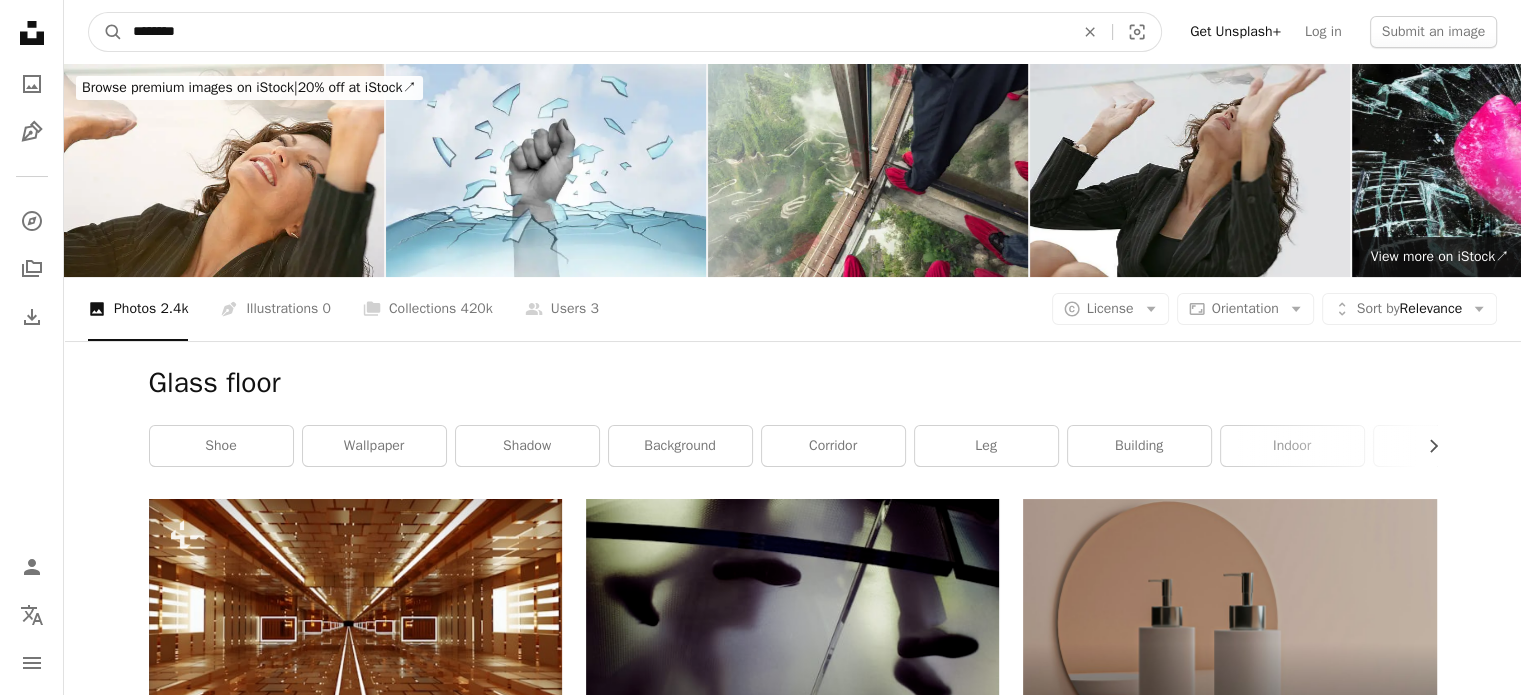 click on "A magnifying glass" at bounding box center [106, 32] 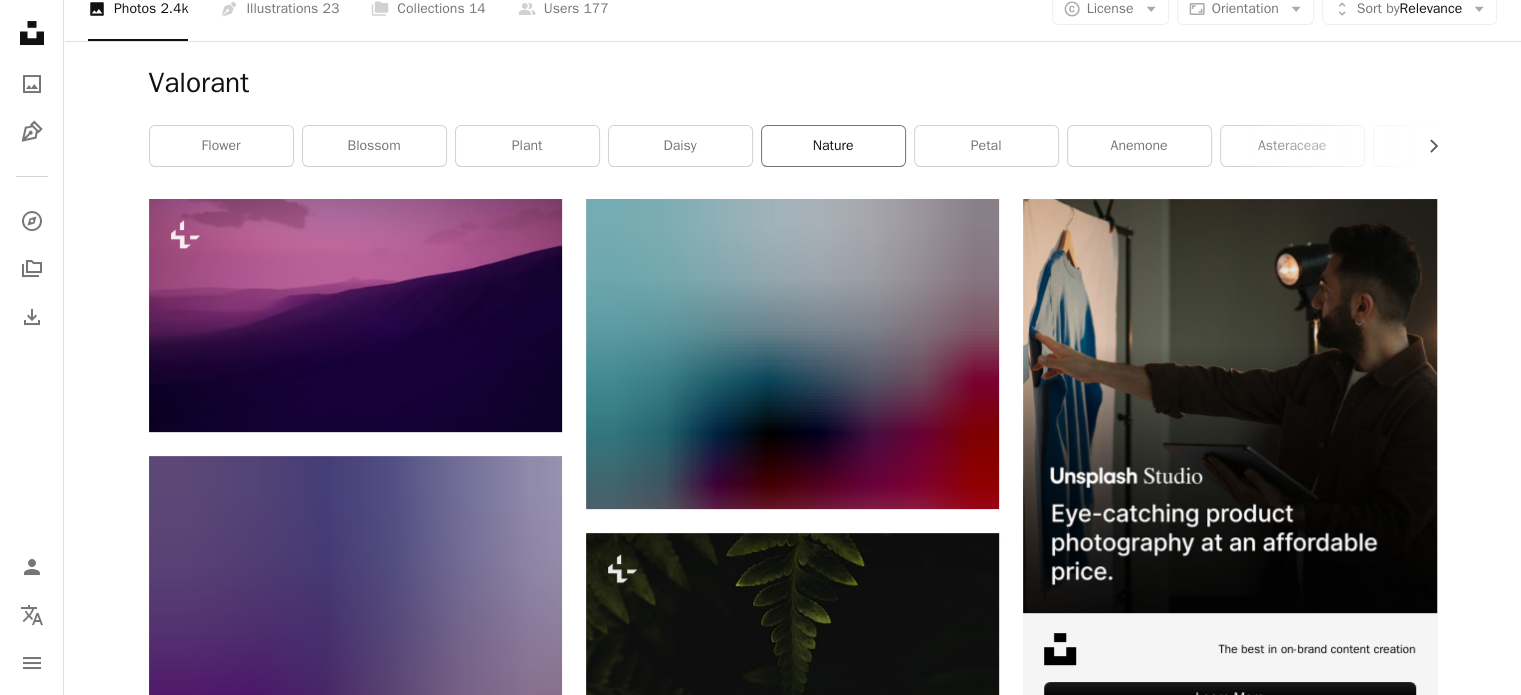 scroll, scrollTop: 400, scrollLeft: 0, axis: vertical 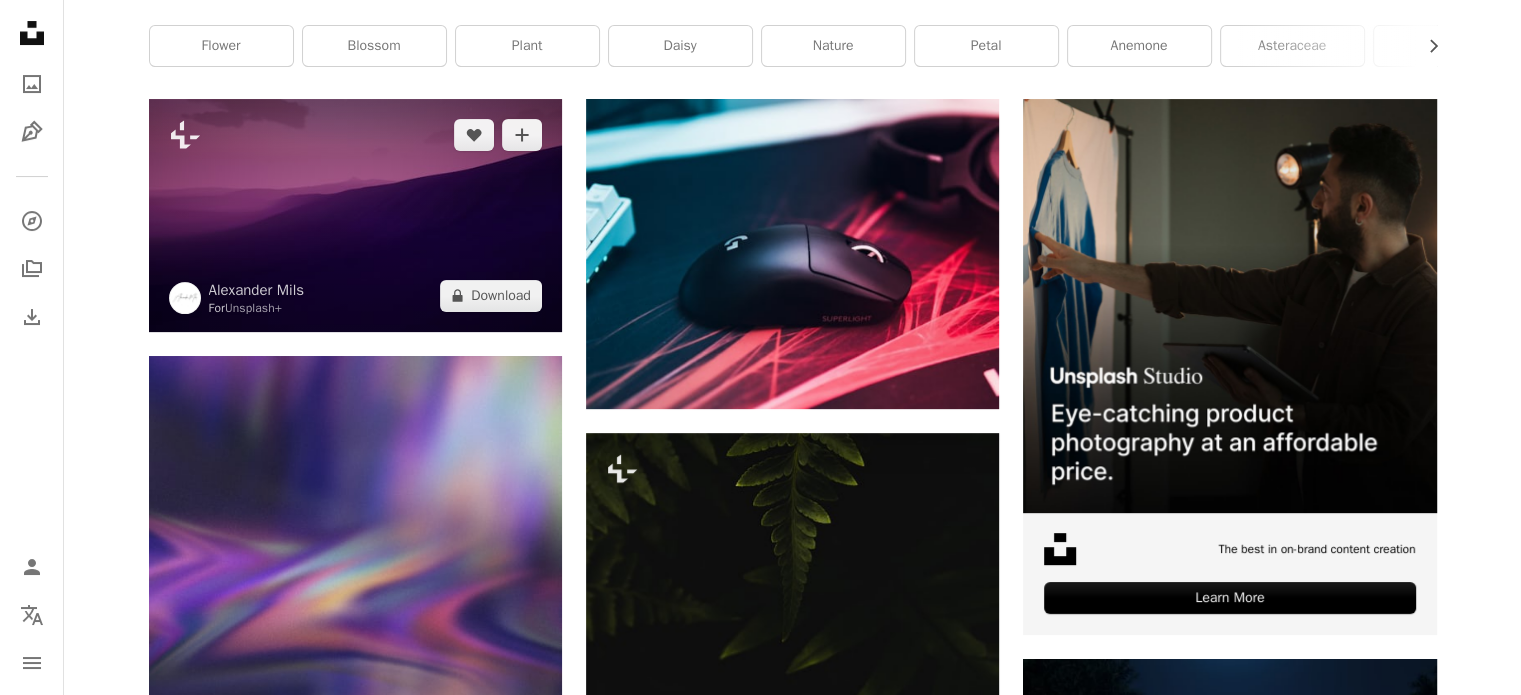 click at bounding box center (355, 215) 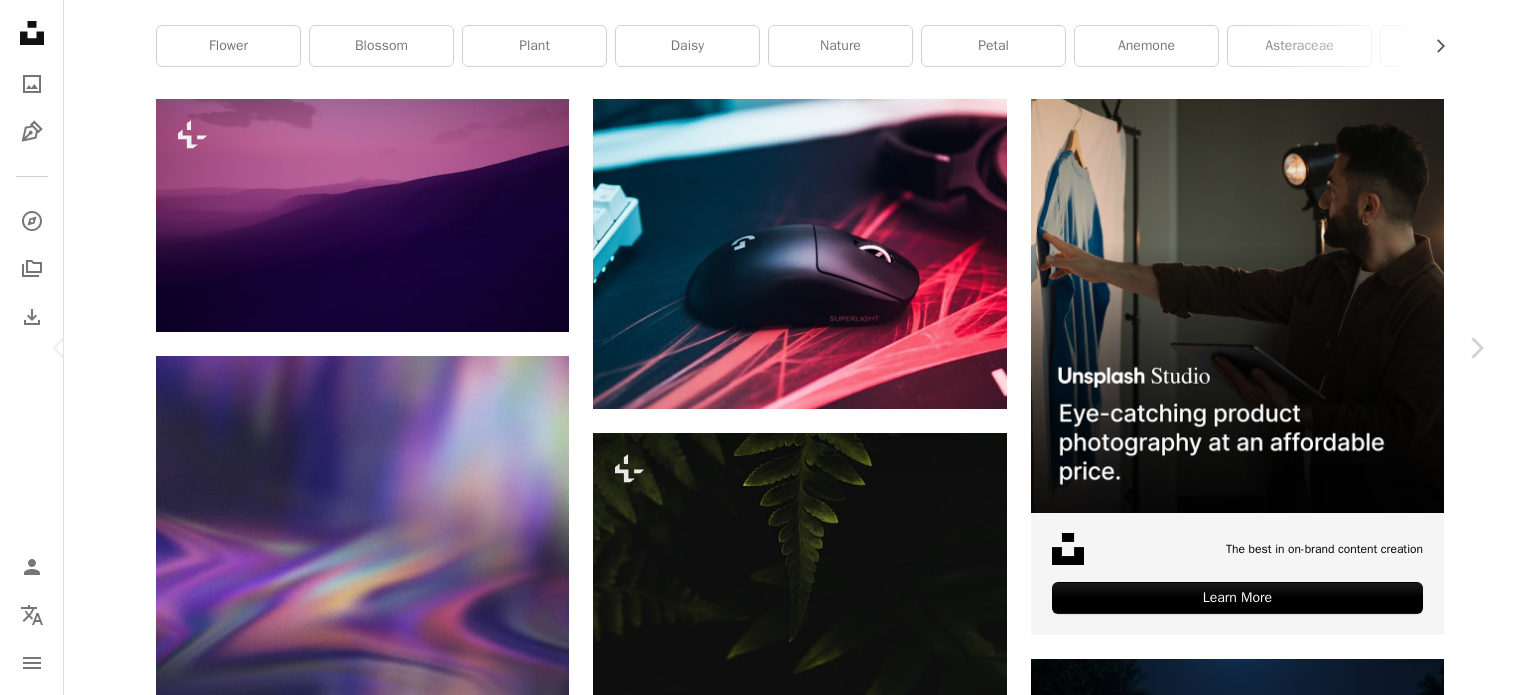 click on "An X shape Chevron left Chevron right Alexander Mils For Unsplash+ A heart A plus sign A lock Download Zoom in A forward-right arrow Share More Actions Calendar outlined Published on December 17, 2022 Safety Licensed under the Unsplash+ License wallpaper background 3d render digital image render purple night sky HD Wallpapers From this series Chevron right Plus sign for Unsplash+ Plus sign for Unsplash+ Plus sign for Unsplash+ Plus sign for Unsplash+ Plus sign for Unsplash+ Plus sign for Unsplash+ Plus sign for Unsplash+ Plus sign for Unsplash+ Plus sign for Unsplash+ Plus sign for Unsplash+ Related images Plus sign for Unsplash+ A heart A plus sign Alexander Mils For Unsplash+ A lock Download Plus sign for Unsplash+ A heart A plus sign Alexander Mils For Unsplash+ A lock Download Plus sign for Unsplash+ A heart A plus sign Pramod Tiwari For Unsplash+ A lock Download Plus sign for Unsplash+ A heart A plus sign Alexander Mils For Unsplash+ A lock Download Plus sign for Unsplash+ A heart A plus sign For" at bounding box center [768, 4996] 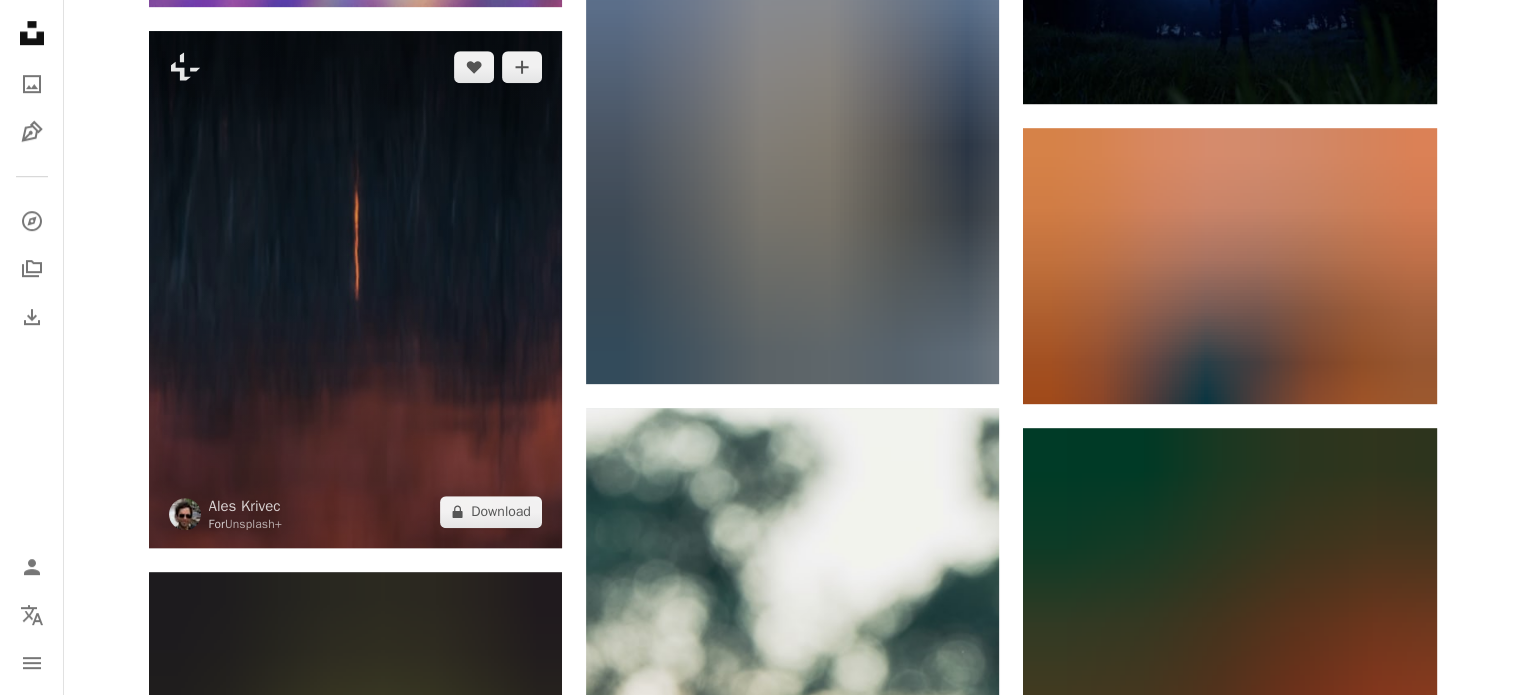 scroll, scrollTop: 1400, scrollLeft: 0, axis: vertical 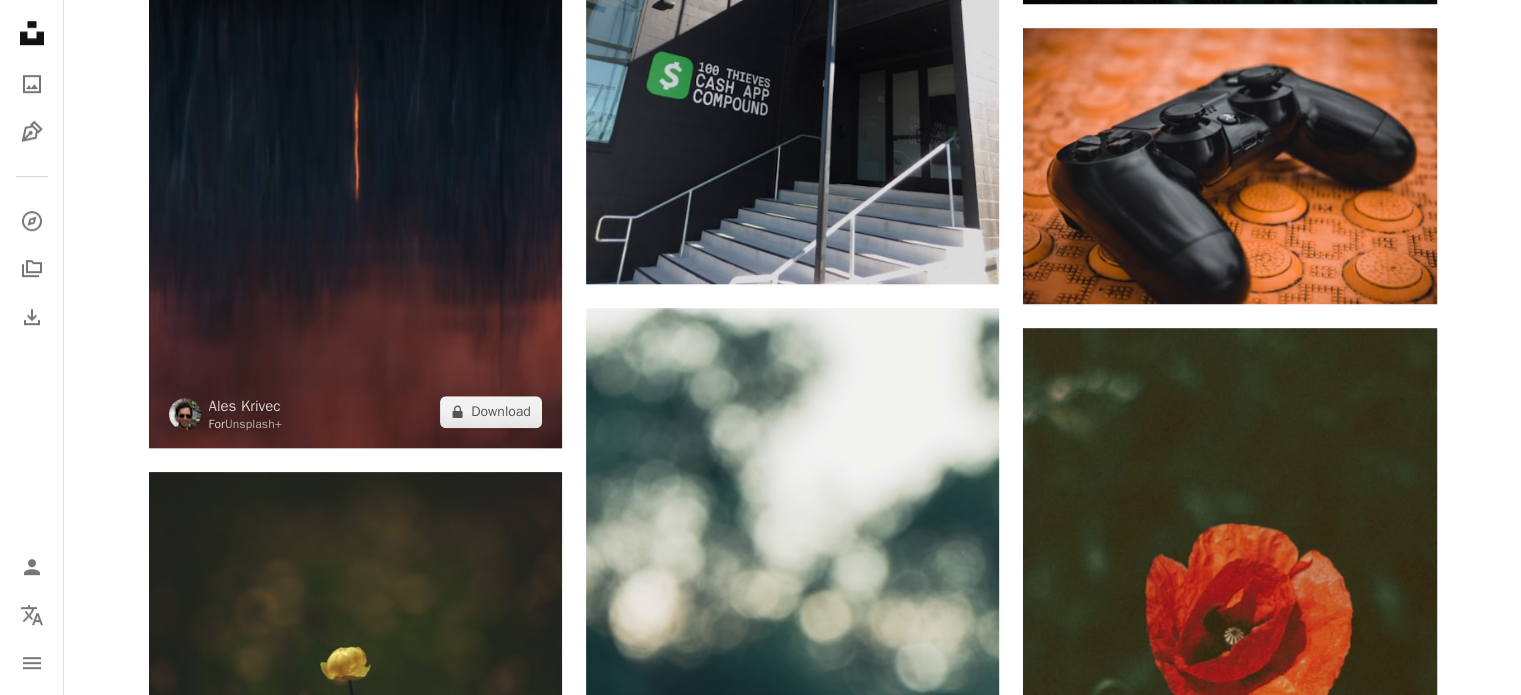 click at bounding box center [355, 189] 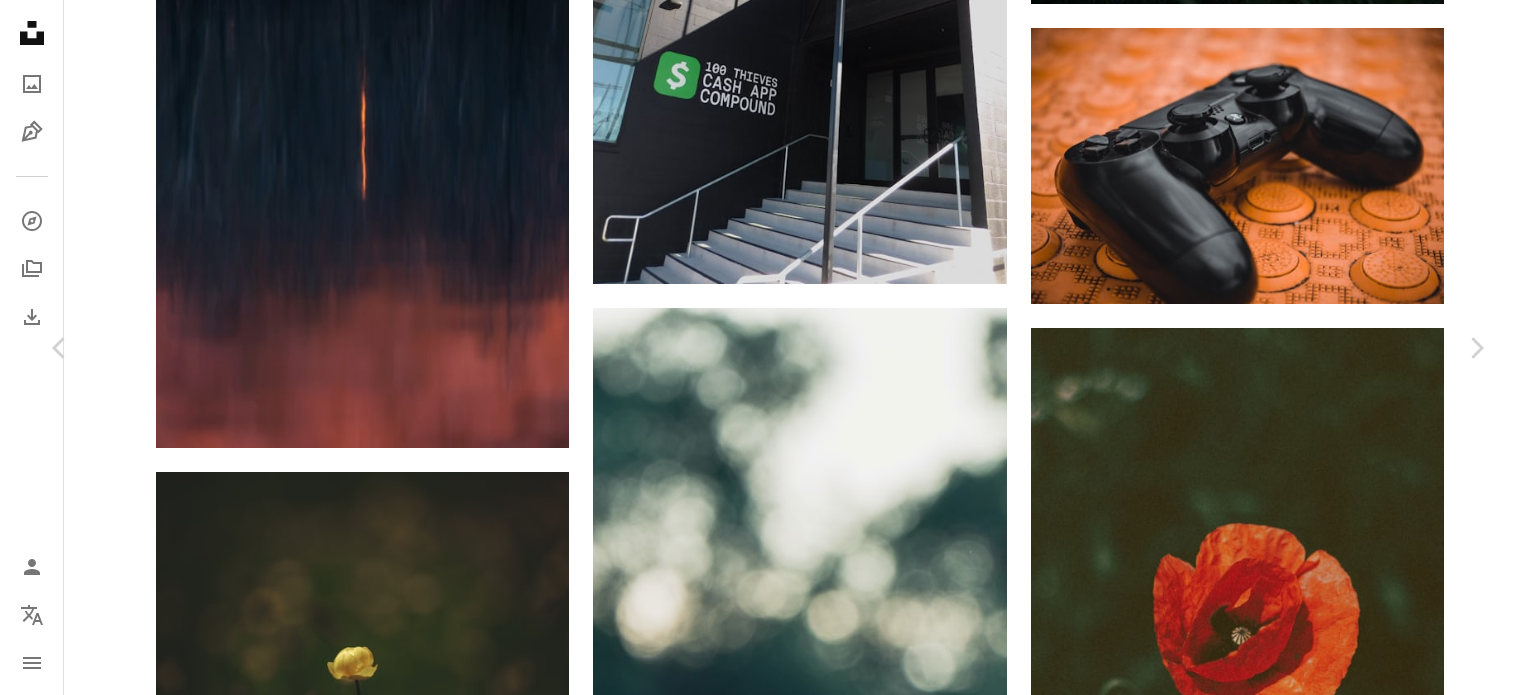 click on "An X shape Chevron left Chevron right Ales Krivec For Unsplash+ A heart A plus sign A lock Download Zoom in A forward-right arrow Share More Actions Abstract shape in the water. Calendar outlined Published on January 20, 2023 Safety Licensed under the Unsplash+ License abstract summer screensaver wallpapers sunlight beautiful sunset backgrounds screen saver Free stock photos Related images Plus sign for Unsplash+ A heart A plus sign Resource Database For Unsplash+ A lock Download Plus sign for Unsplash+ A heart A plus sign Kateryna Hliznitsova For Unsplash+ A lock Download Plus sign for Unsplash+ A heart A plus sign A. C. For Unsplash+ A lock Download Plus sign for Unsplash+ A heart A plus sign Unsplash+ Community For Unsplash+ A lock Download Plus sign for Unsplash+ A heart A plus sign Ales Krivec For Unsplash+ A lock Download Plus sign for Unsplash+ A heart A plus sign Allec Gomes For Unsplash+ A lock Download Plus sign for Unsplash+ A heart A plus sign Resource Database For Unsplash+ A lock For" at bounding box center (768, 3996) 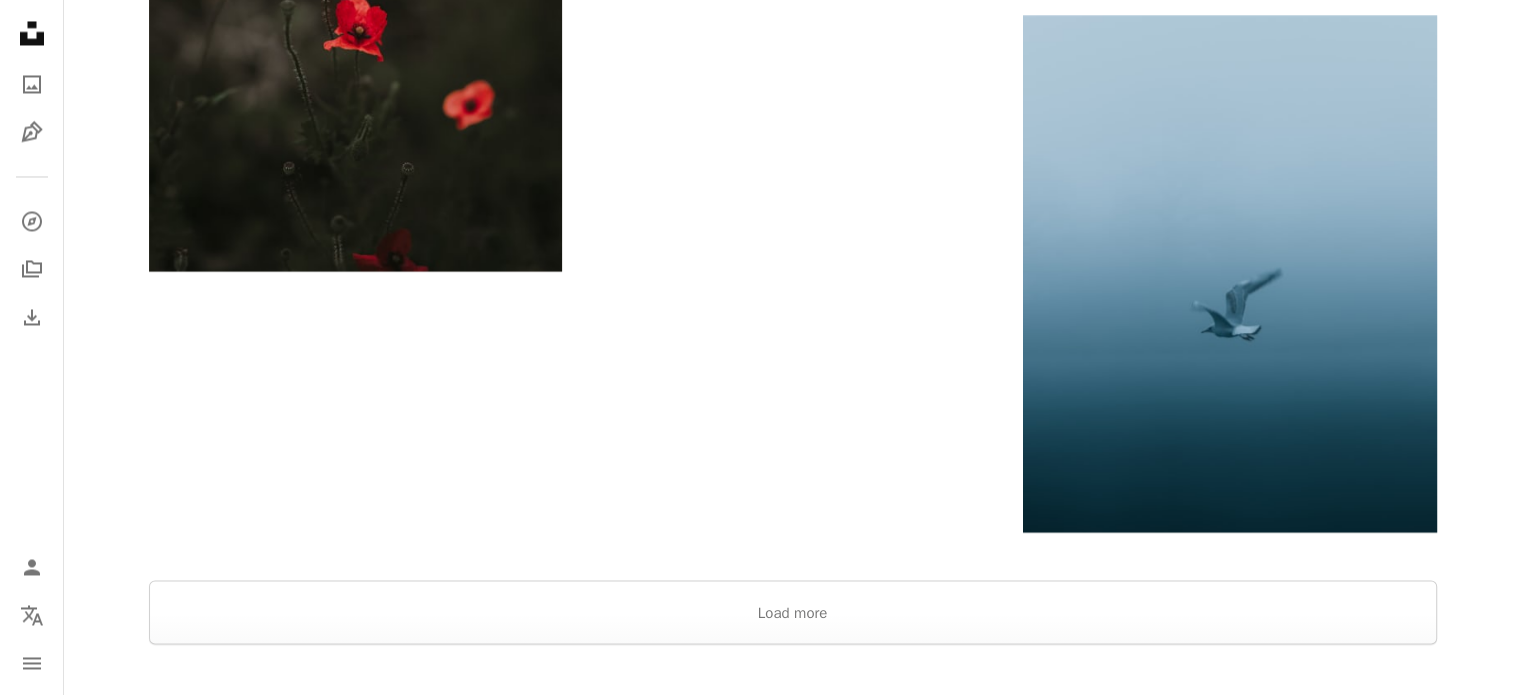 scroll, scrollTop: 4100, scrollLeft: 0, axis: vertical 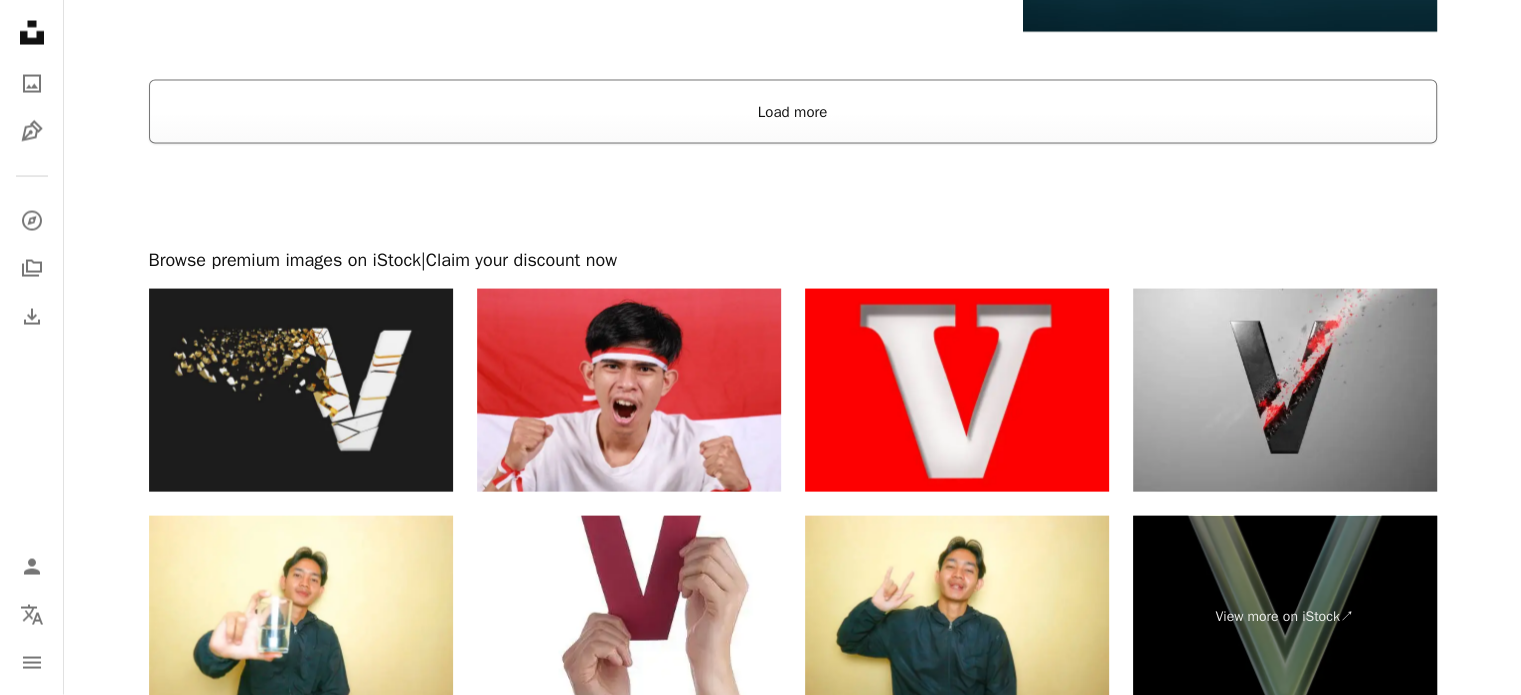 click on "Load more" at bounding box center [793, 112] 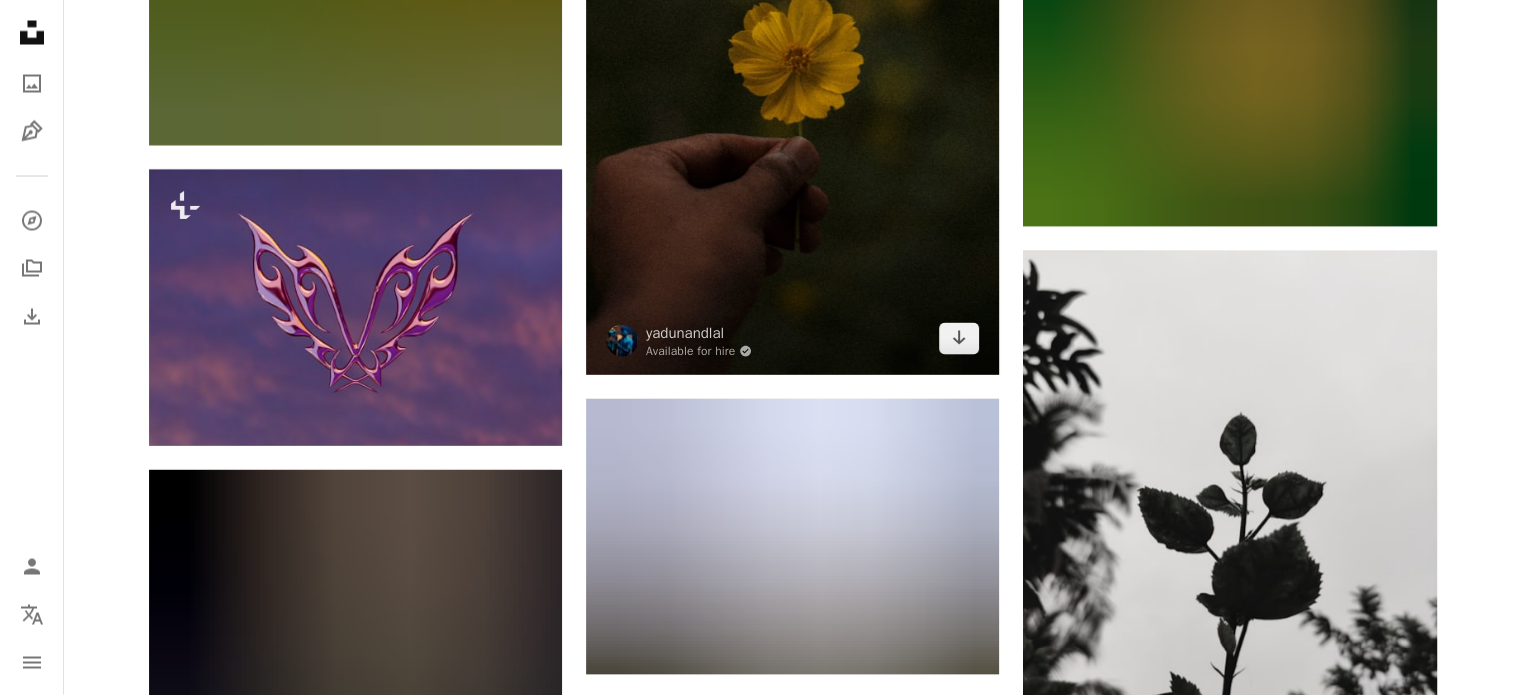scroll, scrollTop: 11700, scrollLeft: 0, axis: vertical 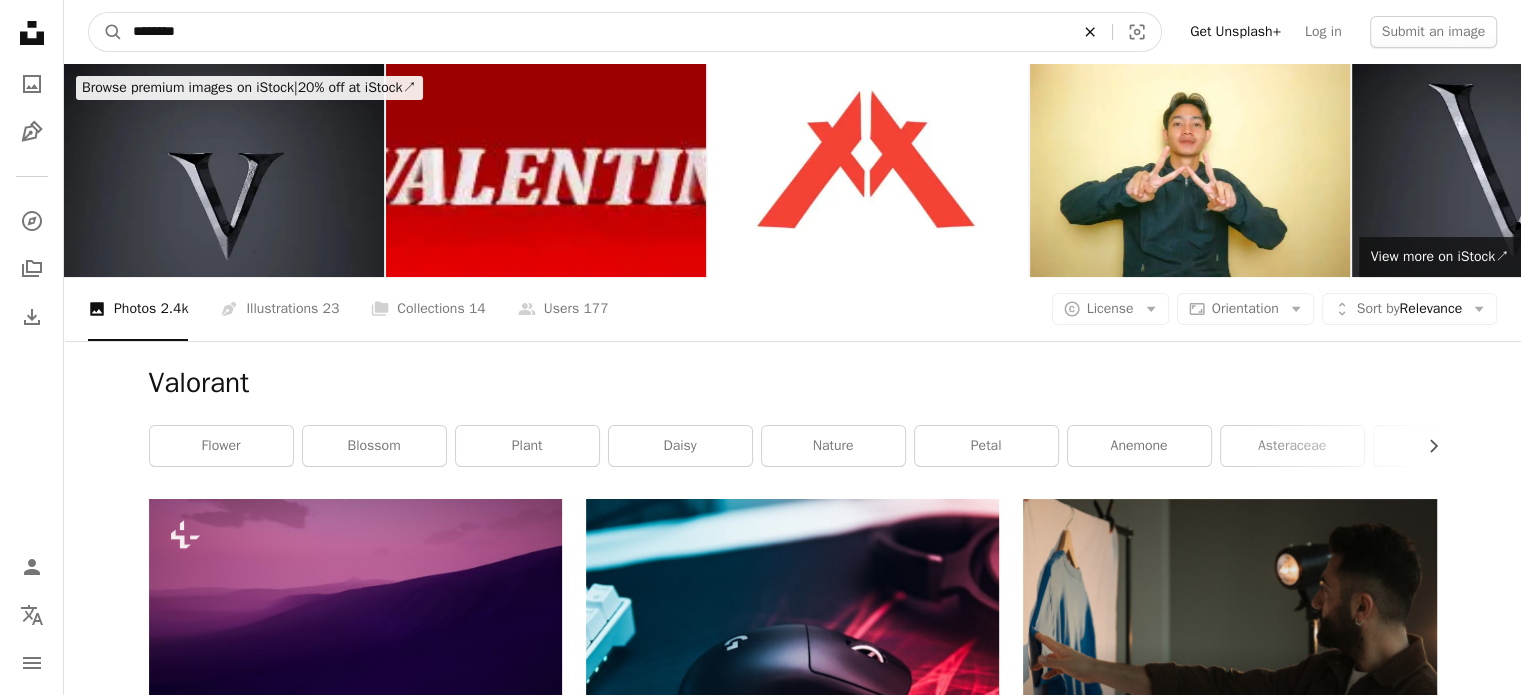 click 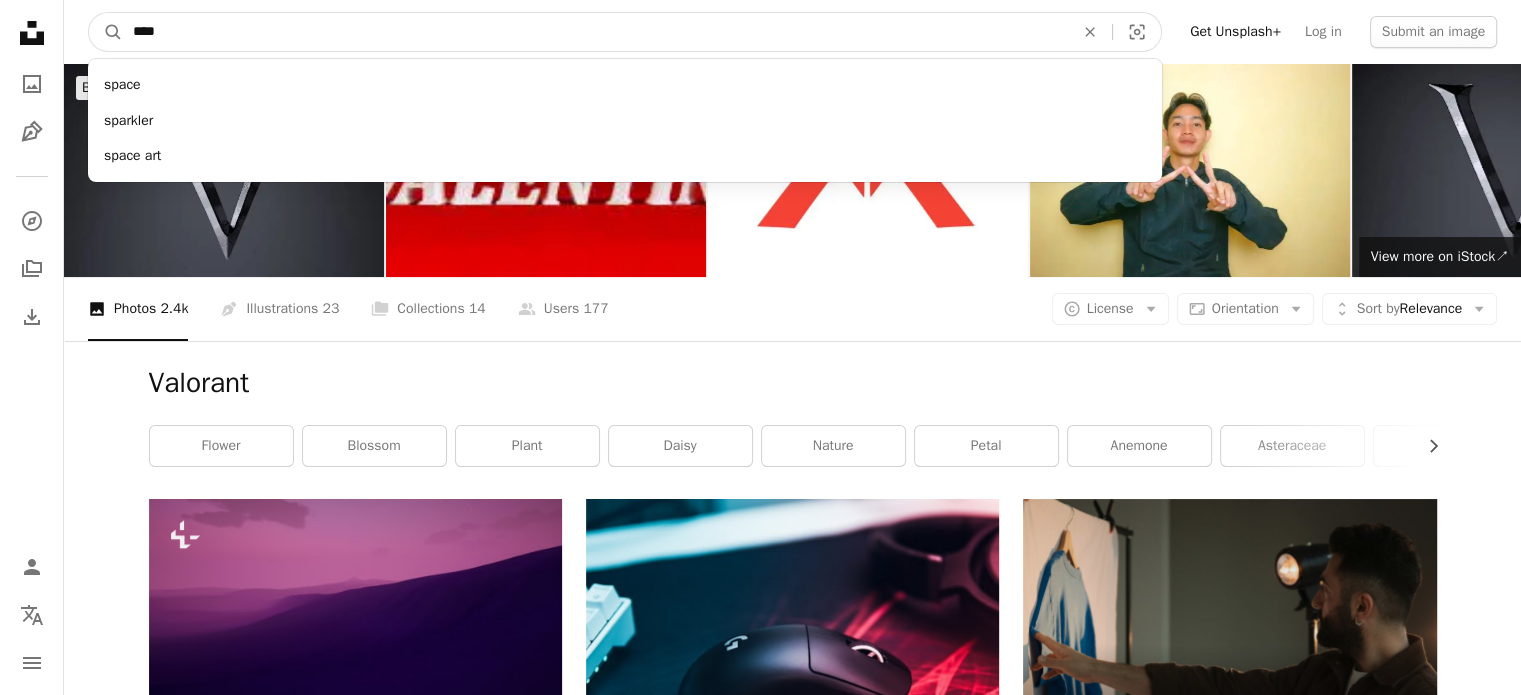 type on "*****" 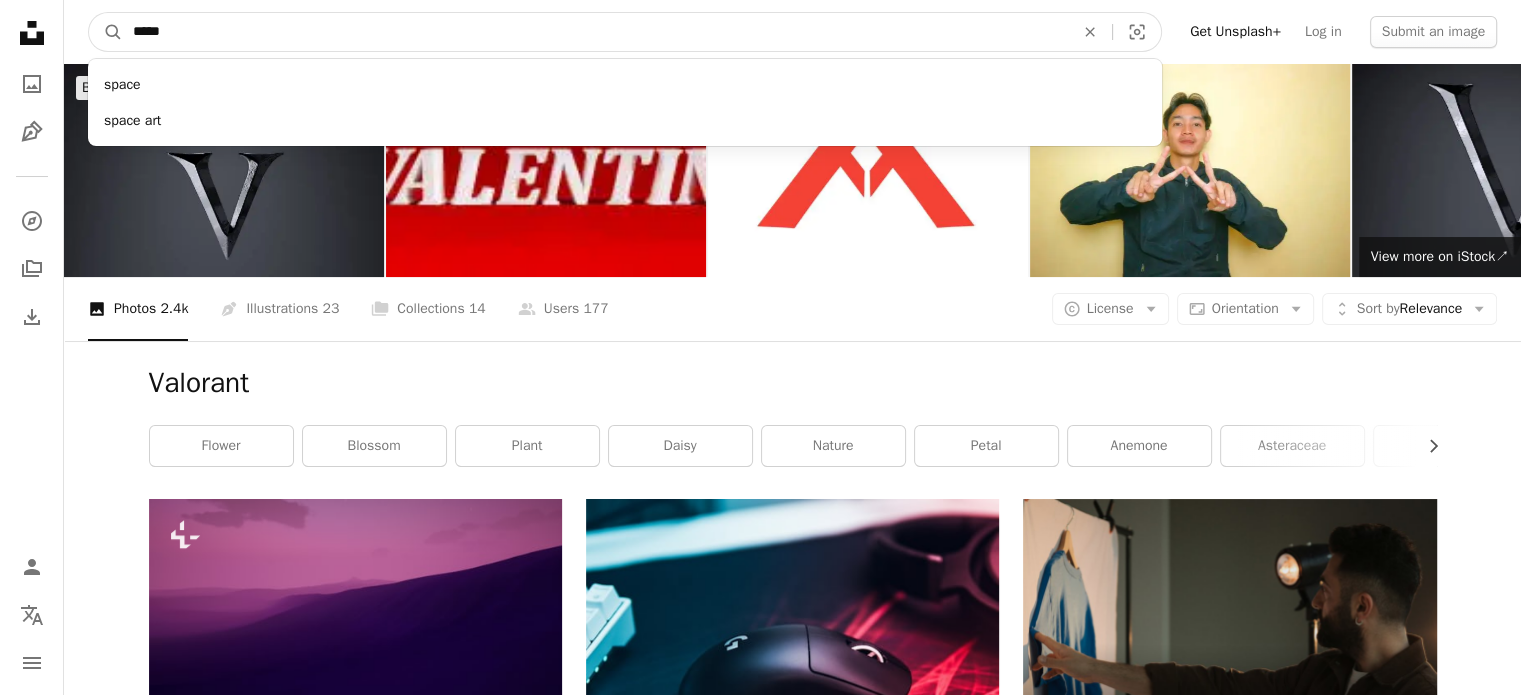 click on "A magnifying glass" at bounding box center (106, 32) 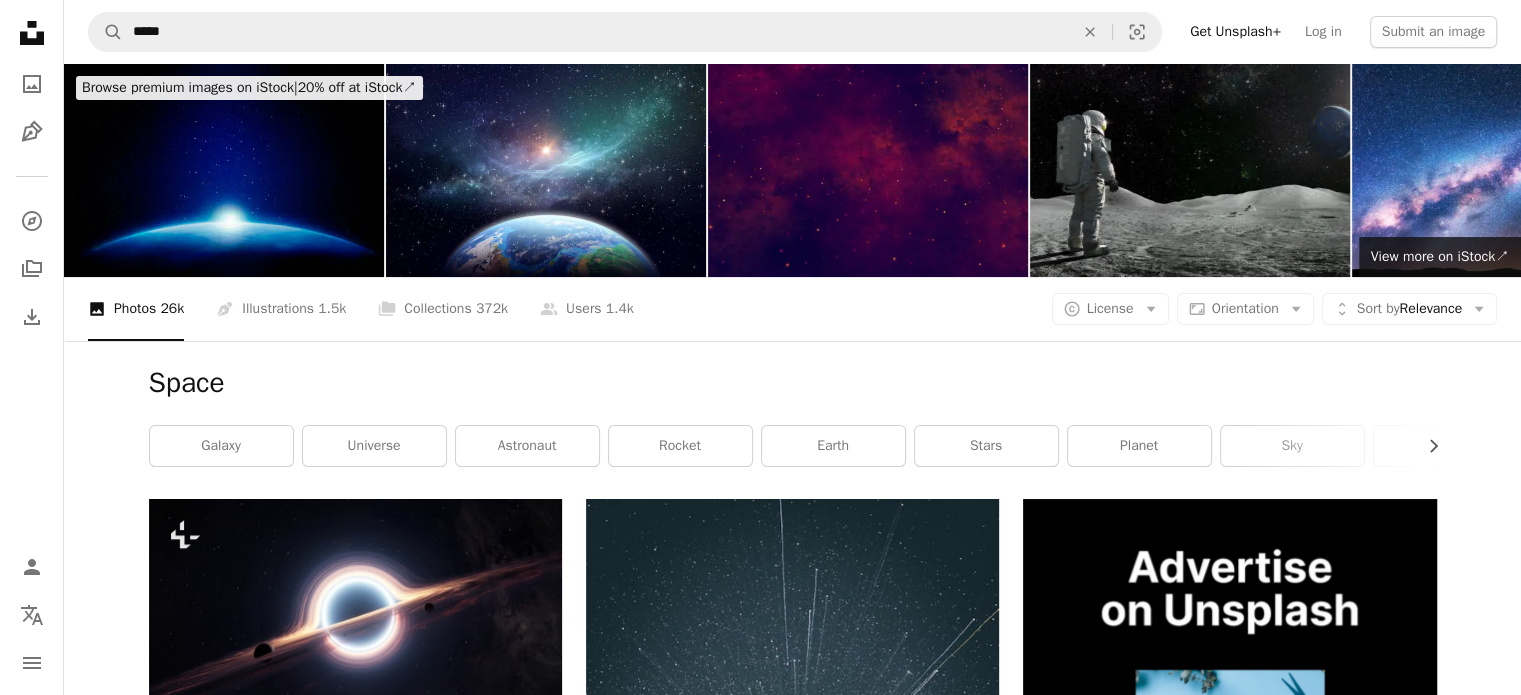 scroll, scrollTop: 200, scrollLeft: 0, axis: vertical 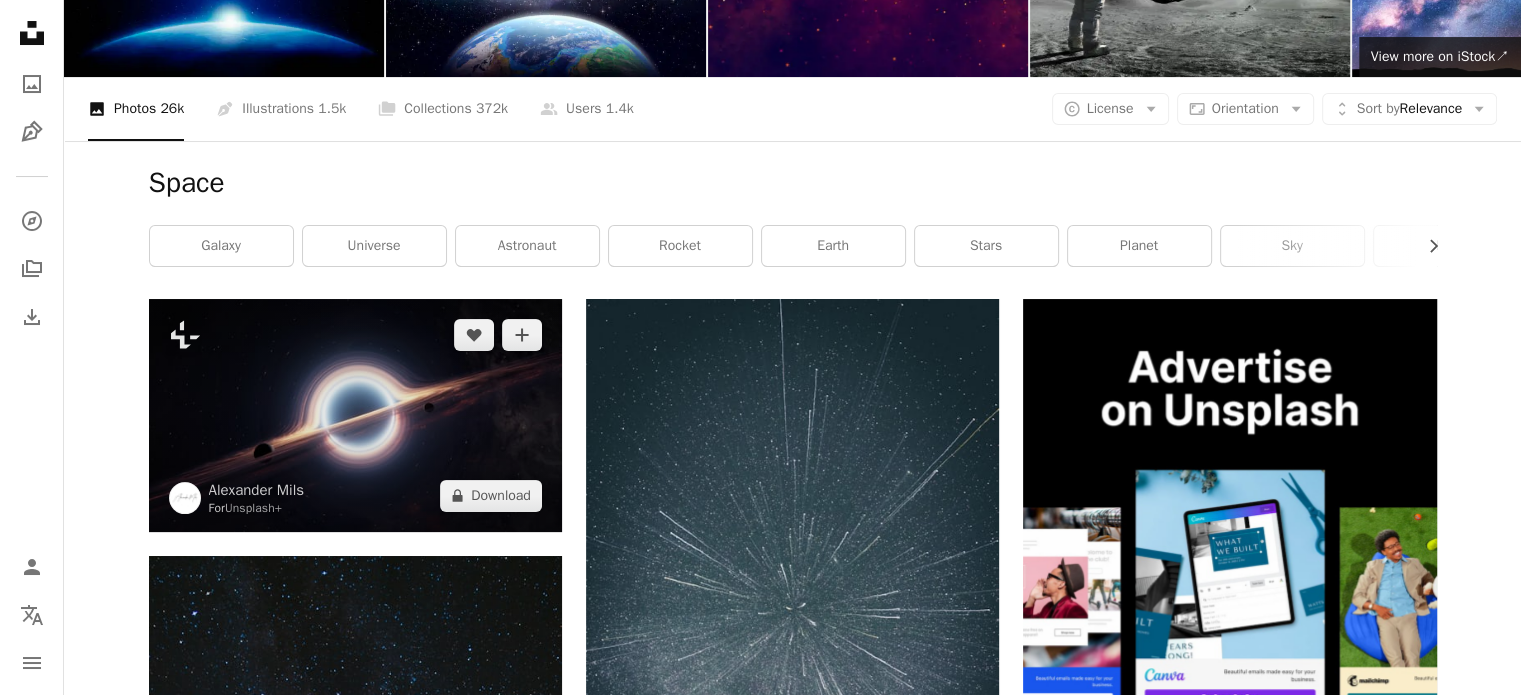 click at bounding box center (355, 415) 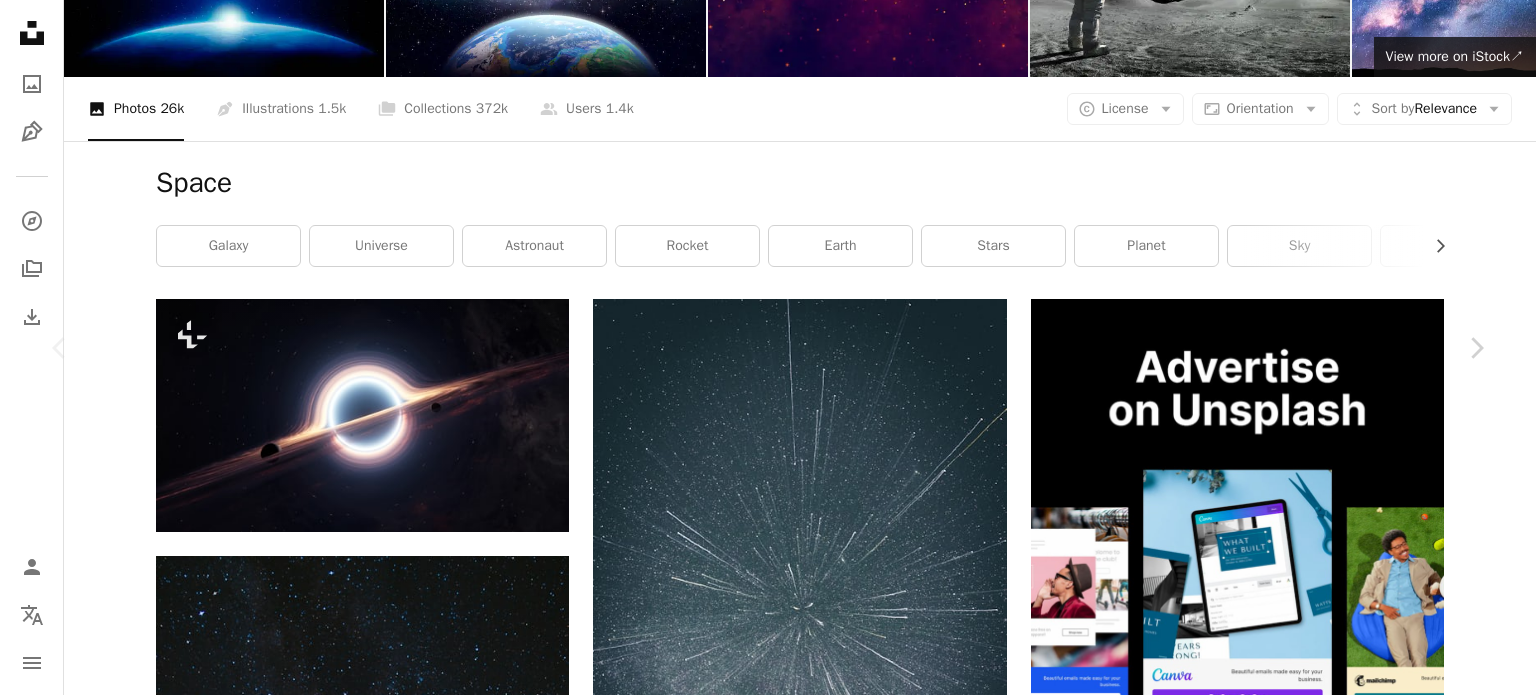 click on "An X shape Chevron left Chevron right [FIRST] [LAST] For Unsplash+ A heart A plus sign A lock Download Zoom in A forward-right arrow Share More Actions Calendar outlined Published on July 29, 2023 Safety Licensed under the Unsplash+ License wallpaper background space universe 3d render digital image render black hole the universe universe background planetarium Free stock photos Related images Plus sign for Unsplash+ A heart A plus sign [FIRST] [LAST] For Unsplash+ A lock Download Plus sign for Unsplash+ A heart A plus sign [FIRST] [LAST] For Unsplash+ A lock Download Plus sign for Unsplash+ A heart A plus sign [FIRST] [LAST] For Unsplash+ A lock Download Plus sign for Unsplash+ A heart A plus sign [FIRST] [LAST] For Unsplash+ A lock Download Plus sign for Unsplash+ A heart A plus sign [FIRST] [LAST] For Unsplash+ For" at bounding box center [768, 5103] 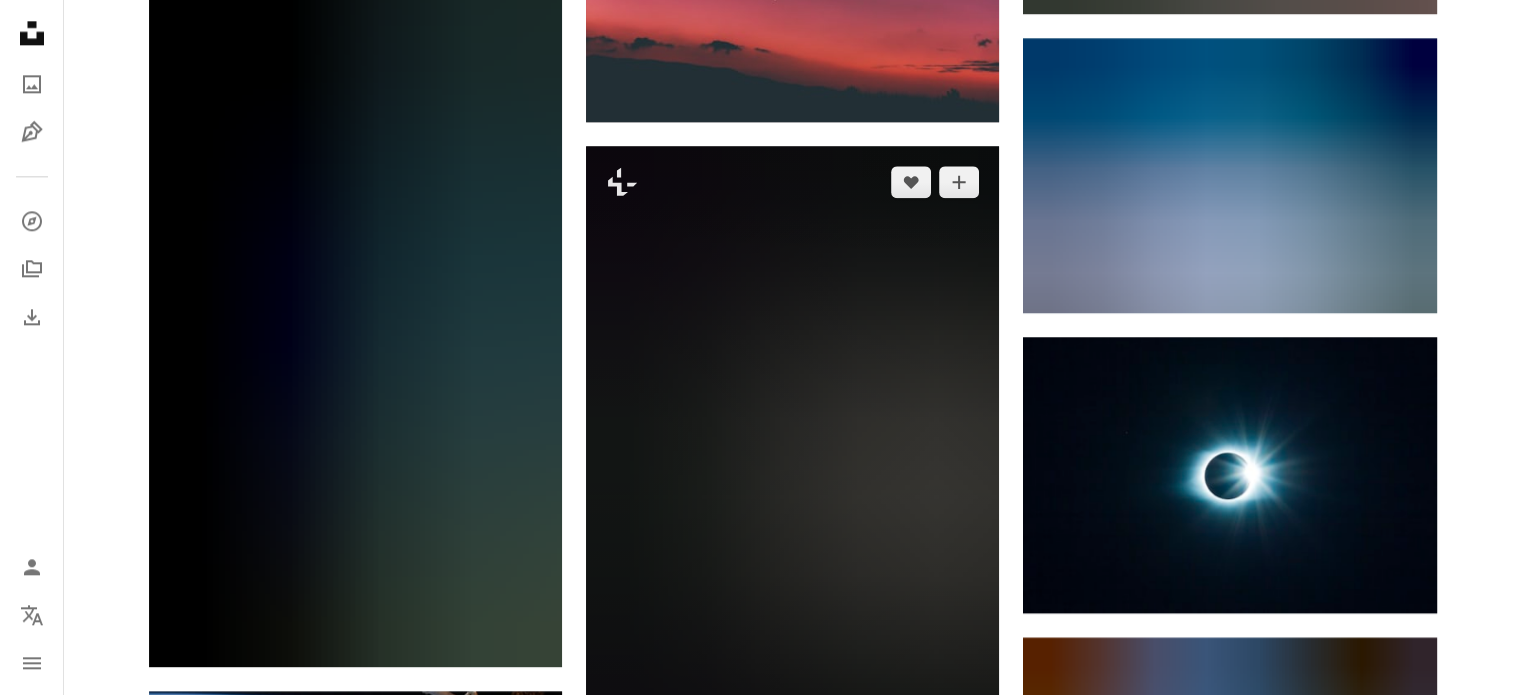 scroll, scrollTop: 2700, scrollLeft: 0, axis: vertical 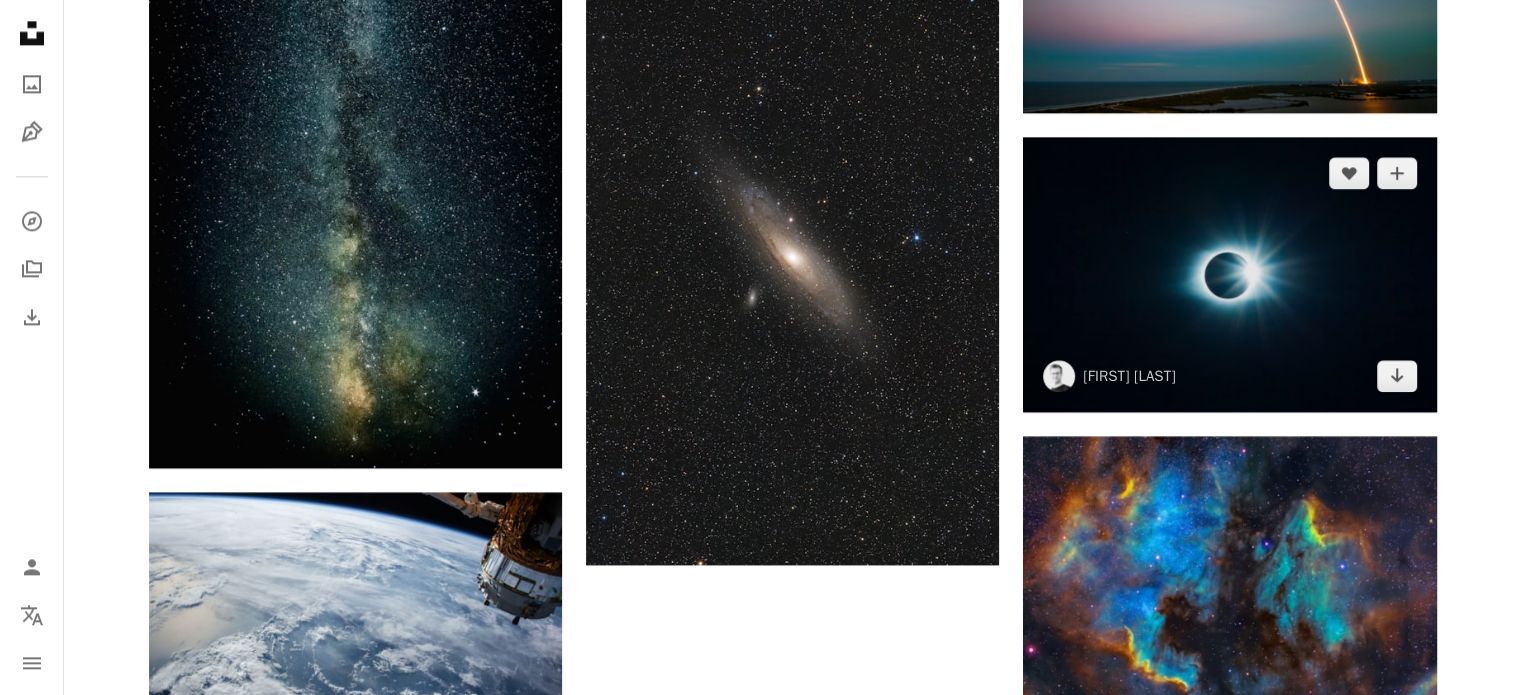 click at bounding box center [1229, 274] 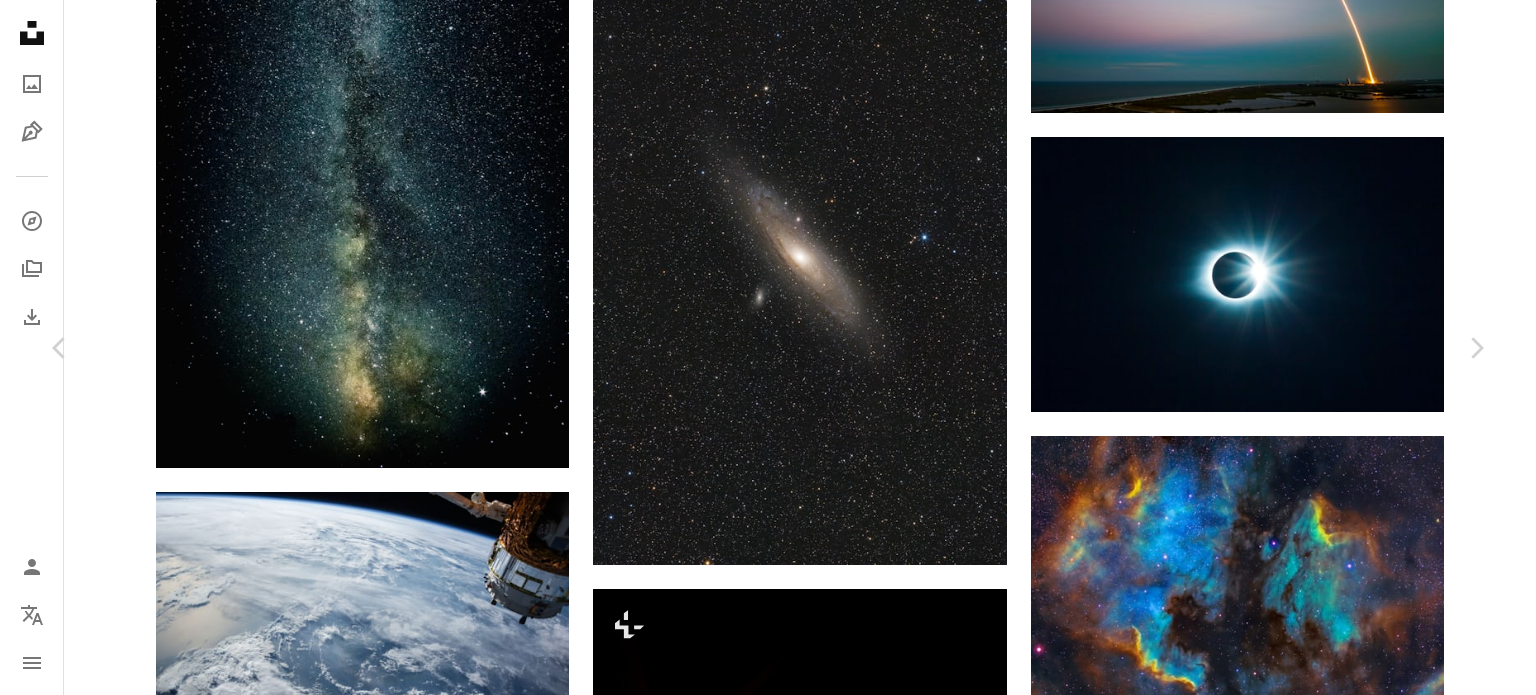 click on "Chevron down" 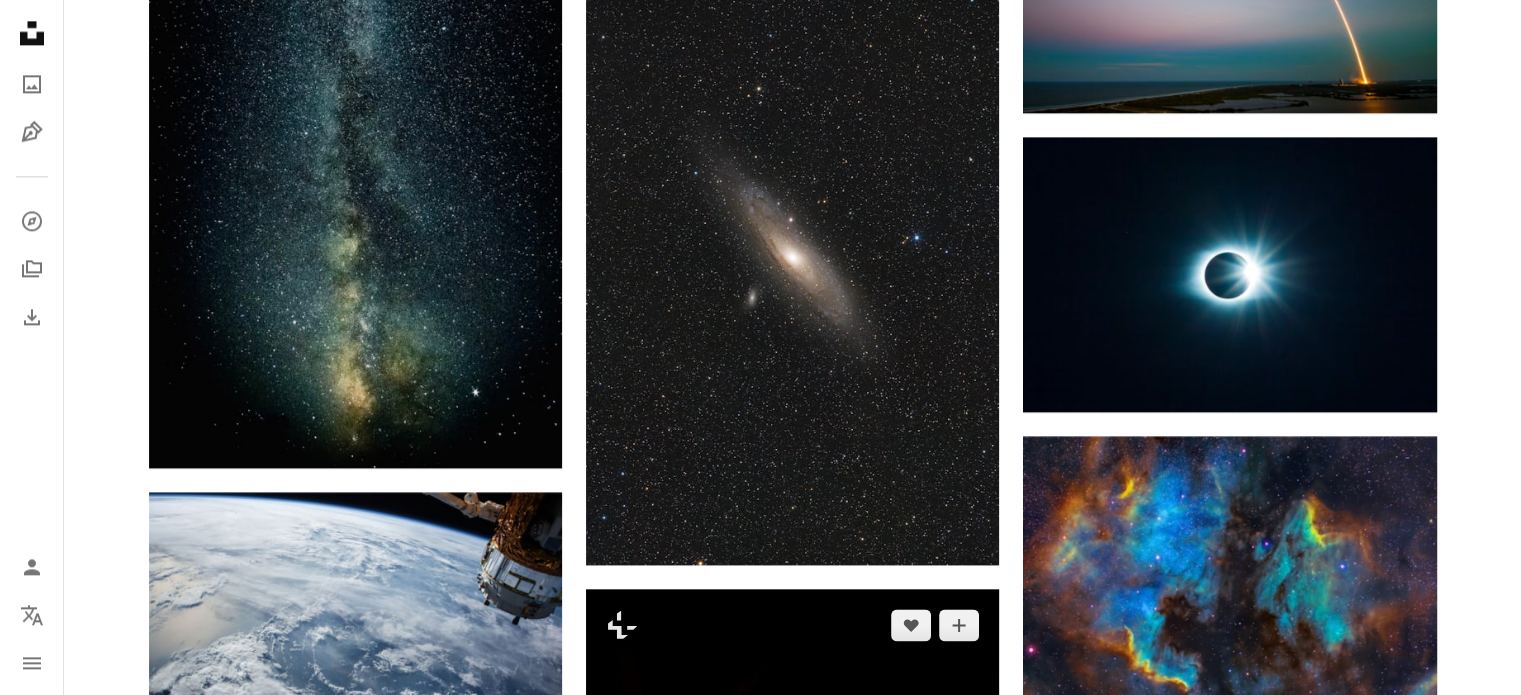 scroll, scrollTop: 3100, scrollLeft: 0, axis: vertical 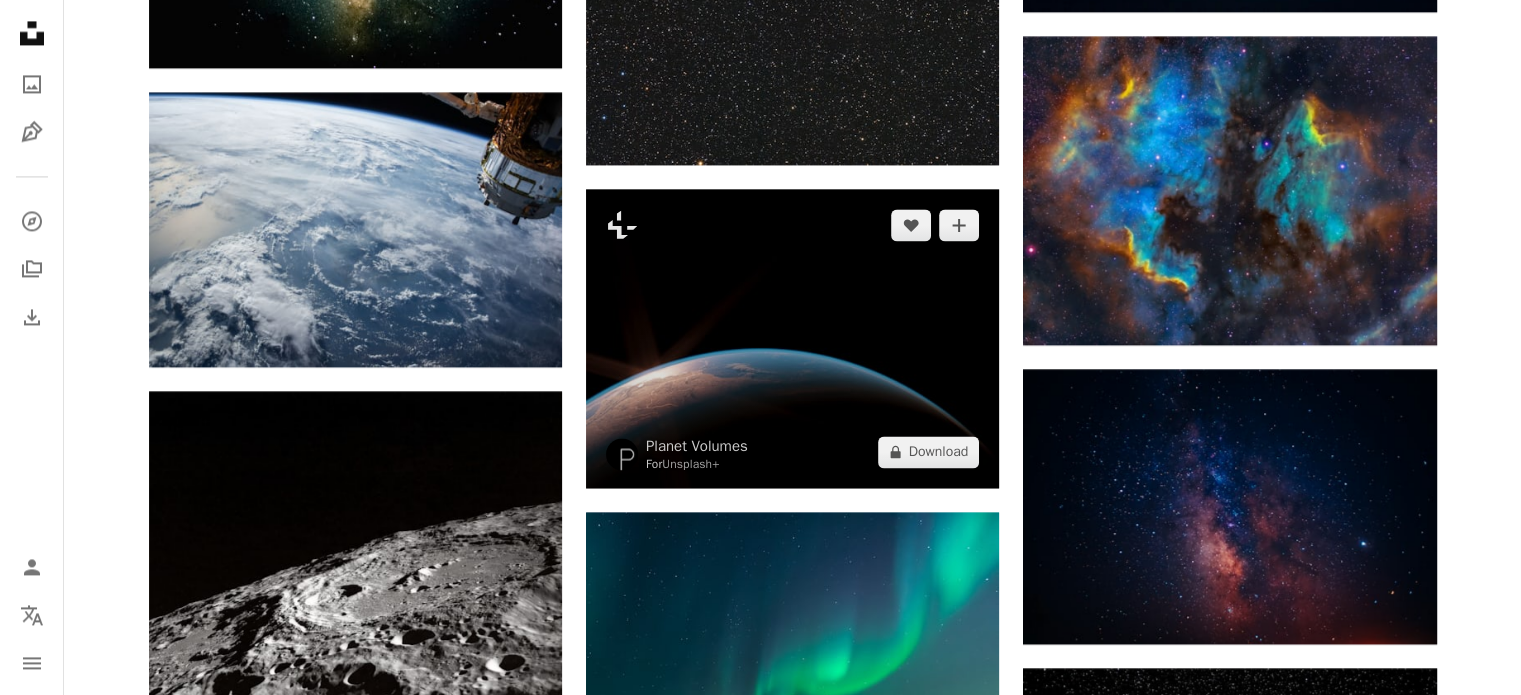click at bounding box center [792, 338] 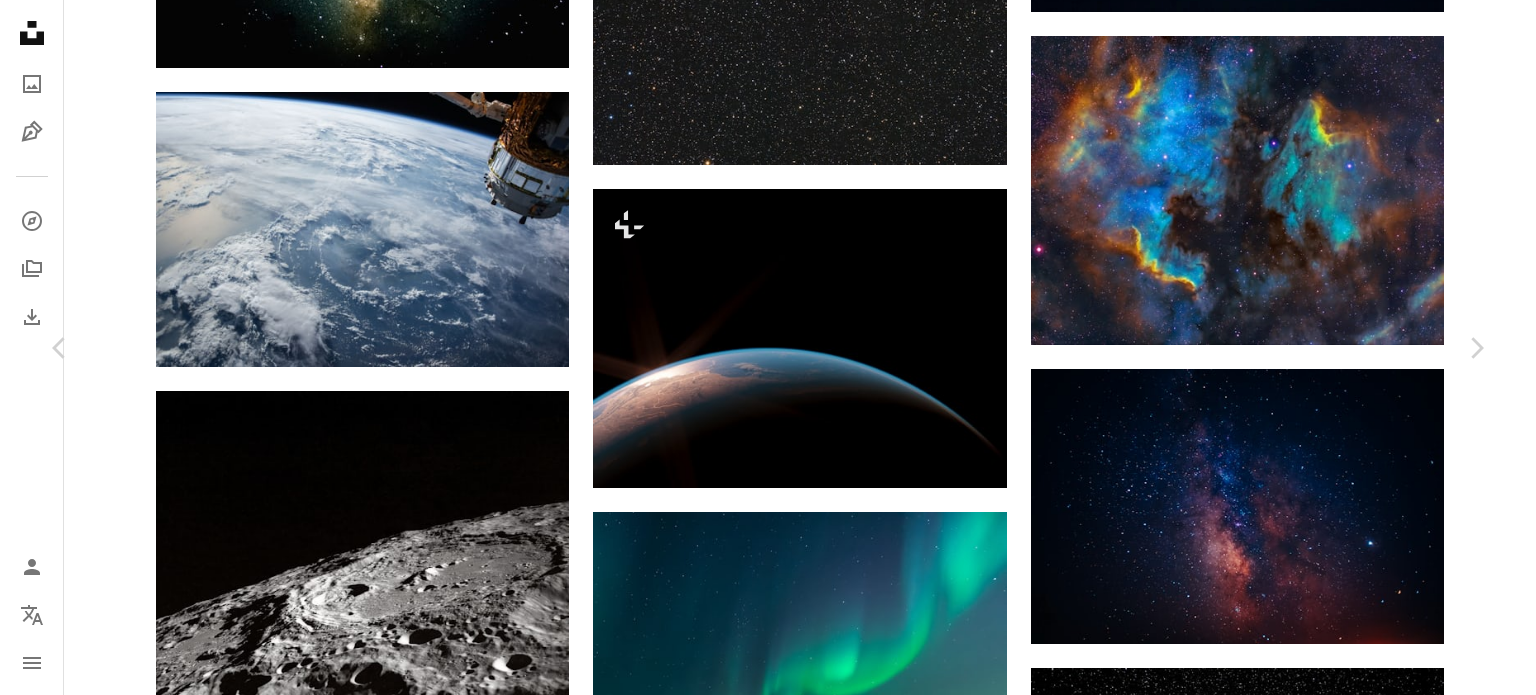 click on "An X shape Chevron left Chevron right Planet Volumes For Unsplash+ A heart A plus sign A lock Download Zoom in A forward-right arrow Share More Actions SA from Space Textures from NASA Calendar outlined Published on March 27, 2023 Safety Licensed under the Unsplash+ License wallpaper background abstract space earth screensaver 3d render digital image planets outer space the earth earth globe Backgrounds From this series Chevron right Plus sign for Unsplash+ Plus sign for Unsplash+ Plus sign for Unsplash+ Plus sign for Unsplash+ Plus sign for Unsplash+ Plus sign for Unsplash+ Plus sign for Unsplash+ Plus sign for Unsplash+ Related images Plus sign for Unsplash+ A heart A plus sign Planet Volumes For Unsplash+ A lock Download Plus sign for Unsplash+ A heart A plus sign [LAST] [LAST] For Unsplash+ A lock Download Plus sign for Unsplash+ A heart A plus sign [FIRST] [LAST] For Unsplash+ A lock Download Plus sign for Unsplash+ A heart A plus sign Planet Volumes For Unsplash+ A lock Download Plus sign for Unsplash+ A heart For For" at bounding box center [768, 4343] 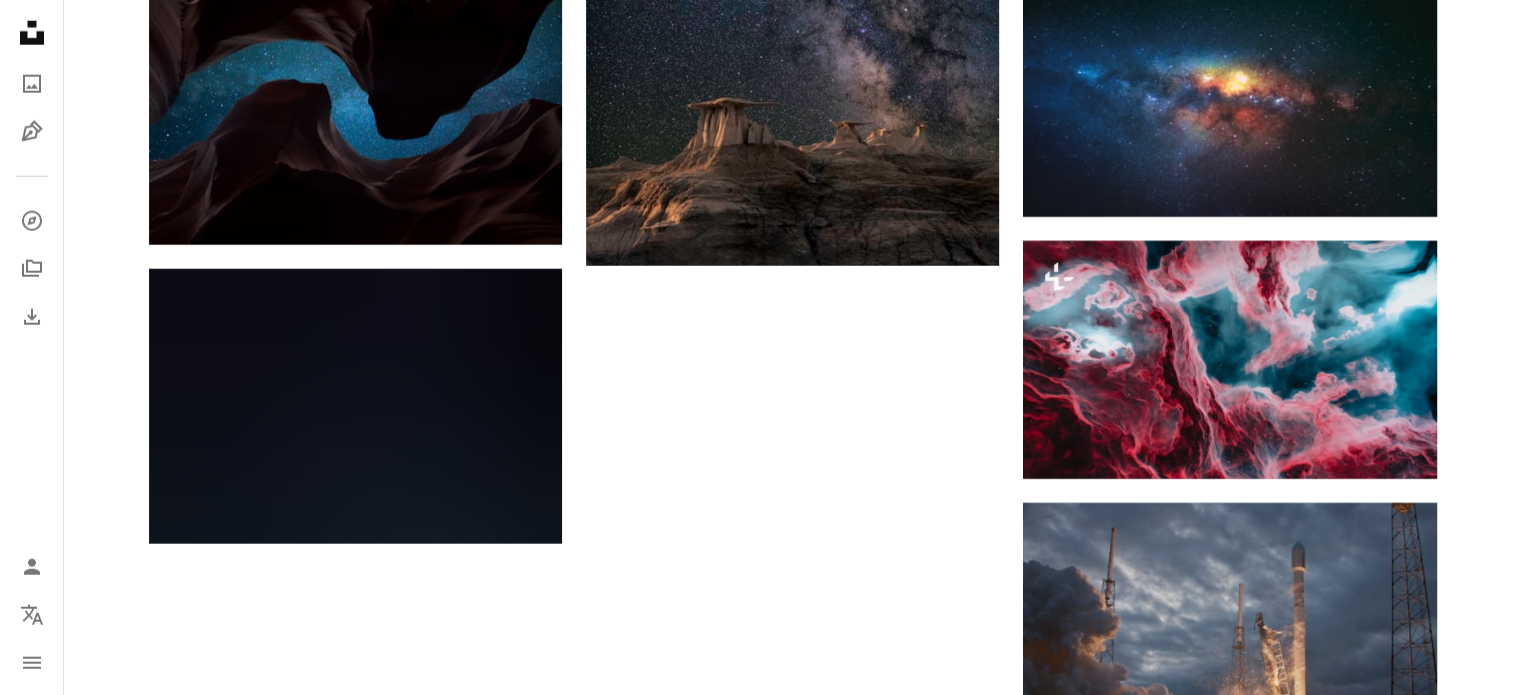 scroll, scrollTop: 5500, scrollLeft: 0, axis: vertical 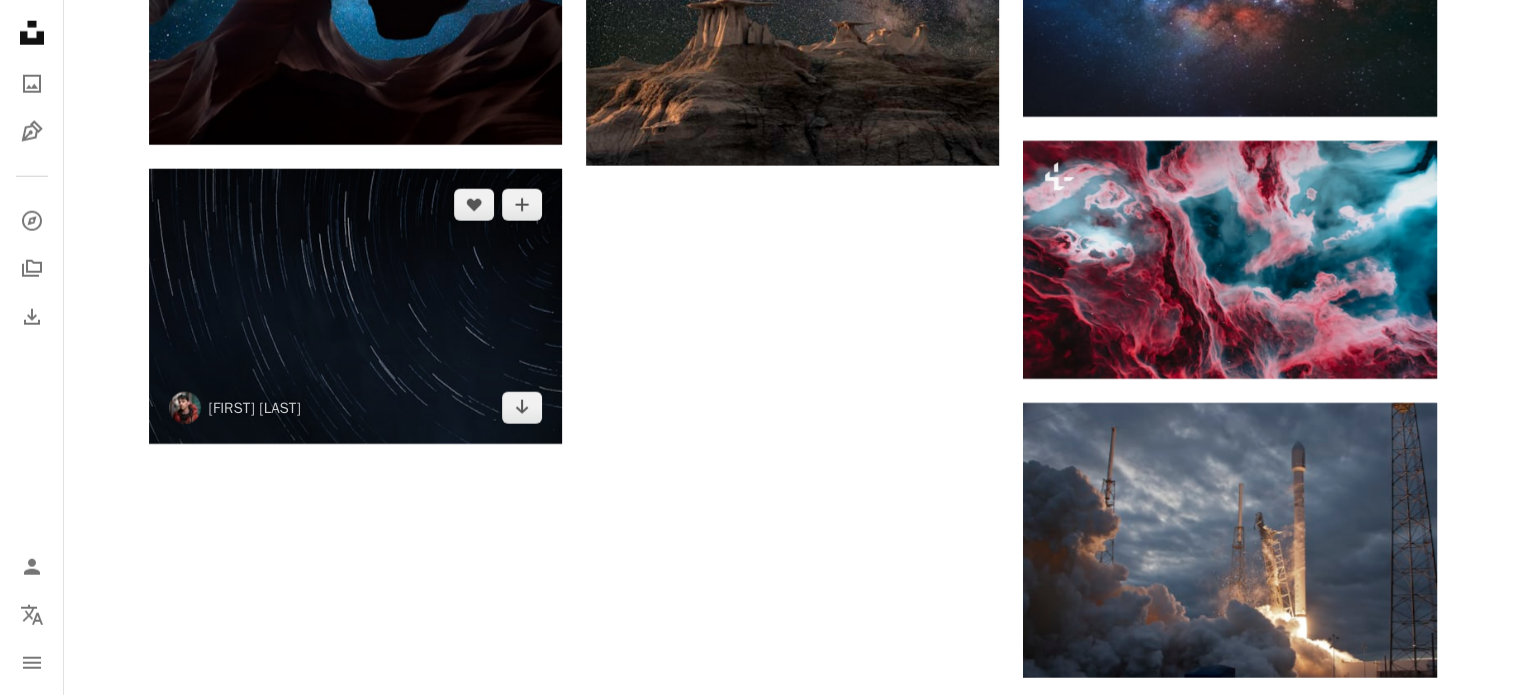 click at bounding box center [355, 306] 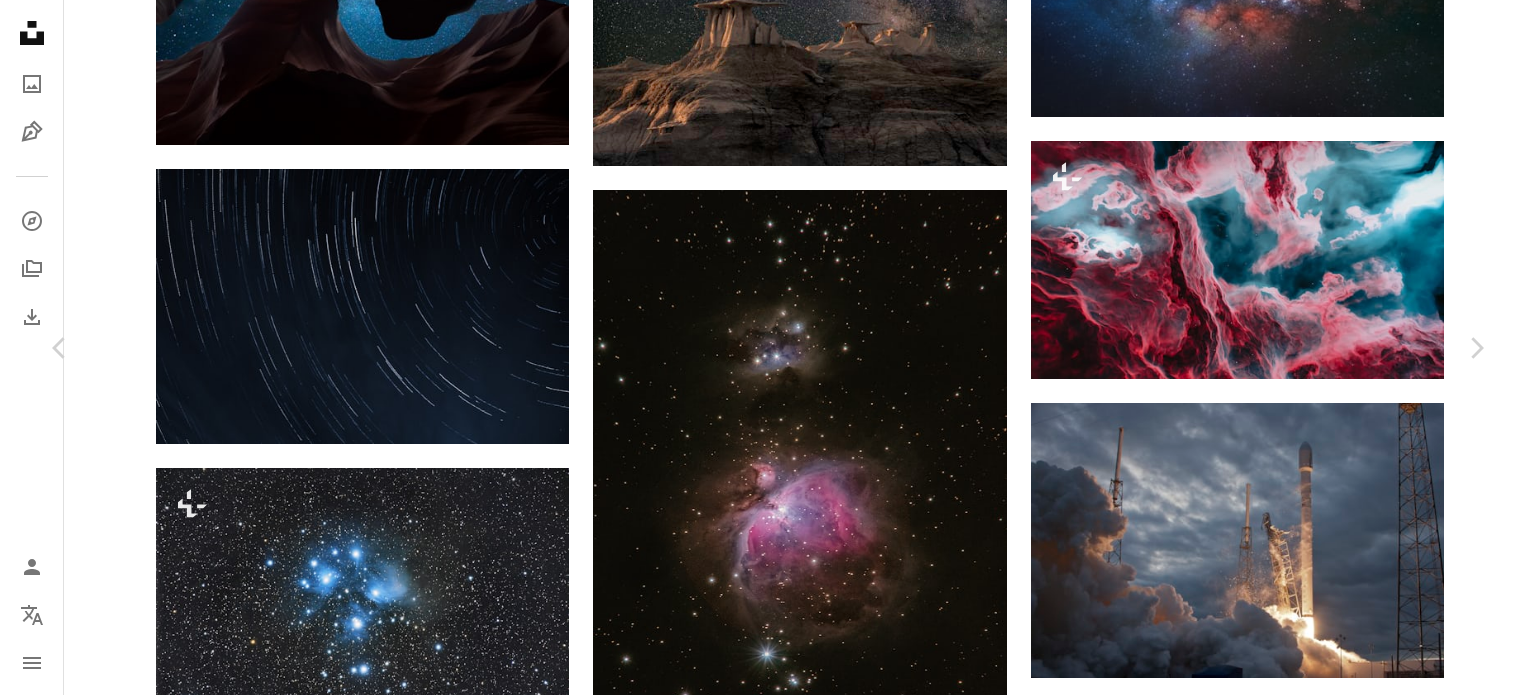 click on "Chevron down" 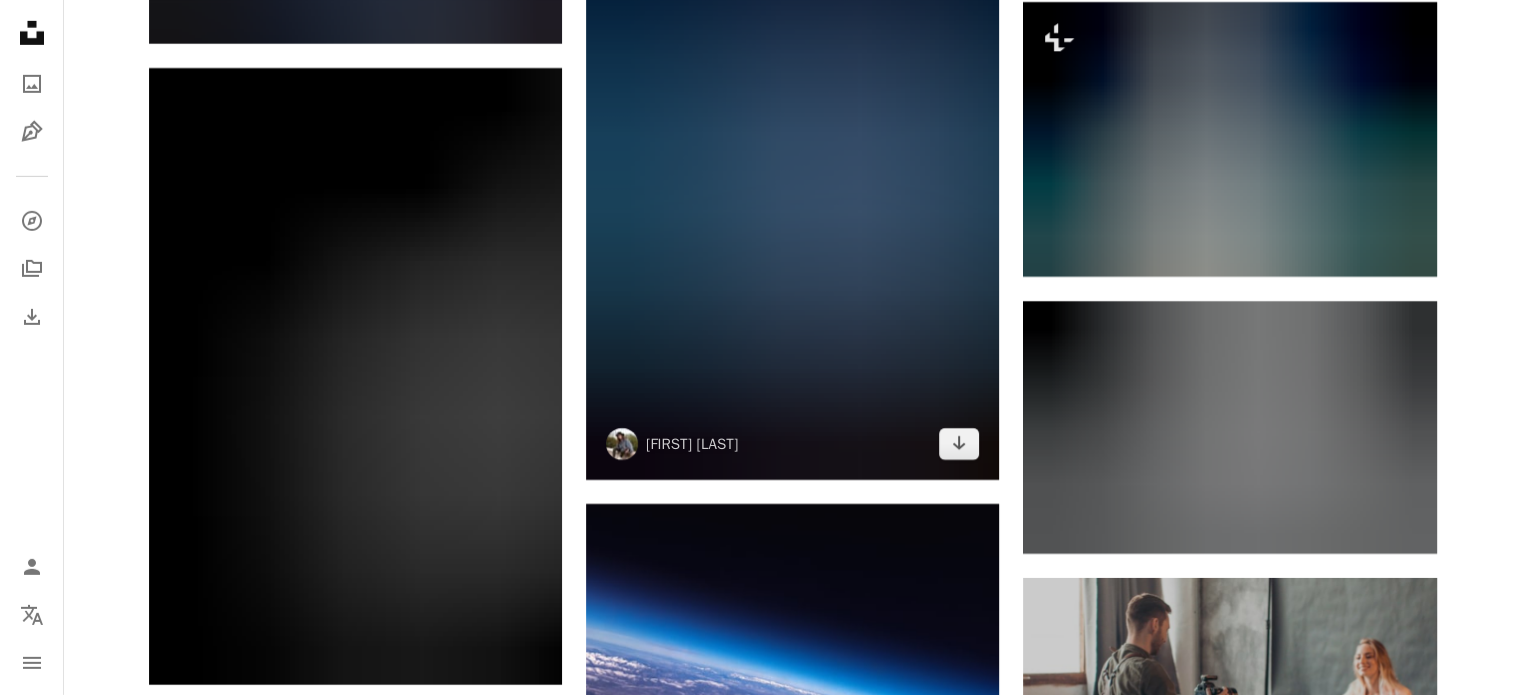 scroll, scrollTop: 6700, scrollLeft: 0, axis: vertical 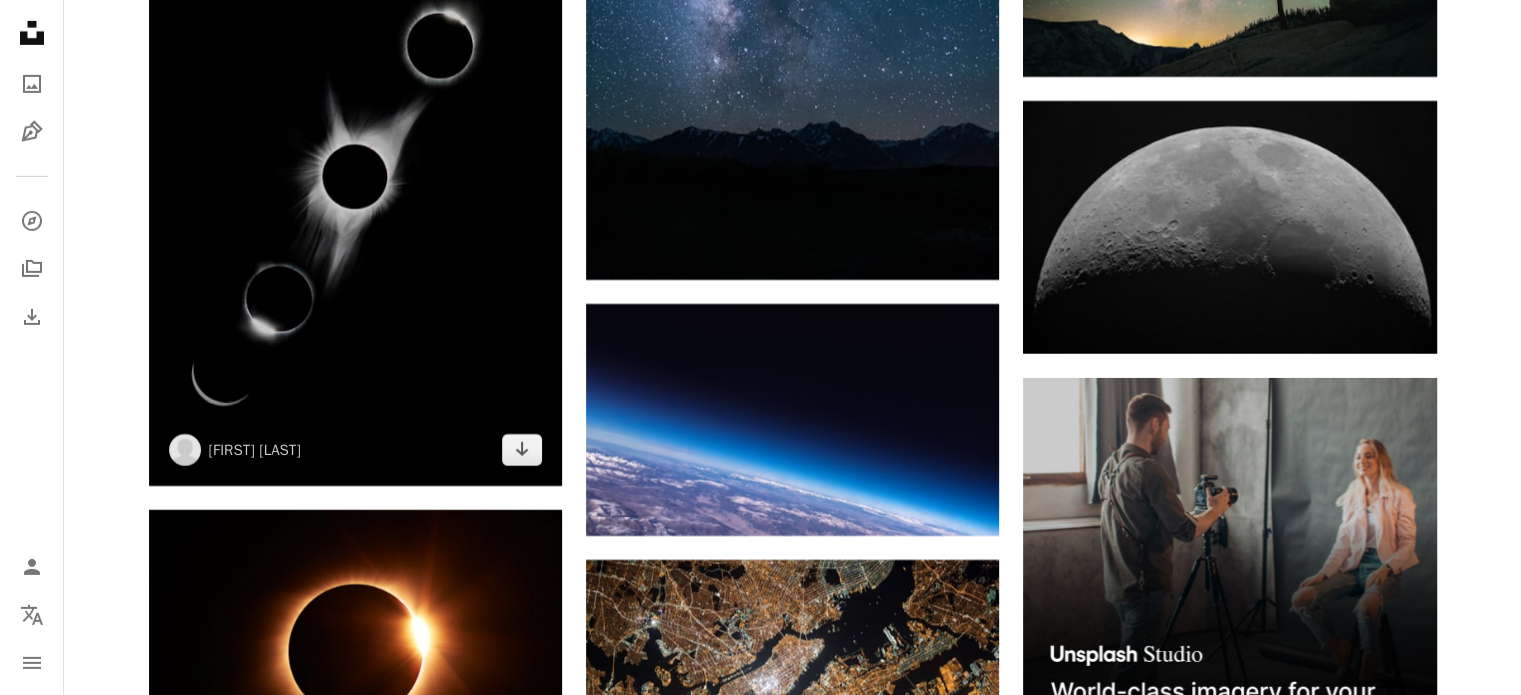 click at bounding box center (355, 177) 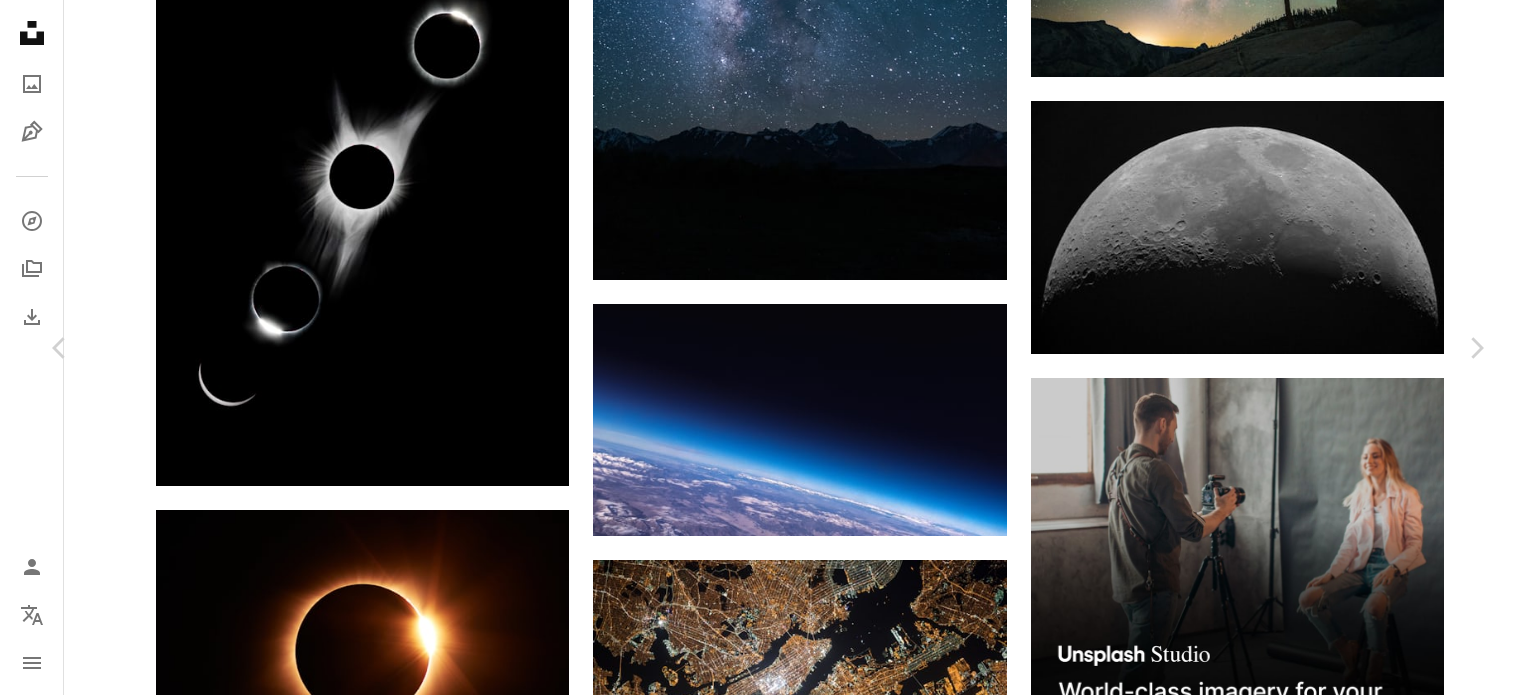 click on "Chevron down" 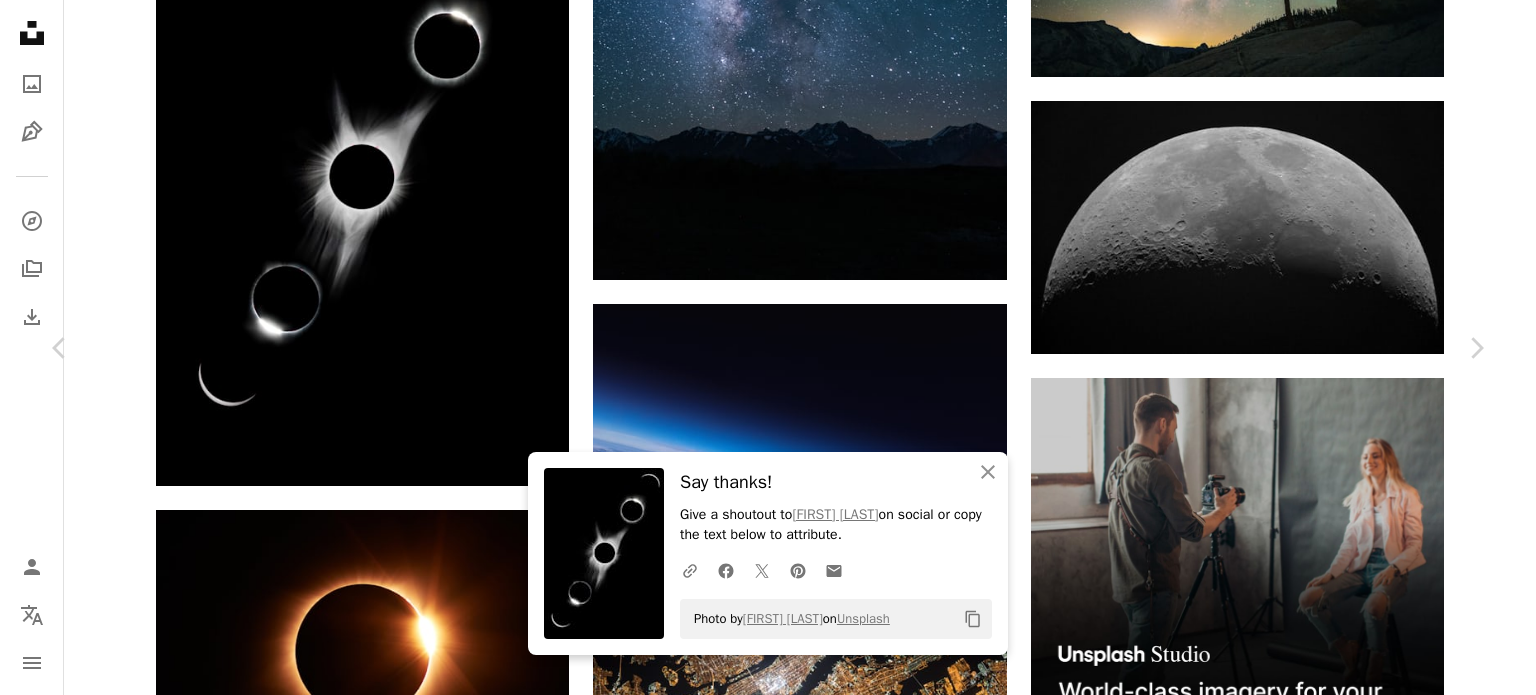 click on "An X shape Chevron left Chevron right An X shape Close Say thanks! Give a shoutout to  [FIRST] [LAST]  on social or copy the text below to attribute. A URL sharing icon (chains) Facebook icon X (formerly Twitter) icon Pinterest icon An envelope Photo by  [FIRST] [LAST]  on  Unsplash
Copy content [FIRST] [LAST] evanescentlight A heart A plus sign Download free Chevron down Zoom in Views 23,572,998 Downloads 255,709 Featured in Photos ,  Black & White ,  Nature A forward-right arrow Share Info icon Info More Actions Total solar eclipse sequence A map marker [CITY], [COUNTRY] Calendar outlined Published on  [DATE] Safety Free to use under the  Unsplash License abstract moon sun space wallpaper wallpapers solar system backgrounds ring space background eclipse loop hubble moon eclipse nocturnal wallpaper background art black space dark Free stock photos Browse premium related images on iStock  |  Save 20% with code UNSPLASH20 View more on iStock  ↗ Related images A heart A plus sign [FIRST] [LAST]" at bounding box center [768, 4236] 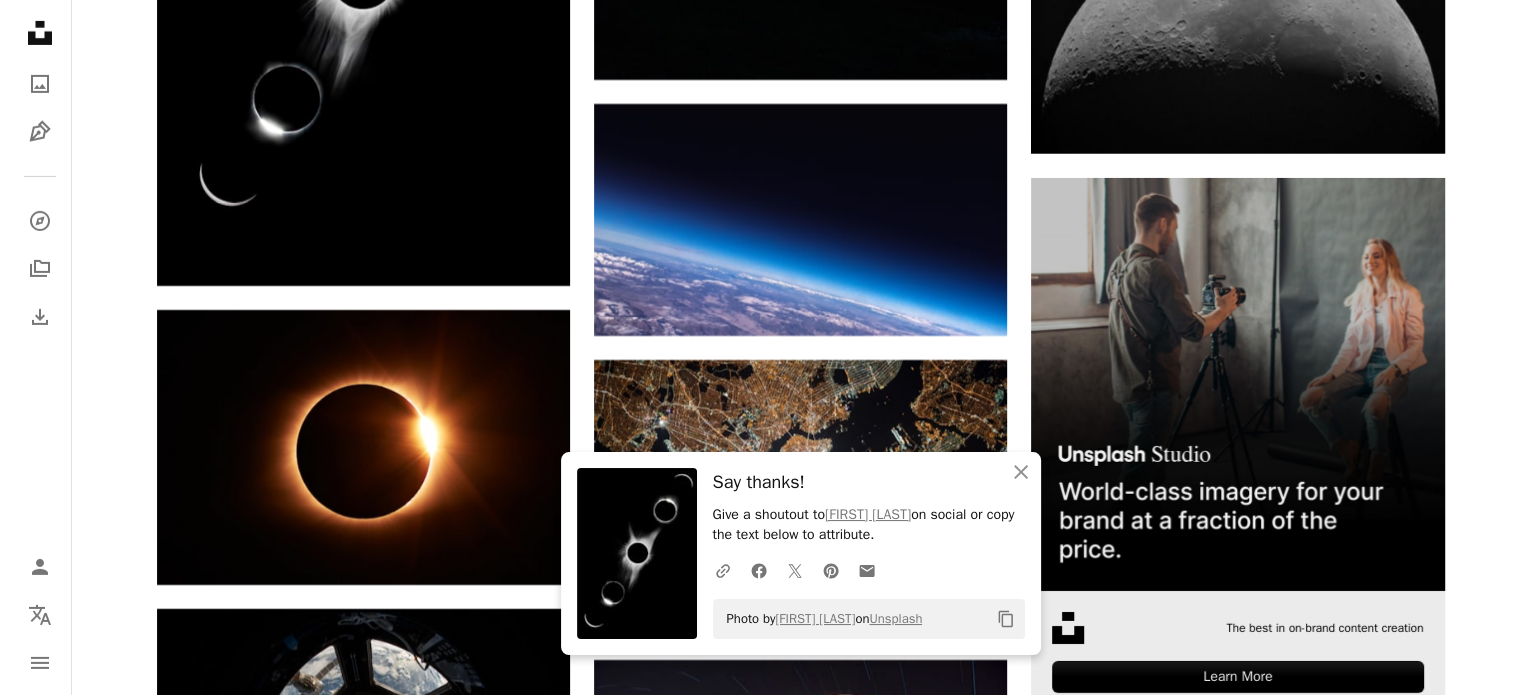 scroll, scrollTop: 7100, scrollLeft: 0, axis: vertical 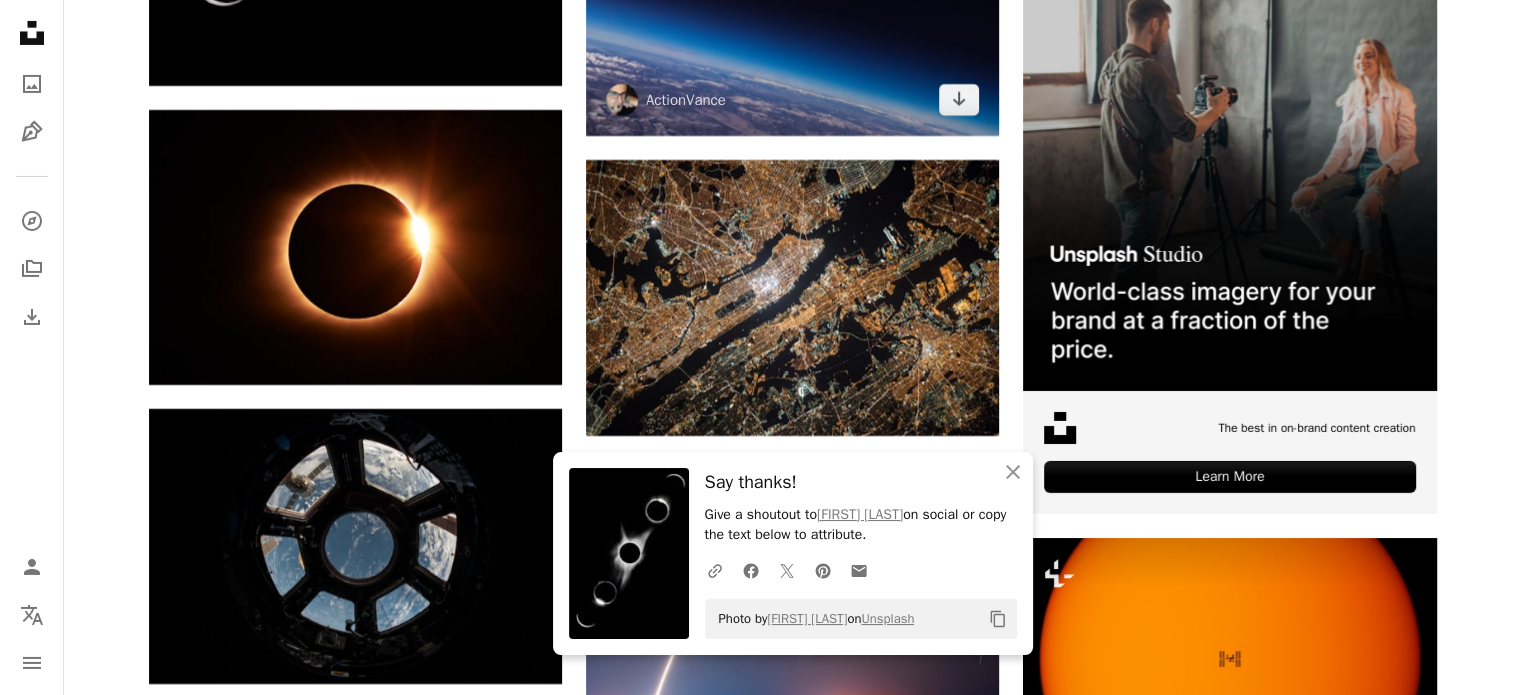 click at bounding box center (792, 20) 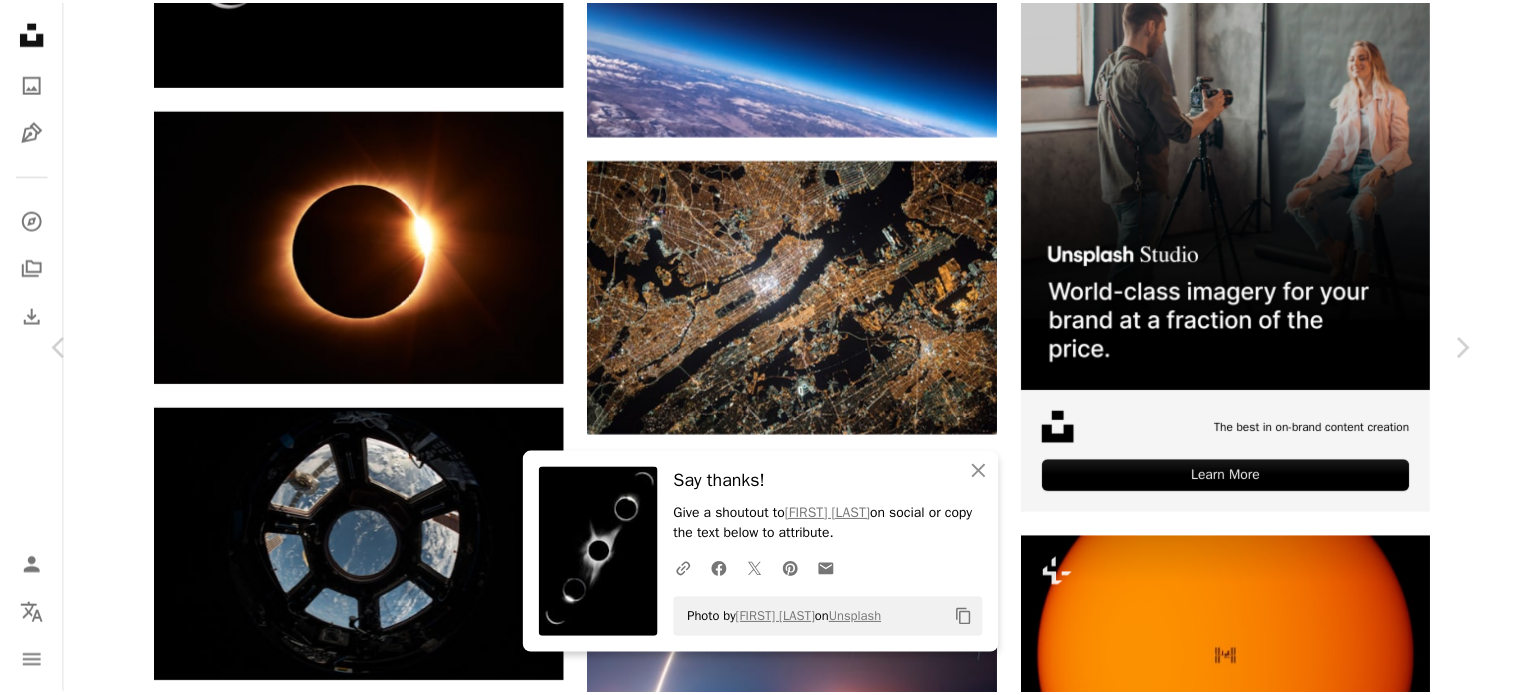 scroll, scrollTop: 0, scrollLeft: 0, axis: both 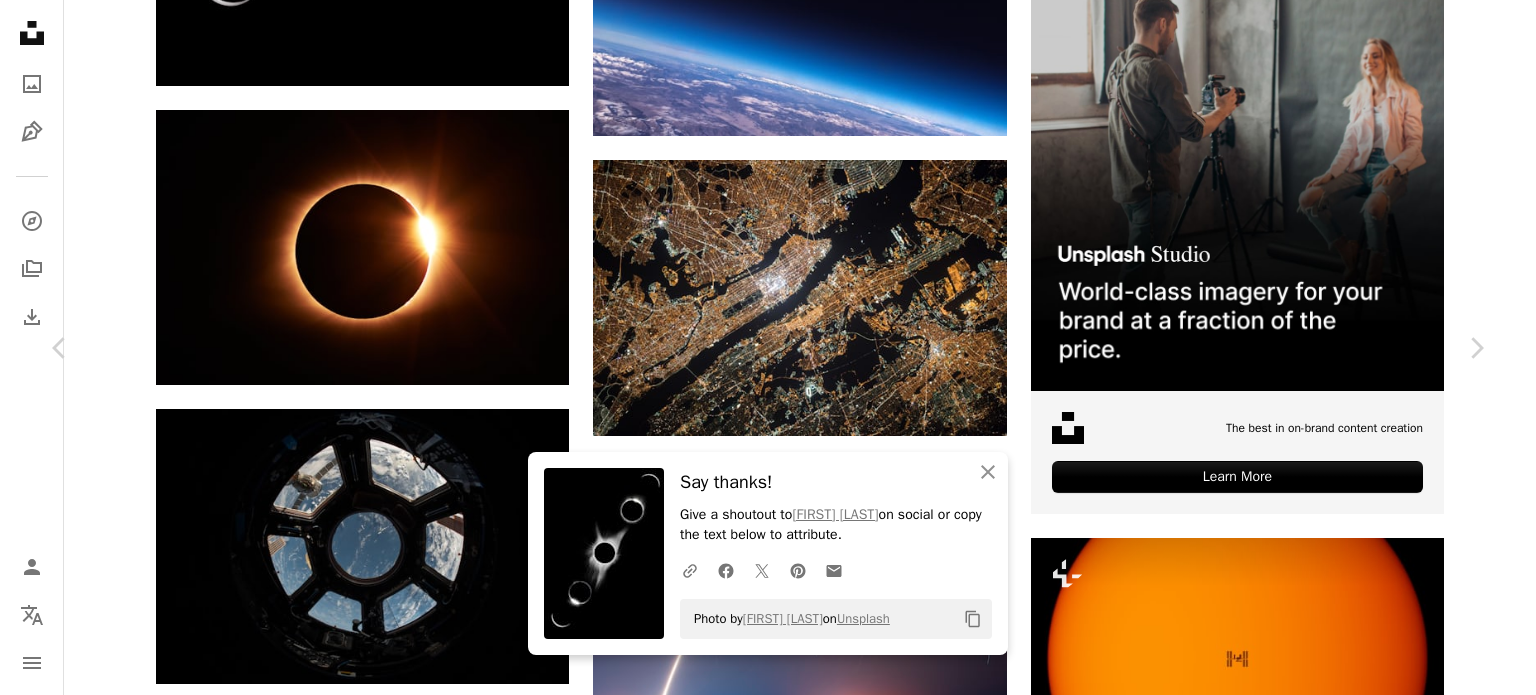 click on "Chevron down" 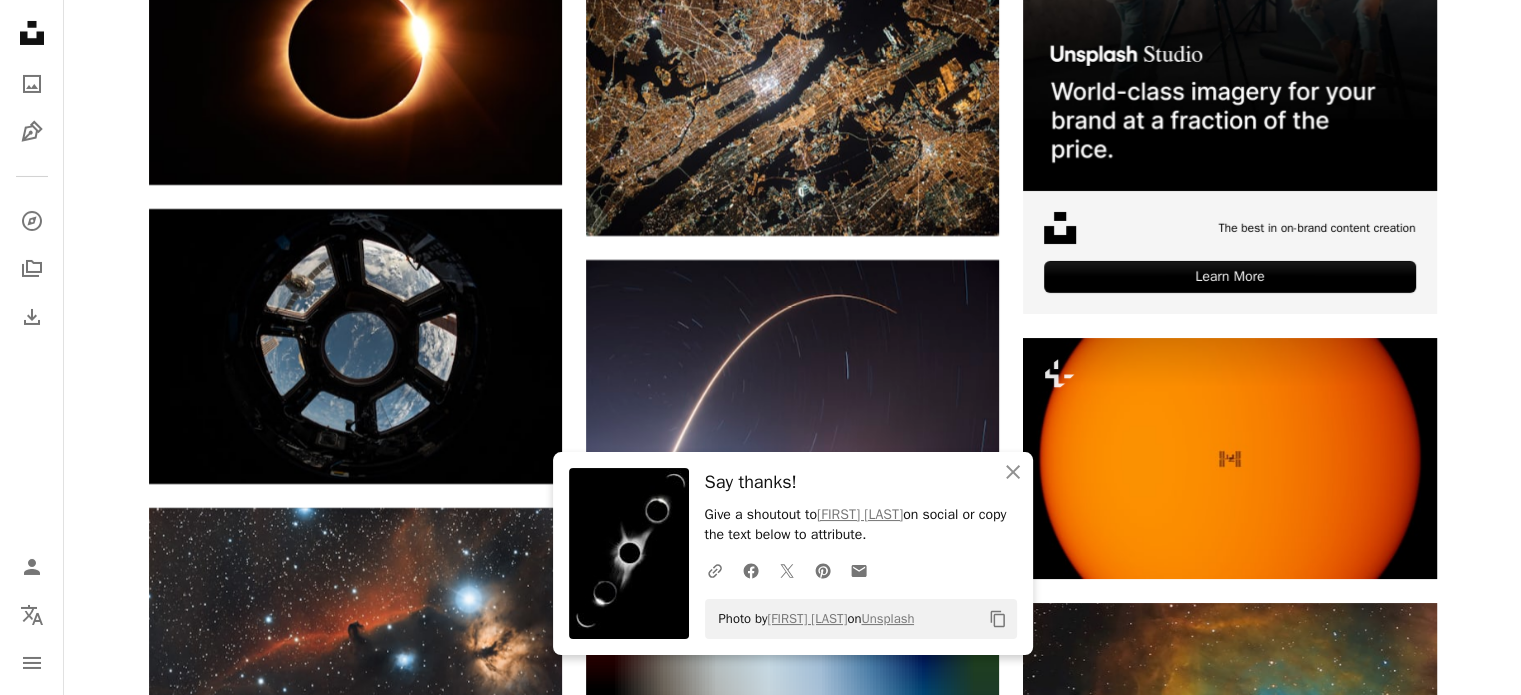 scroll, scrollTop: 7200, scrollLeft: 0, axis: vertical 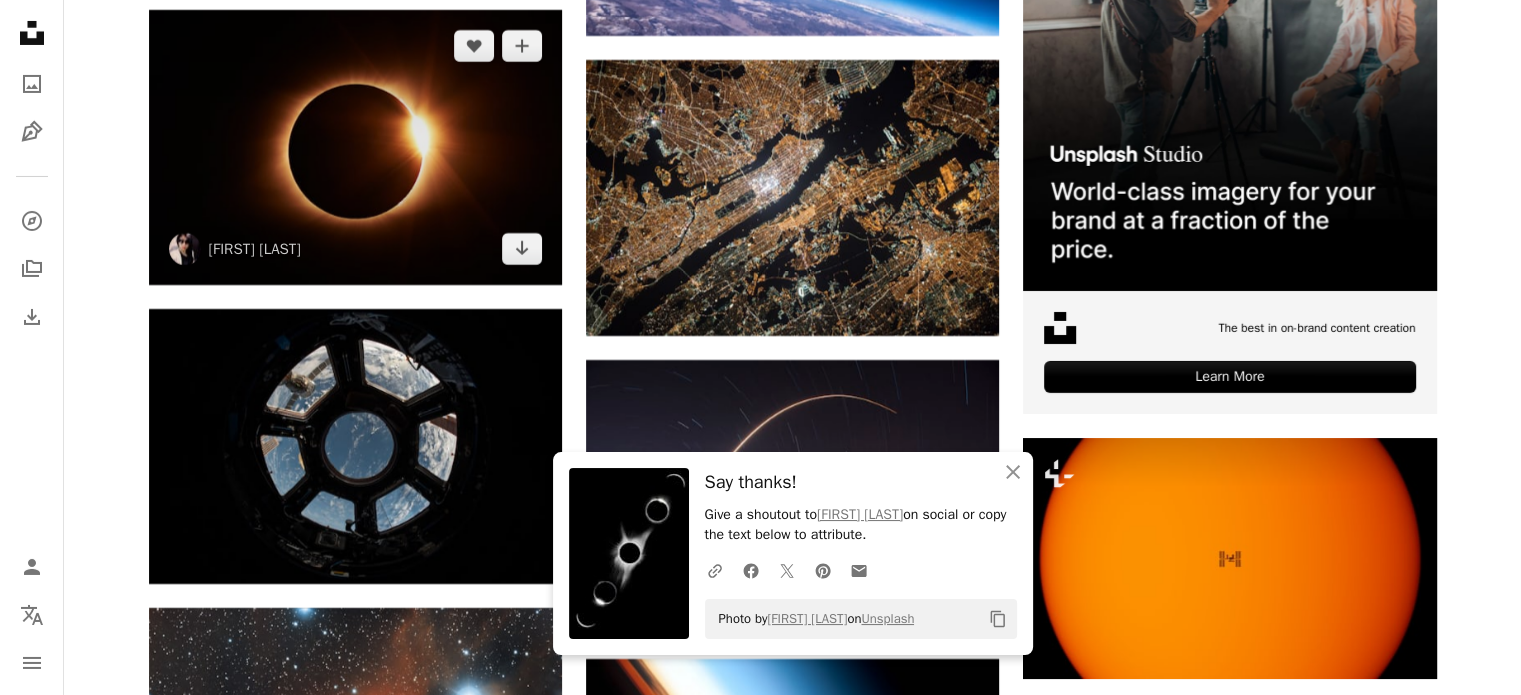 click at bounding box center (355, 147) 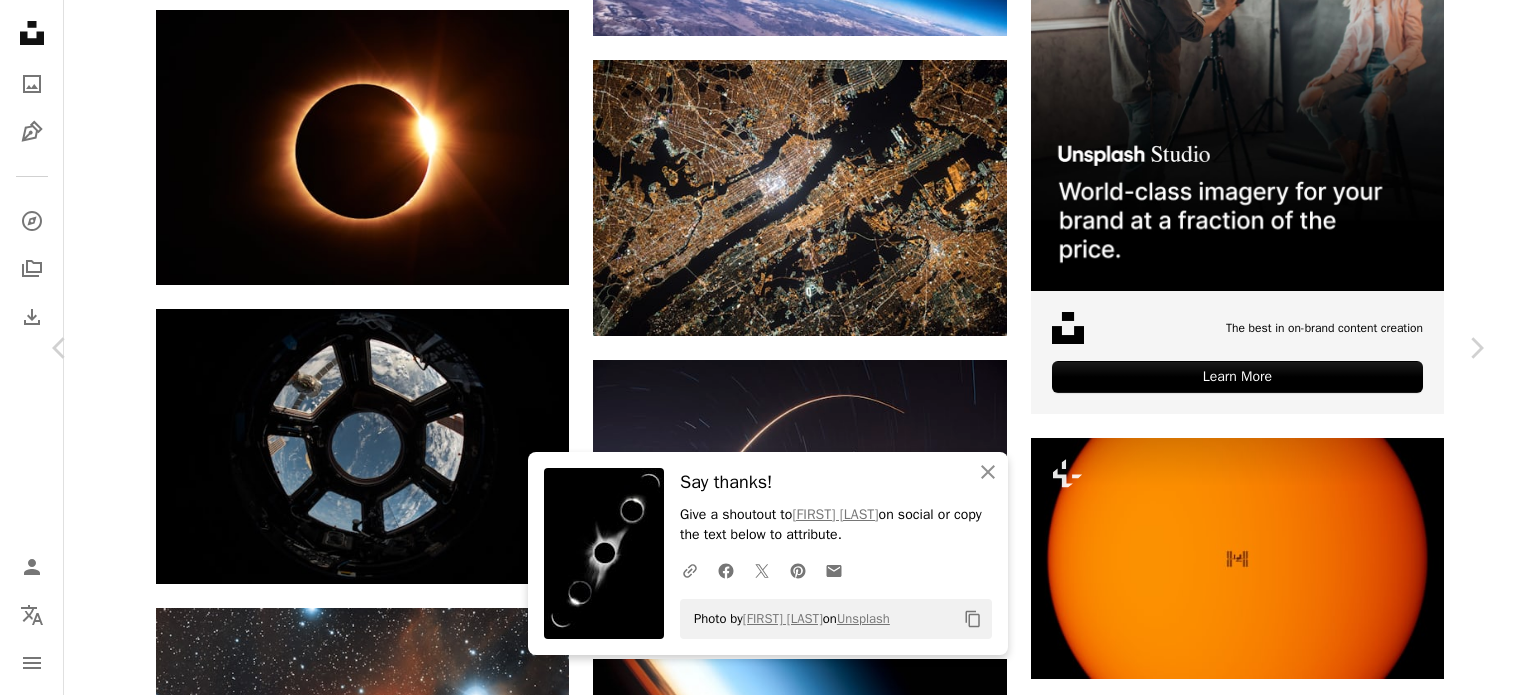 click on "Chevron down" 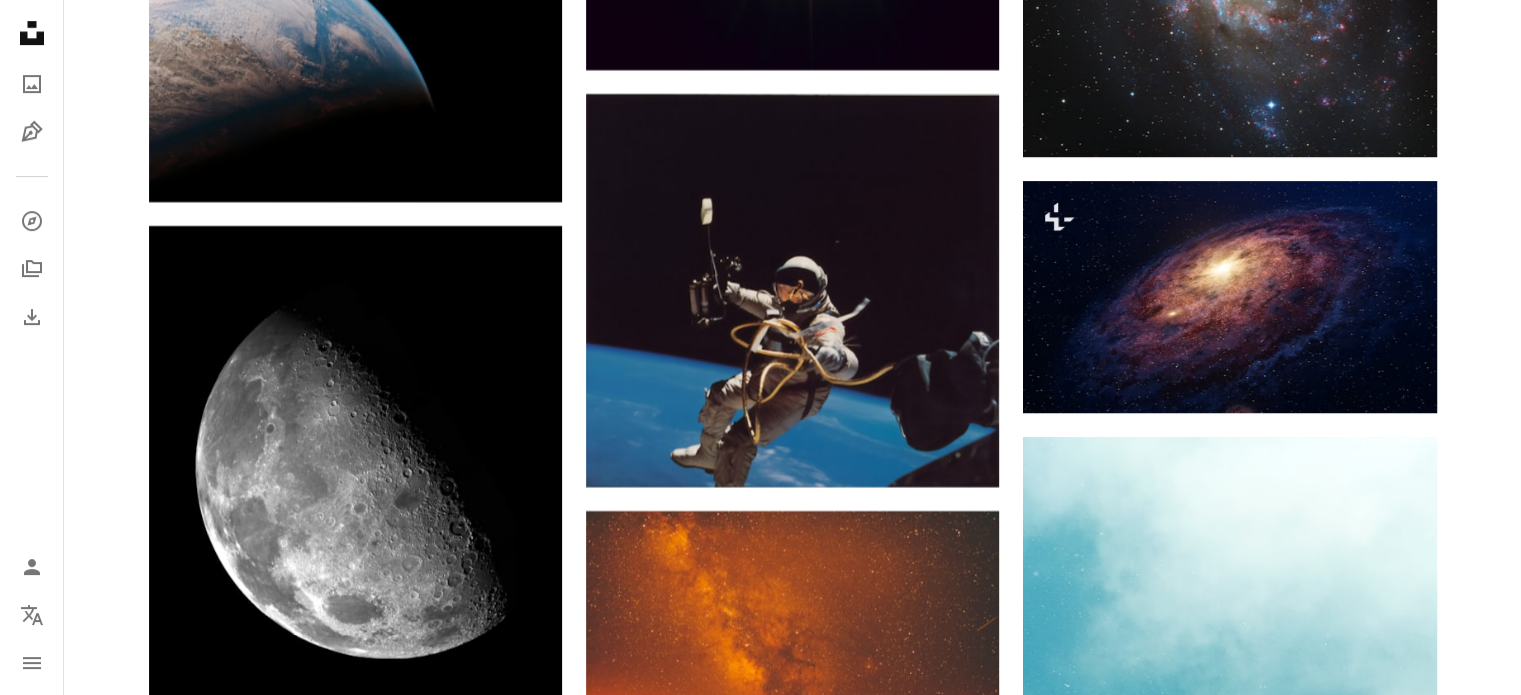 scroll, scrollTop: 8600, scrollLeft: 0, axis: vertical 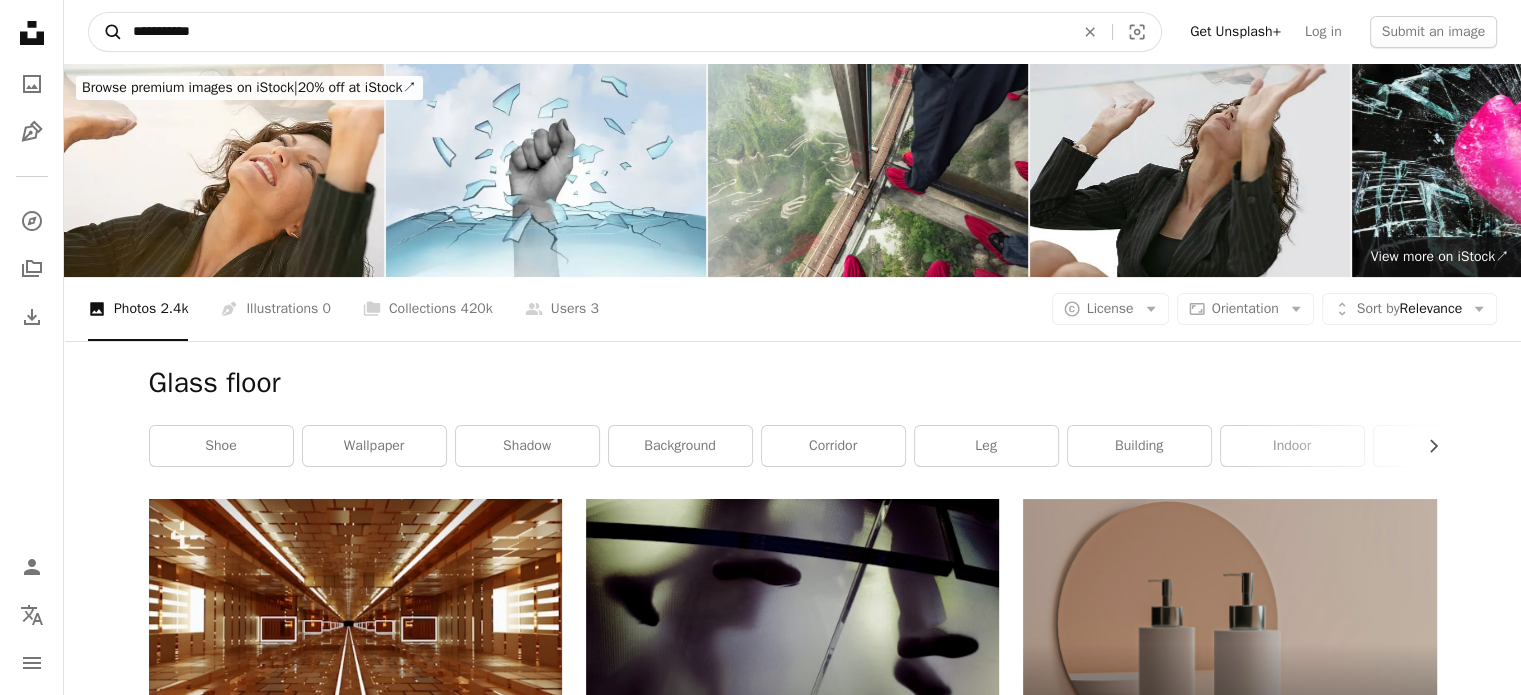 drag, startPoint x: 232, startPoint y: 36, endPoint x: 104, endPoint y: 45, distance: 128.31601 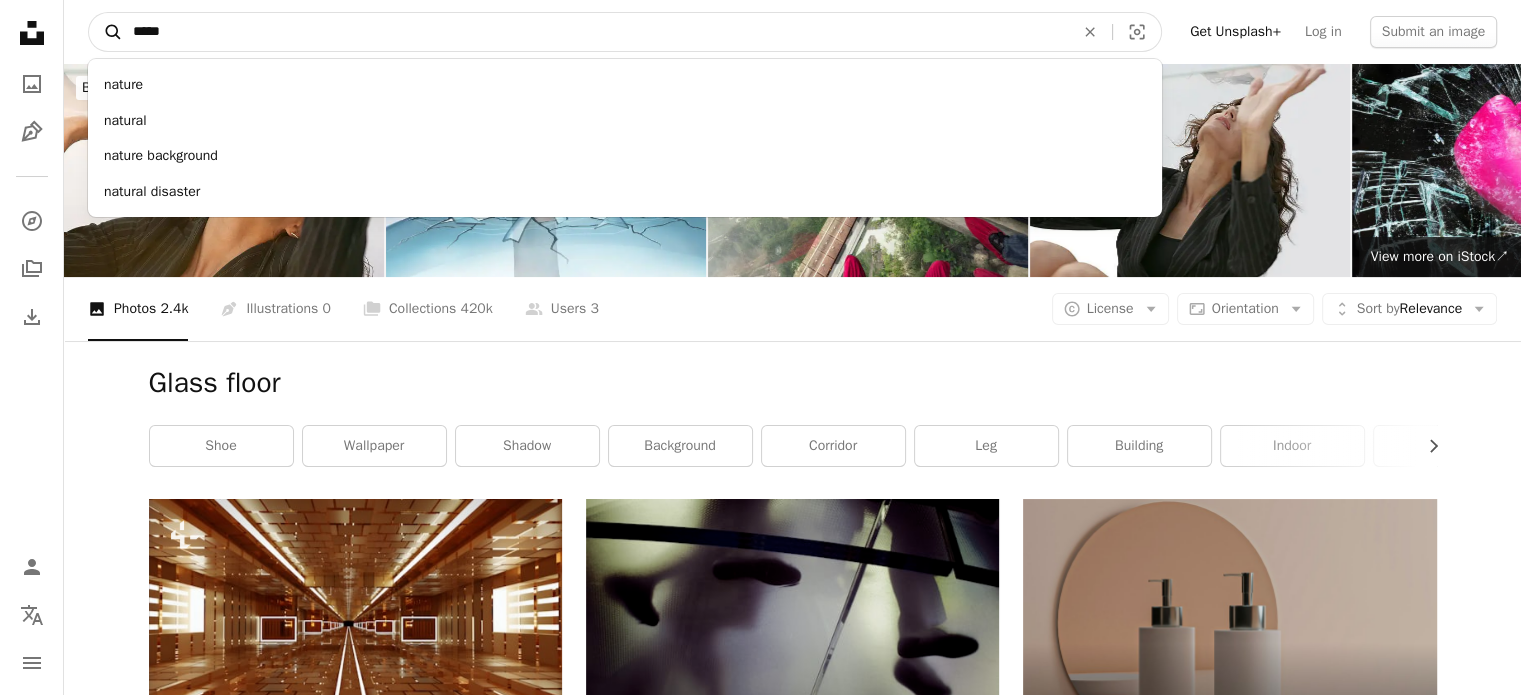 type on "******" 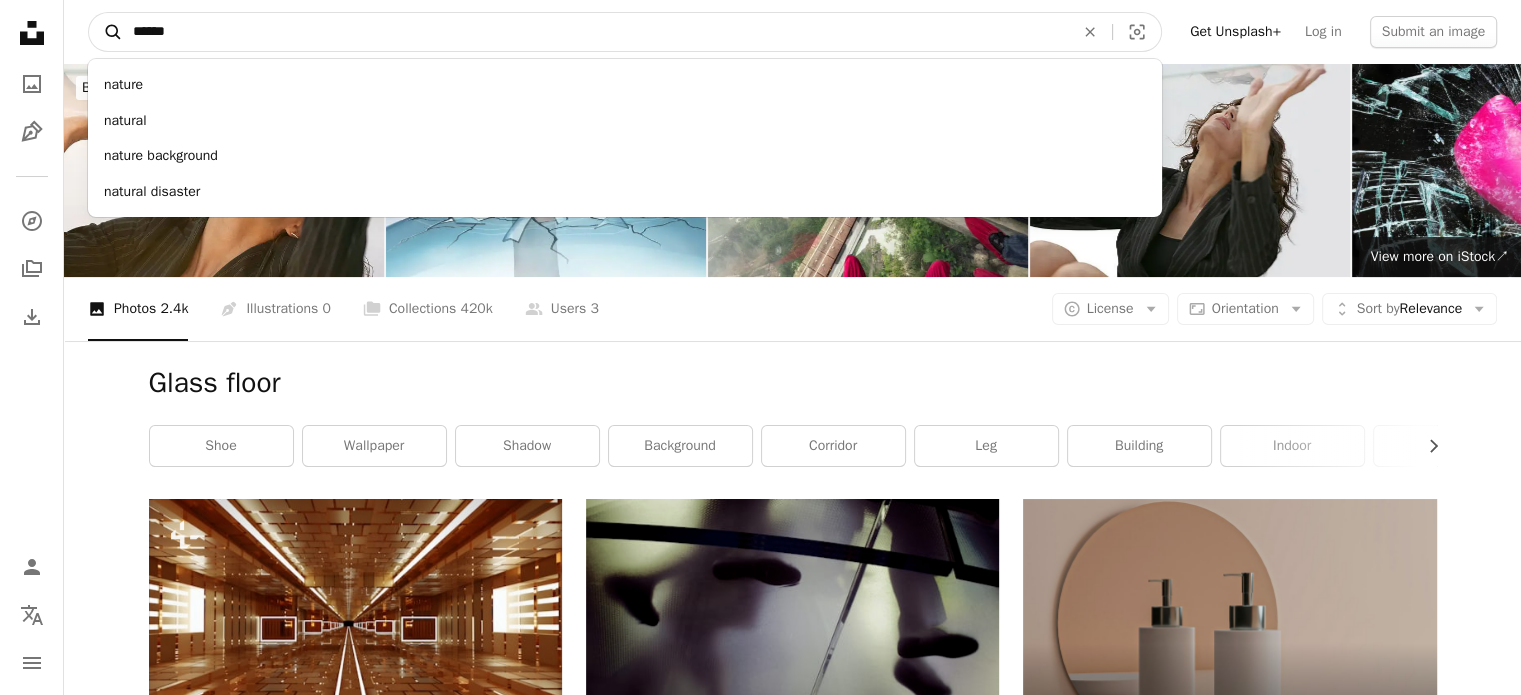 click on "A magnifying glass" at bounding box center (106, 32) 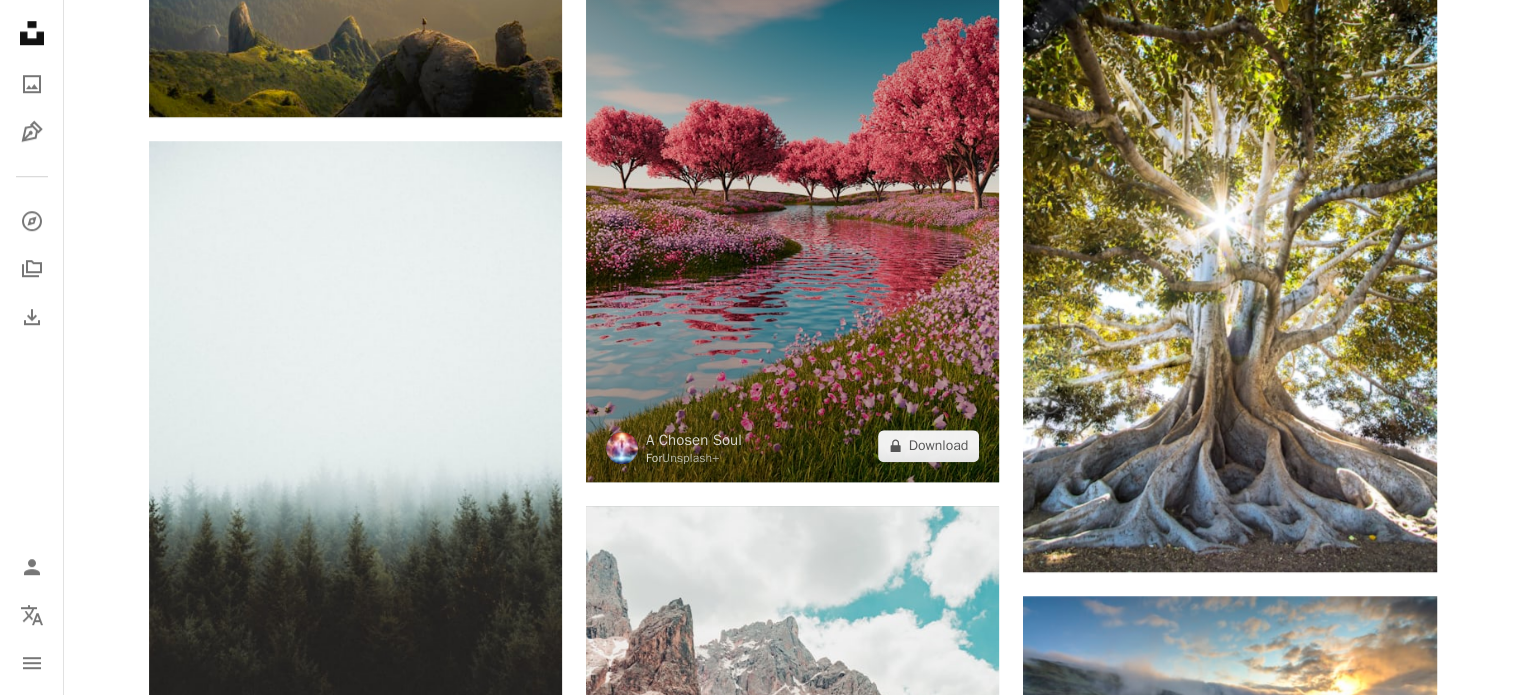 scroll, scrollTop: 1700, scrollLeft: 0, axis: vertical 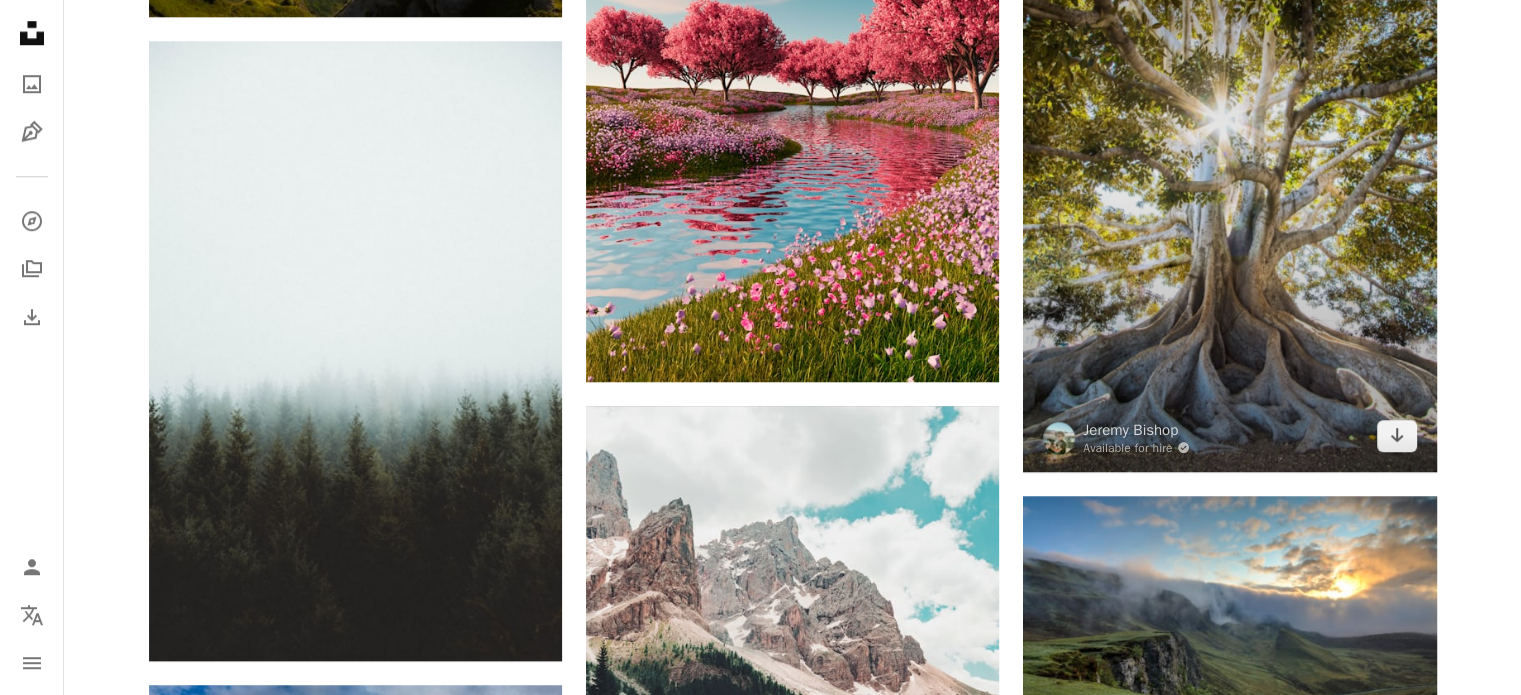 click at bounding box center (1229, 162) 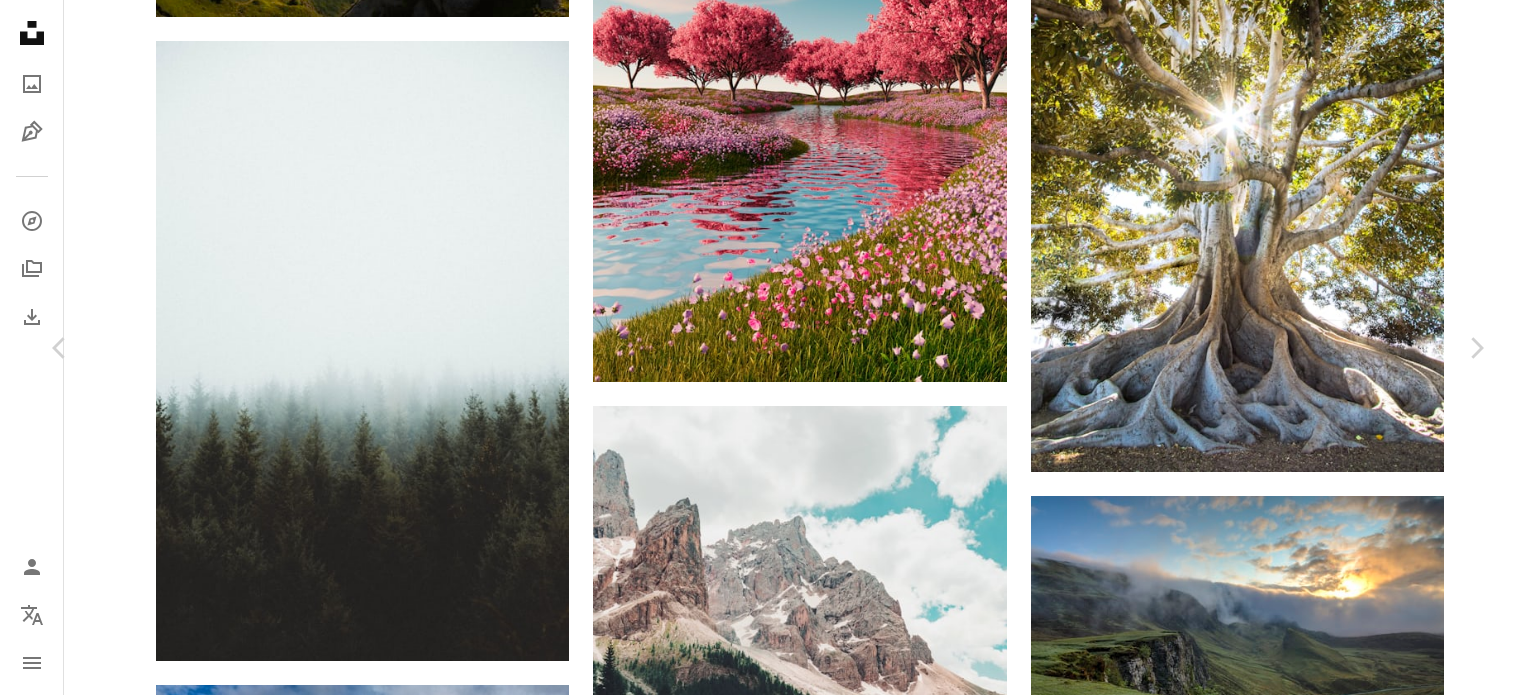 click on "Chevron down" 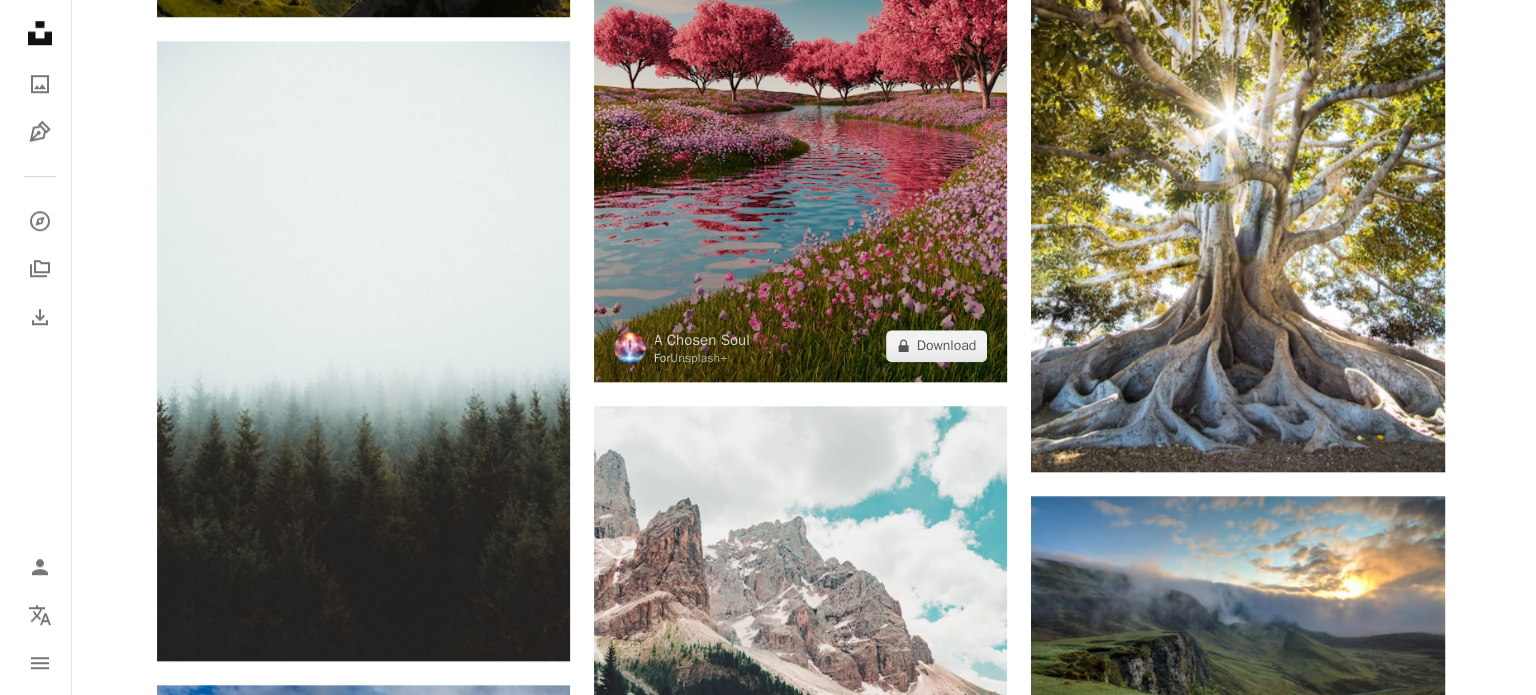 scroll, scrollTop: 1800, scrollLeft: 0, axis: vertical 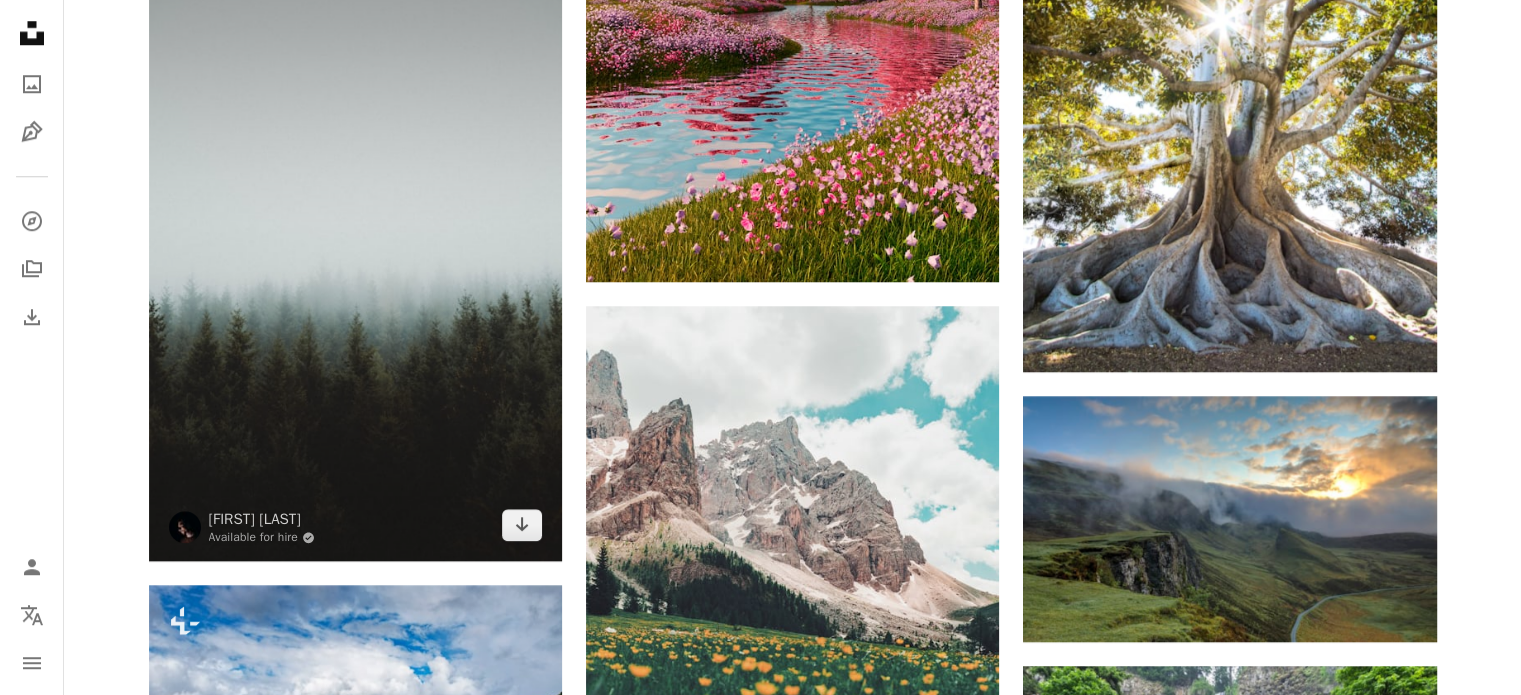click at bounding box center (355, 251) 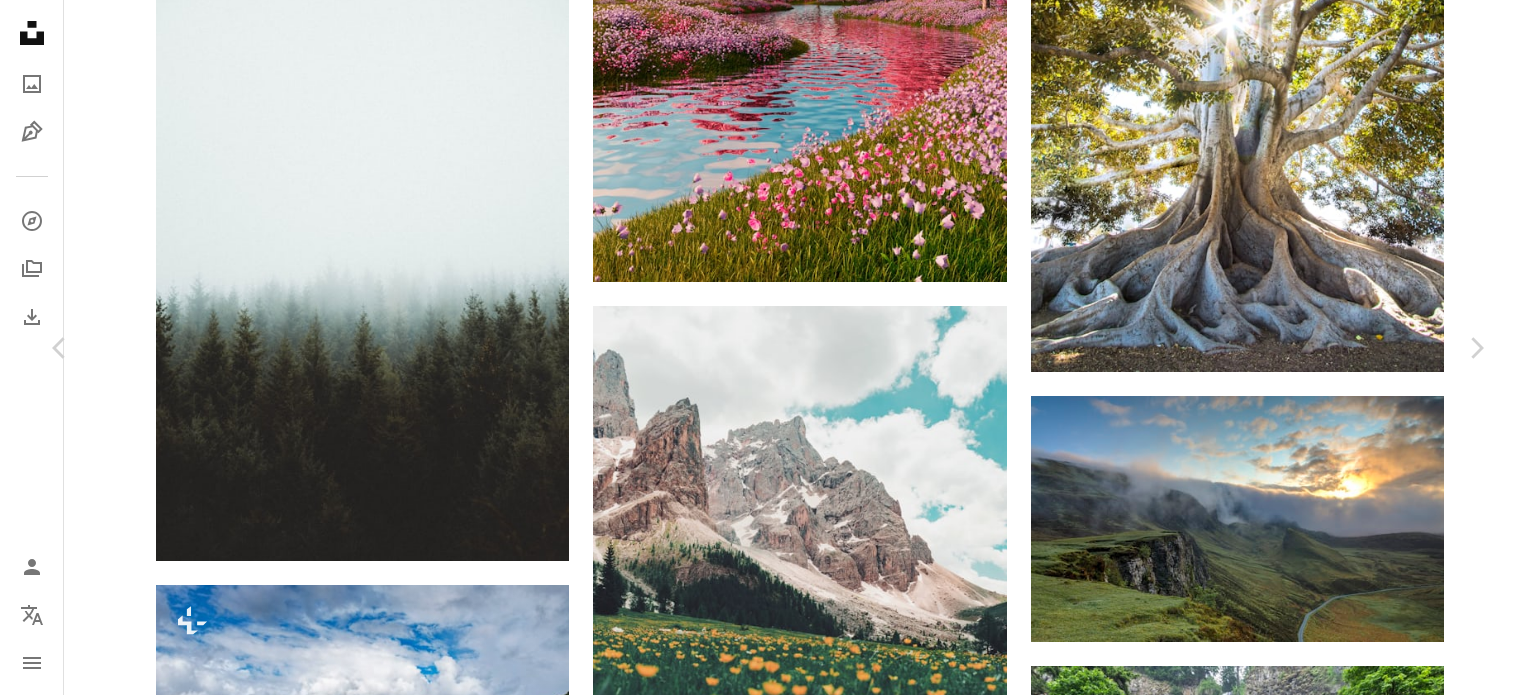 click 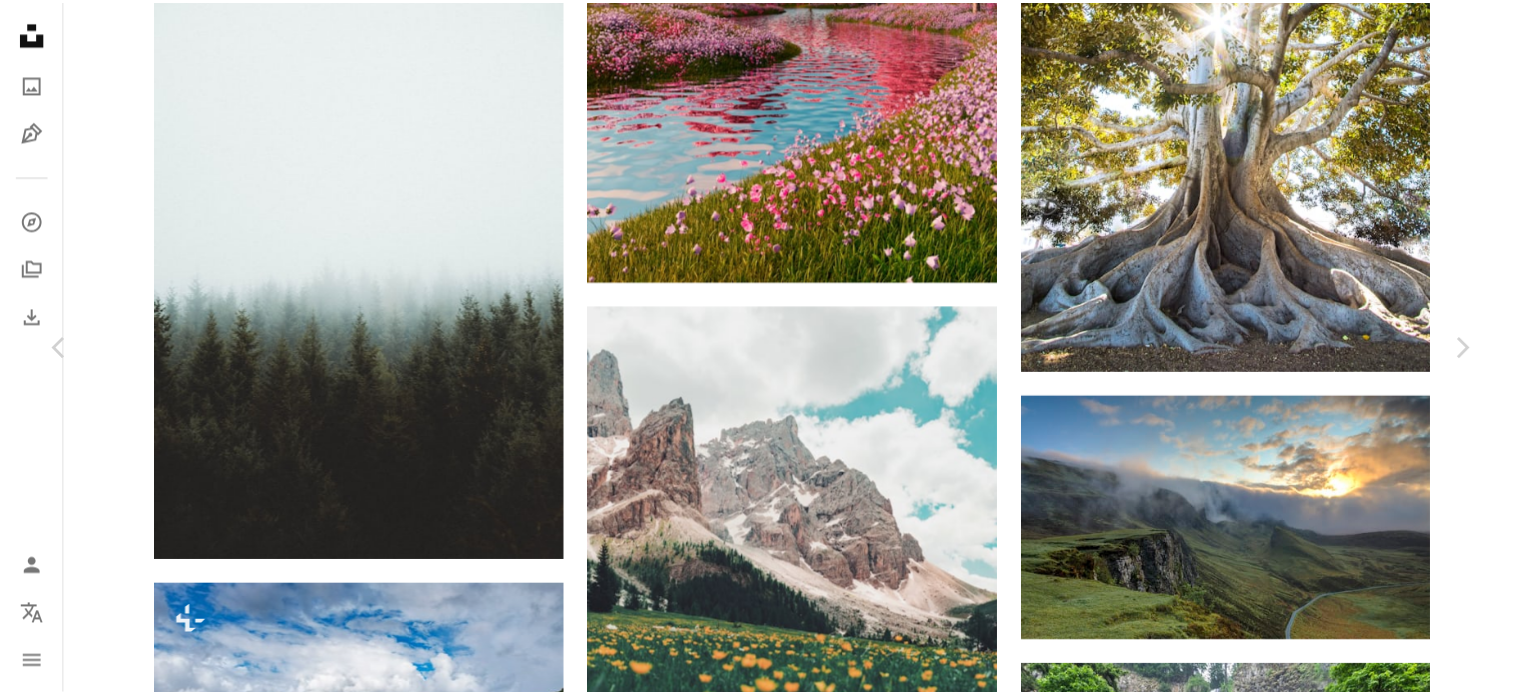 scroll, scrollTop: 0, scrollLeft: 0, axis: both 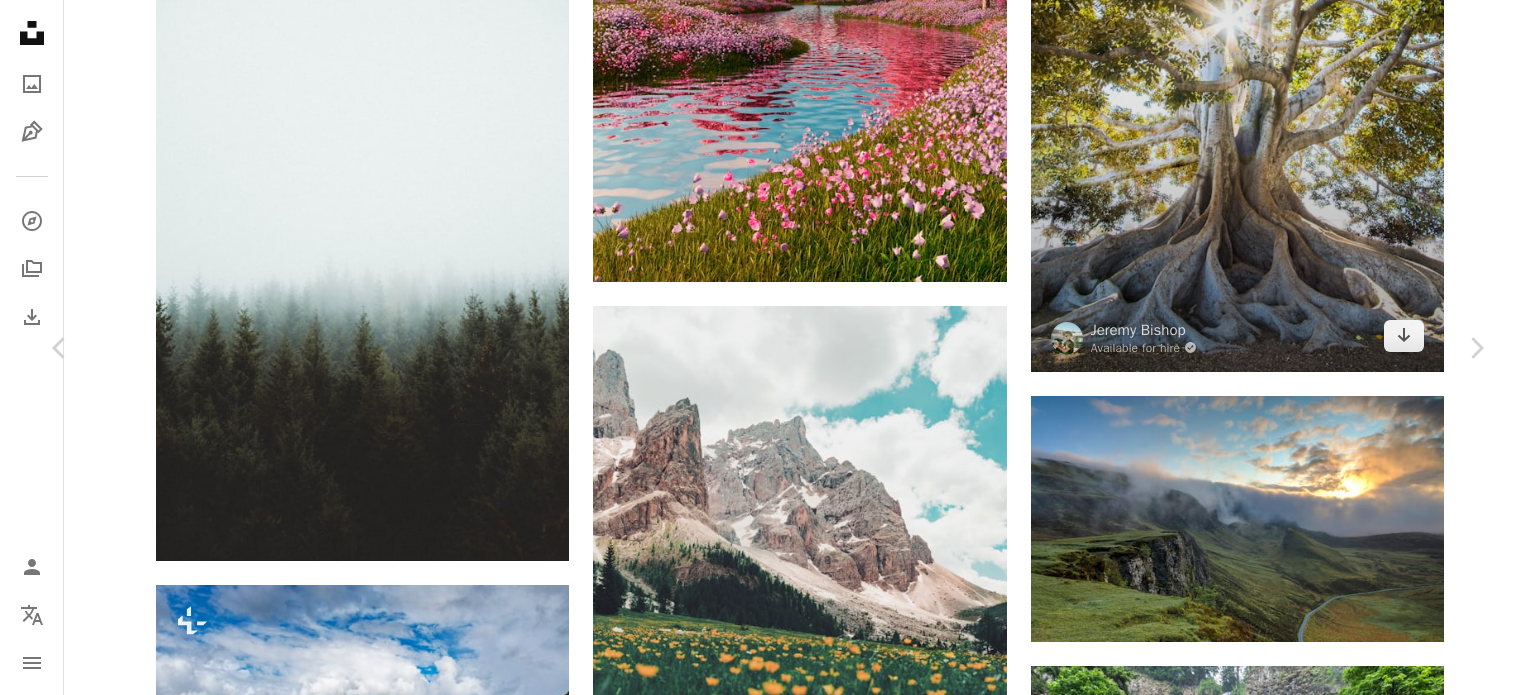 drag, startPoint x: 1463, startPoint y: 49, endPoint x: 1388, endPoint y: 95, distance: 87.982956 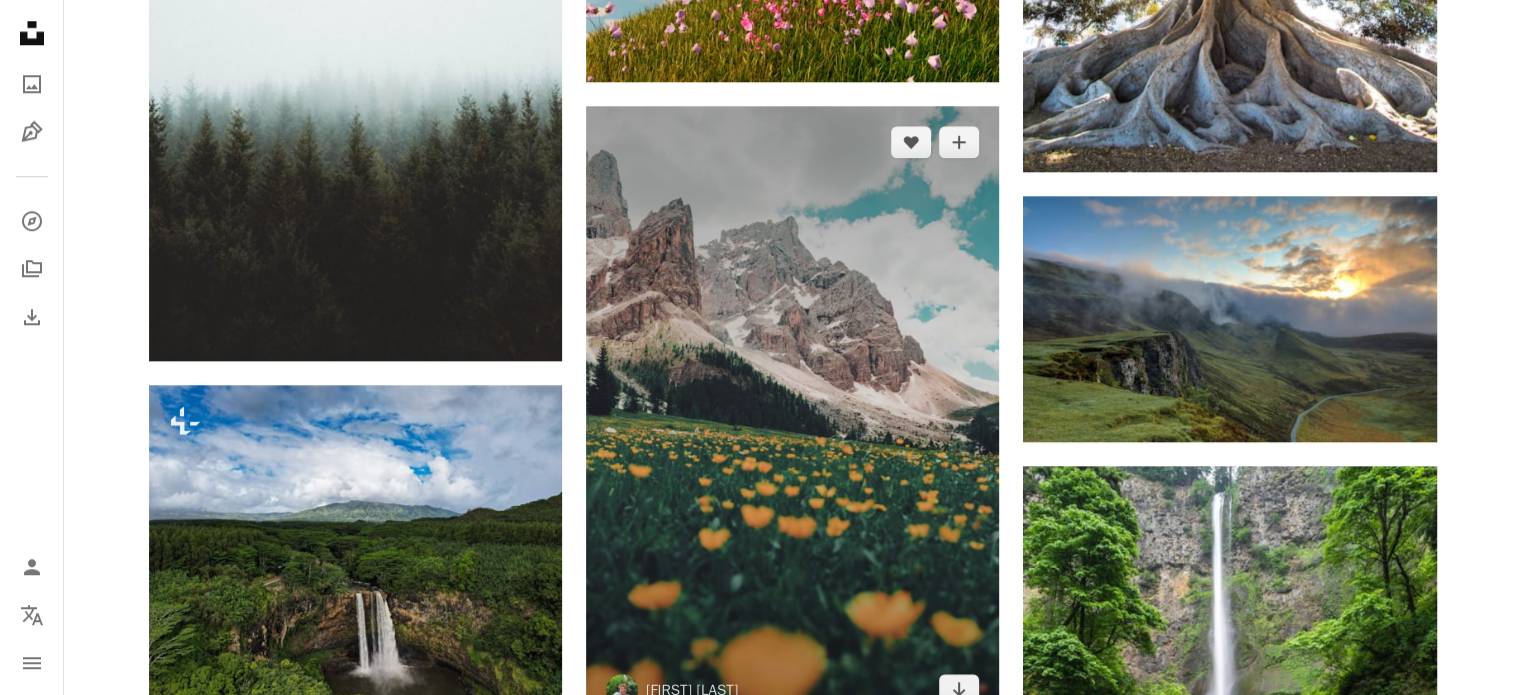 scroll, scrollTop: 2200, scrollLeft: 0, axis: vertical 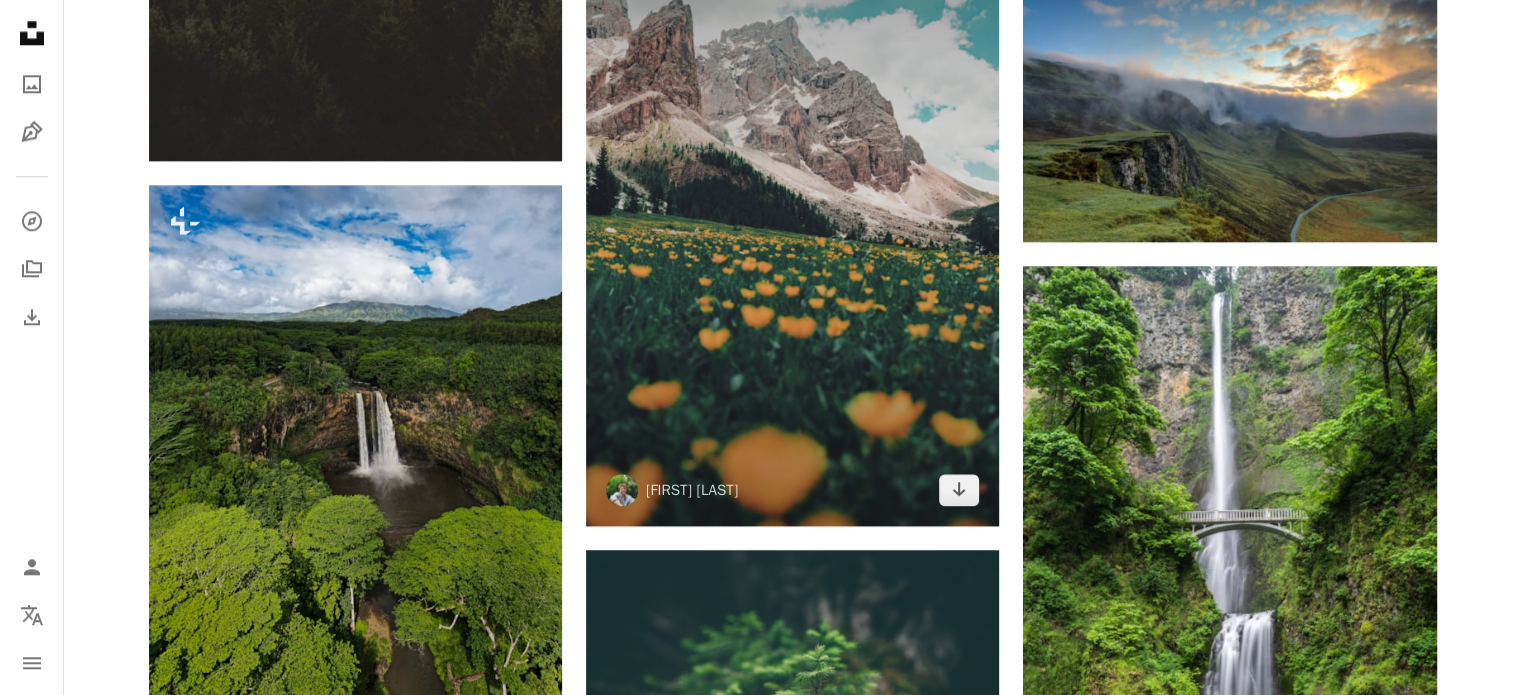 click at bounding box center [792, 216] 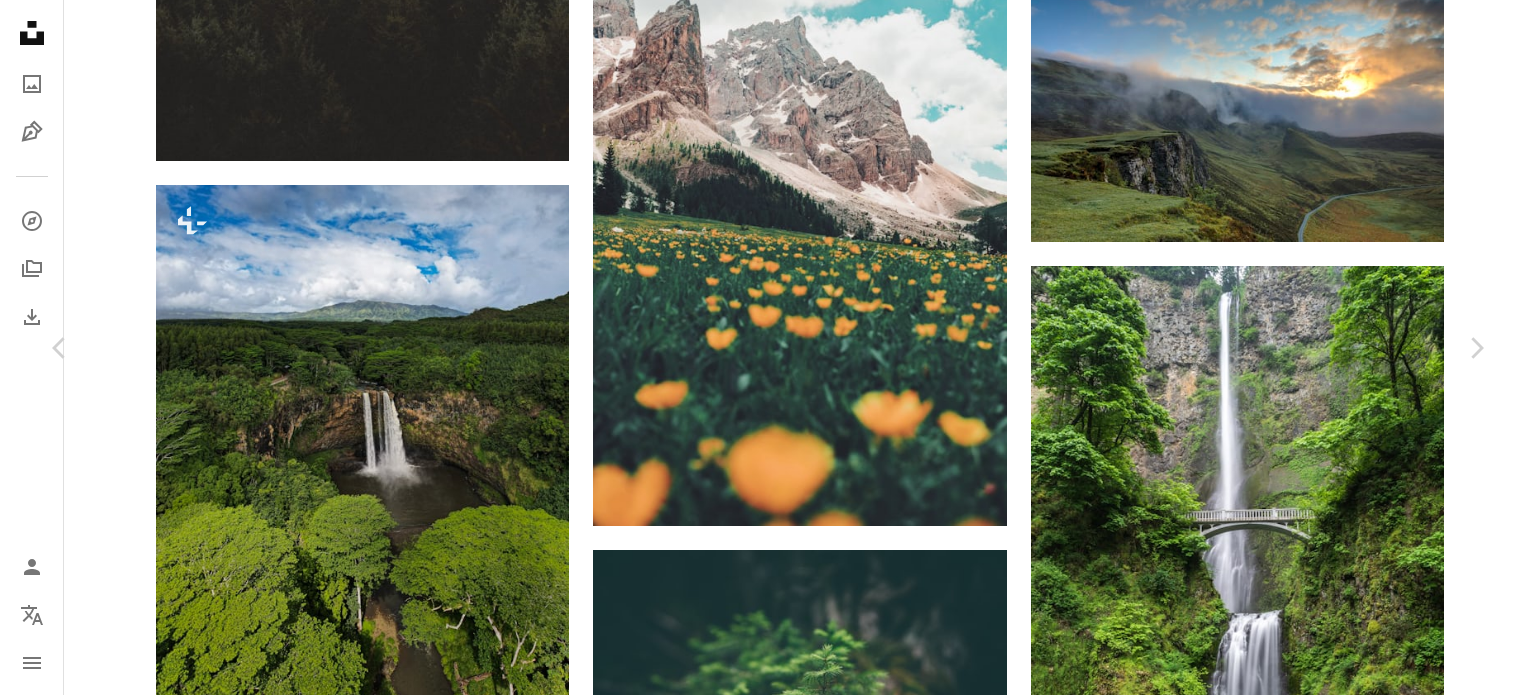 click on "Chevron down" 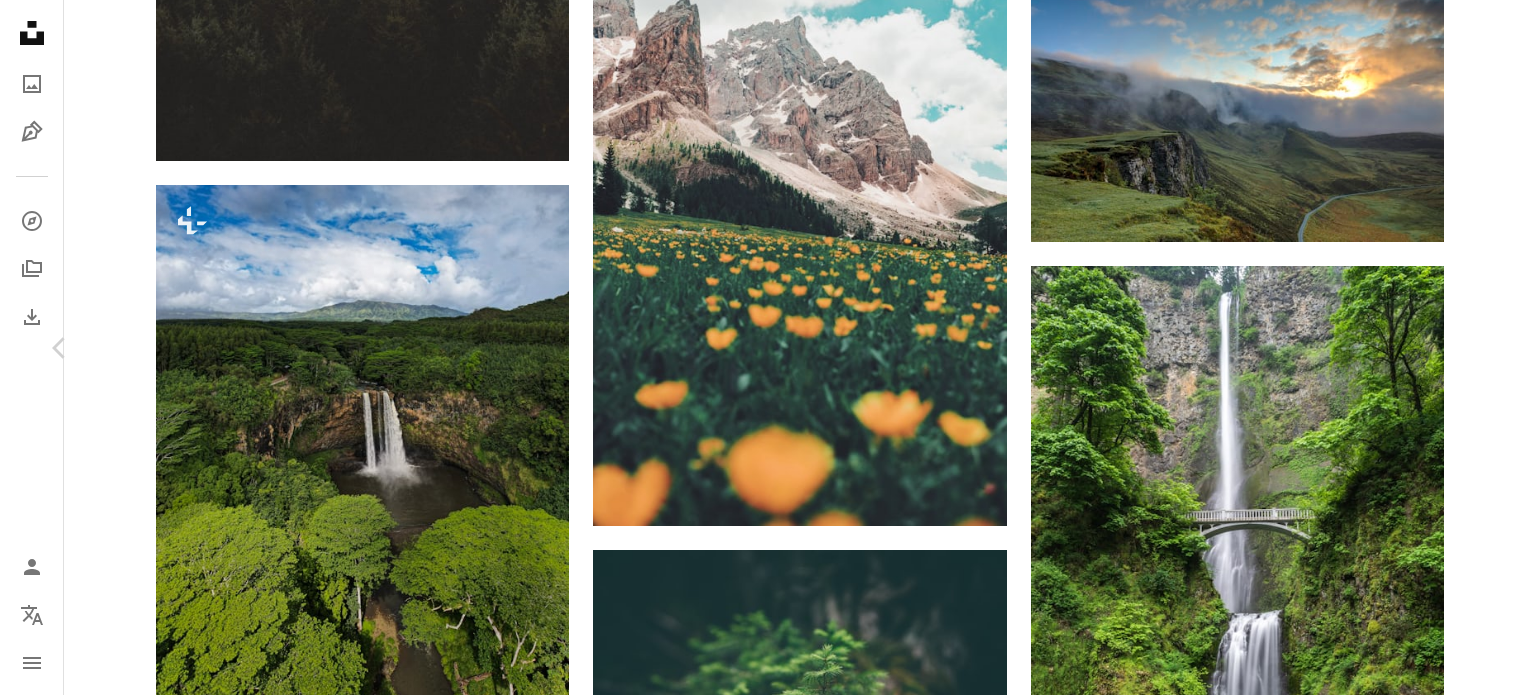 click on "An X shape Chevron left Chevron right [FIRST] [LAST] Available for hire A checkmark inside of a circle A heart A plus sign Download free Chevron down Zoom in Views 19,483,549 Downloads 218,960 Featured in Photos , Nature A forward-right arrow Share Info icon Info More Actions A map marker [CITY], [COUNTRY] Calendar outlined Published on June 19, 2018 Camera NIKON CORPORATION, NIKON D3400 Safety Free to use under the Unsplash License flowers flower mountains nature background alps mountain peak beautiful background italia bloom bing wallpaper pretty wallpaper blooming rocky mountain rocky flores alp dolomiti filed nubes flore Public domain images Browse premium related images on iStock | Save 20% with code UNSPLASH20 View more on iStock ↗ Related images A heart A plus sign [FIRST] [LAST] Available for hire A checkmark inside of a circle For Unsplash+ A heart A plus sign [FIRST] [LAST] For Unsplash+ A heart A plus sign [FIRST] [LAST] Available for hire A checkmark inside of a circle For" at bounding box center (768, 4046) 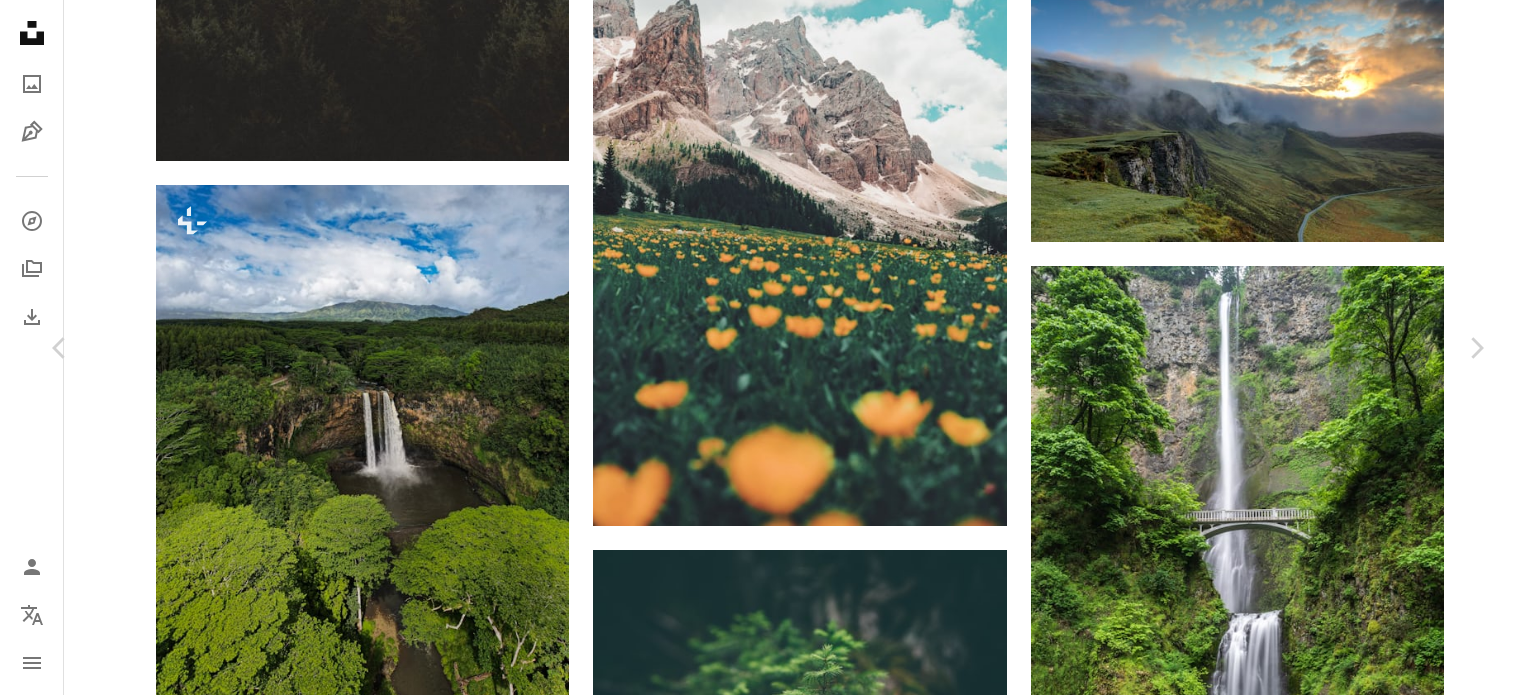 click on "An X shape Chevron left Chevron right [FIRST] [LAST] Available for hire A checkmark inside of a circle A heart A plus sign Download free Chevron down Zoom in Views 19,483,549 Downloads 218,960 Featured in Photos , Nature A forward-right arrow Share Info icon Info More Actions A map marker [CITY], [COUNTRY] Calendar outlined Published on June 19, 2018 Camera NIKON CORPORATION, NIKON D3400 Safety Free to use under the Unsplash License flowers flower mountains nature background alps mountain peak beautiful background italia bloom bing wallpaper pretty wallpaper blooming rocky mountain rocky flores alp dolomiti filed nubes flore Public domain images Browse premium related images on iStock | Save 20% with code UNSPLASH20 View more on iStock ↗ Related images A heart A plus sign [FIRST] [LAST] Available for hire A checkmark inside of a circle For Unsplash+ A heart A plus sign [FIRST] [LAST] For Unsplash+ A heart A plus sign [FIRST] [LAST] Available for hire A checkmark inside of a circle For" at bounding box center (768, 4046) 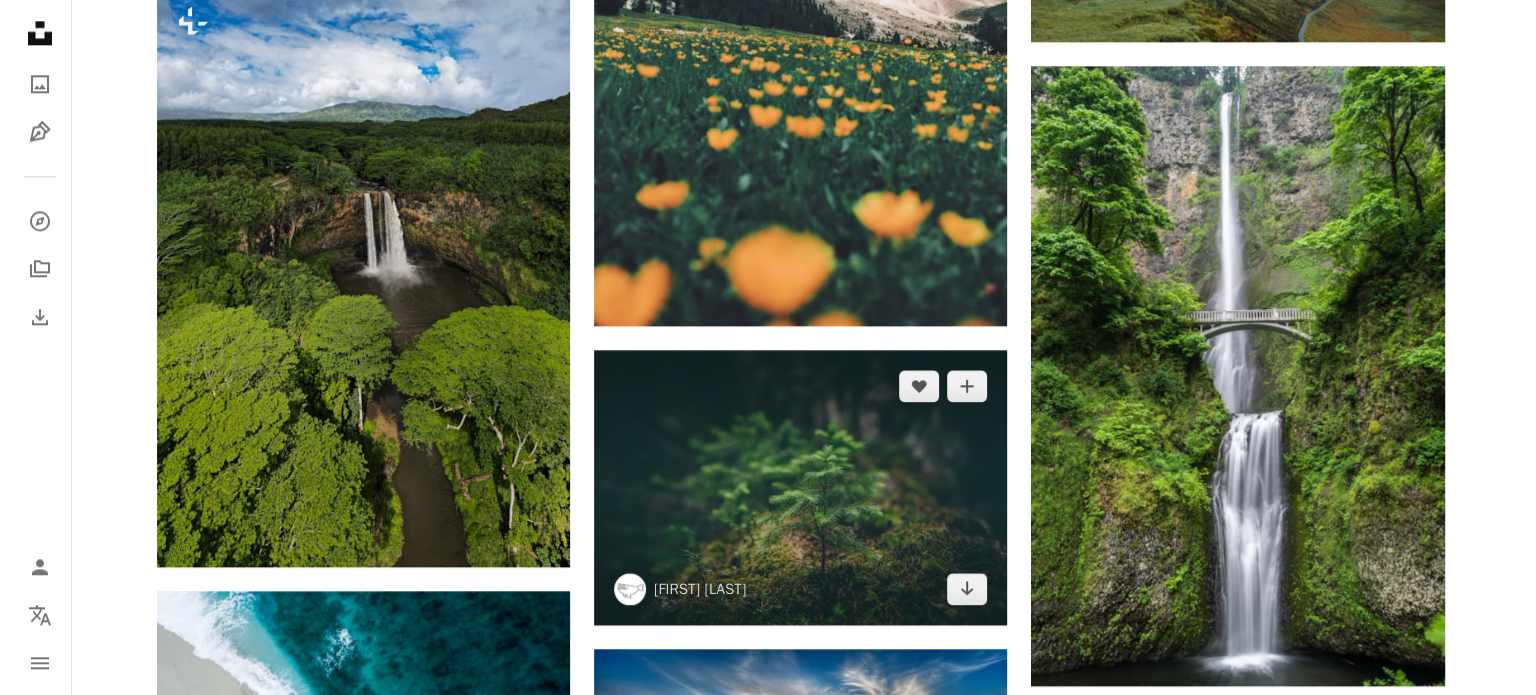 scroll, scrollTop: 2500, scrollLeft: 0, axis: vertical 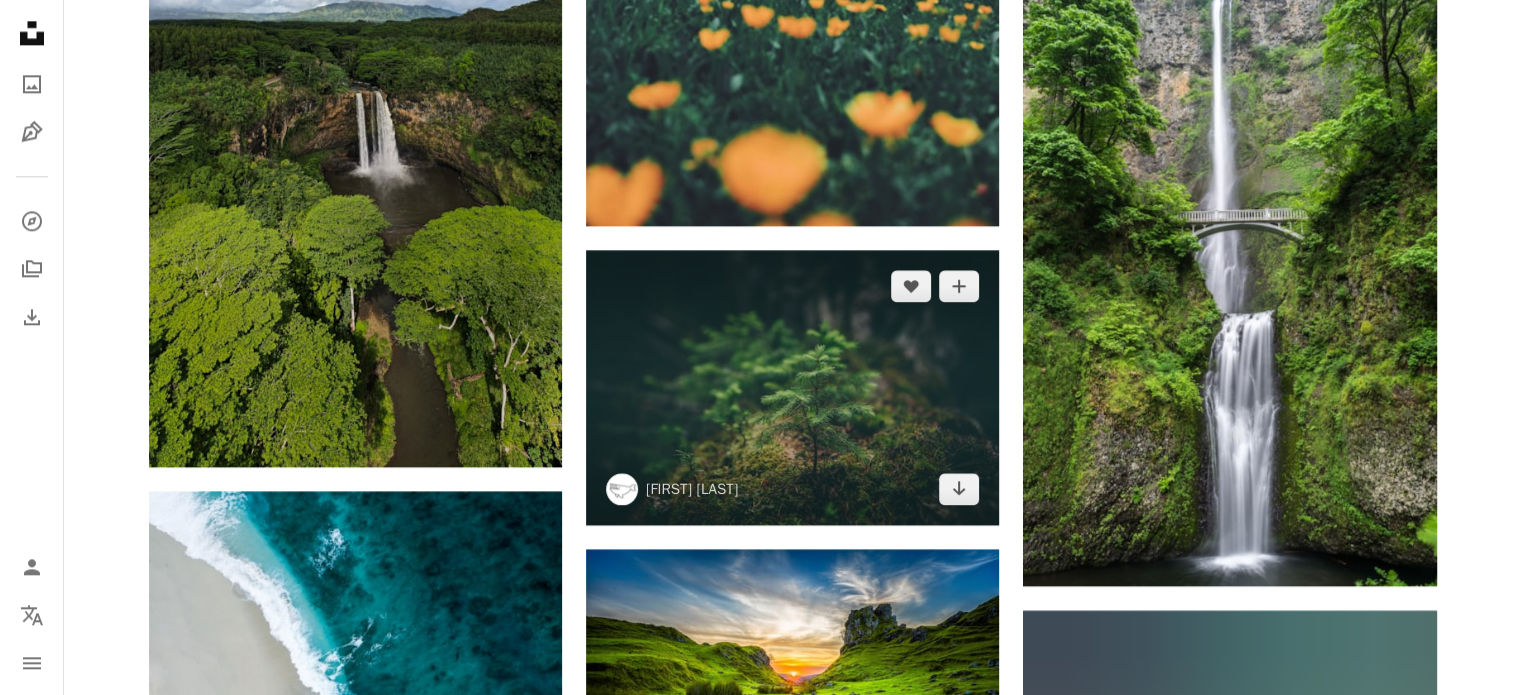 click at bounding box center [792, 387] 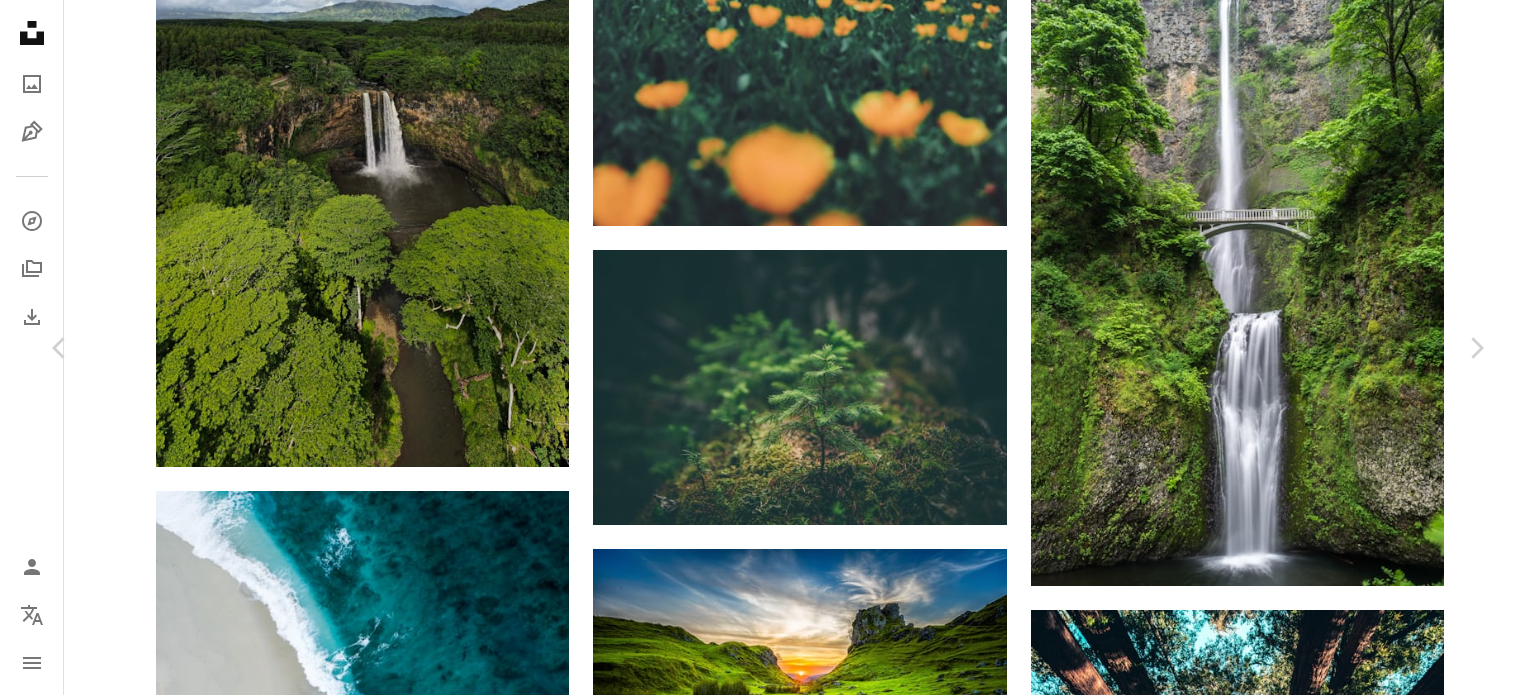 scroll, scrollTop: 0, scrollLeft: 0, axis: both 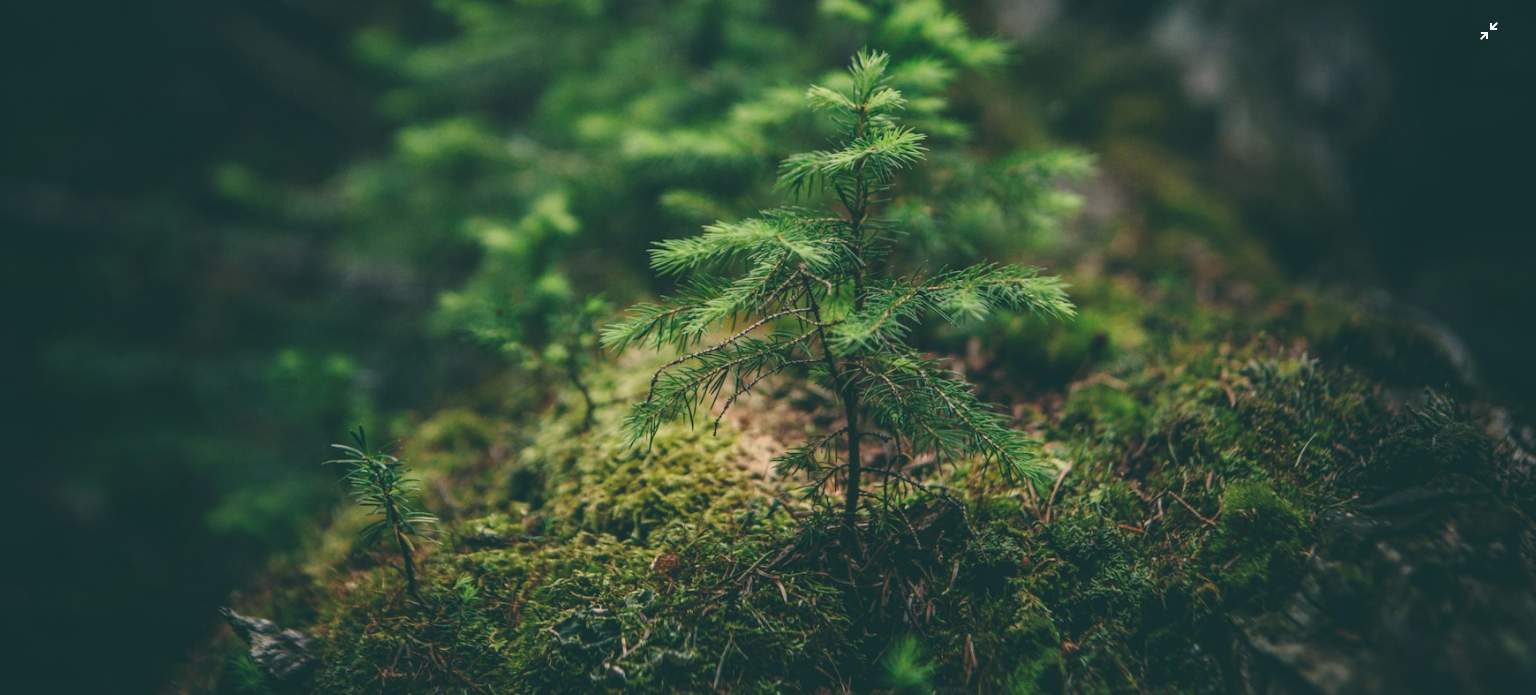 click at bounding box center [768, 211] 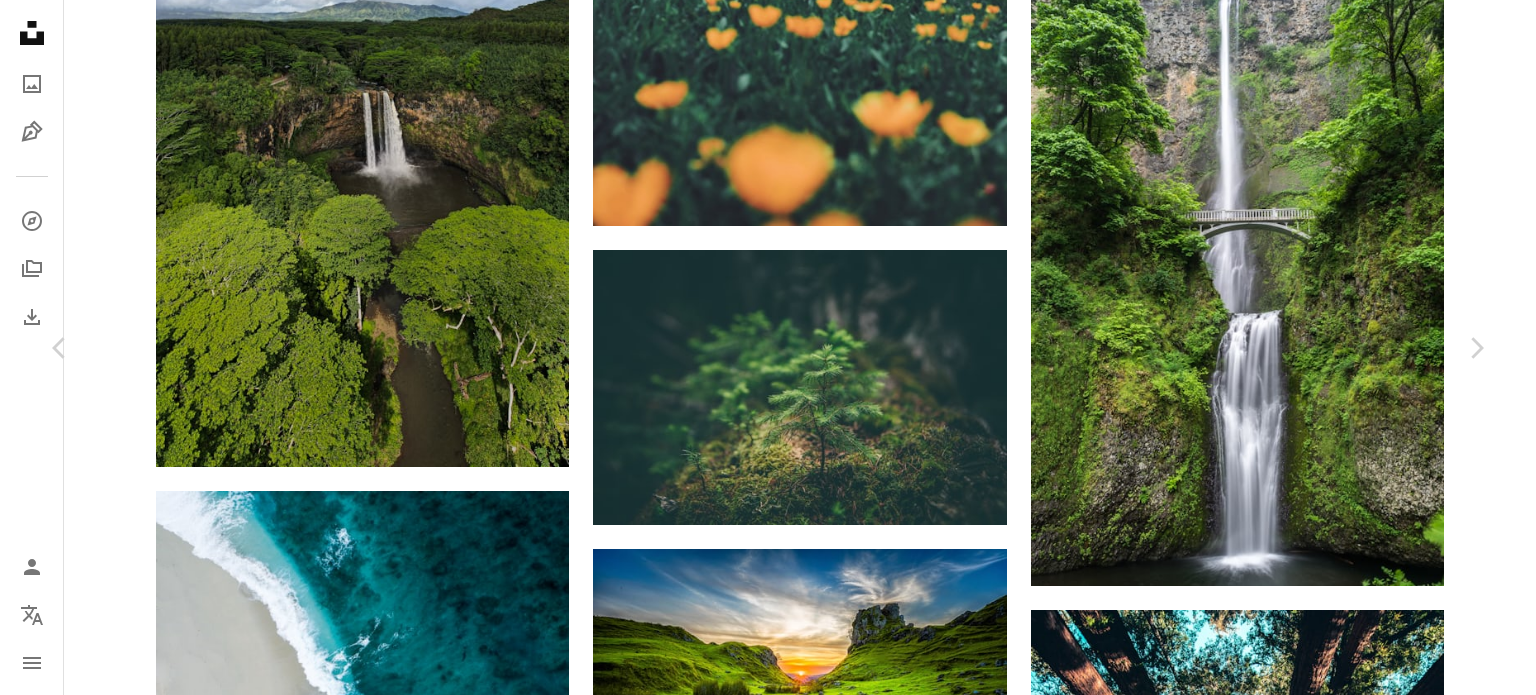 click at bounding box center (760, 6527) 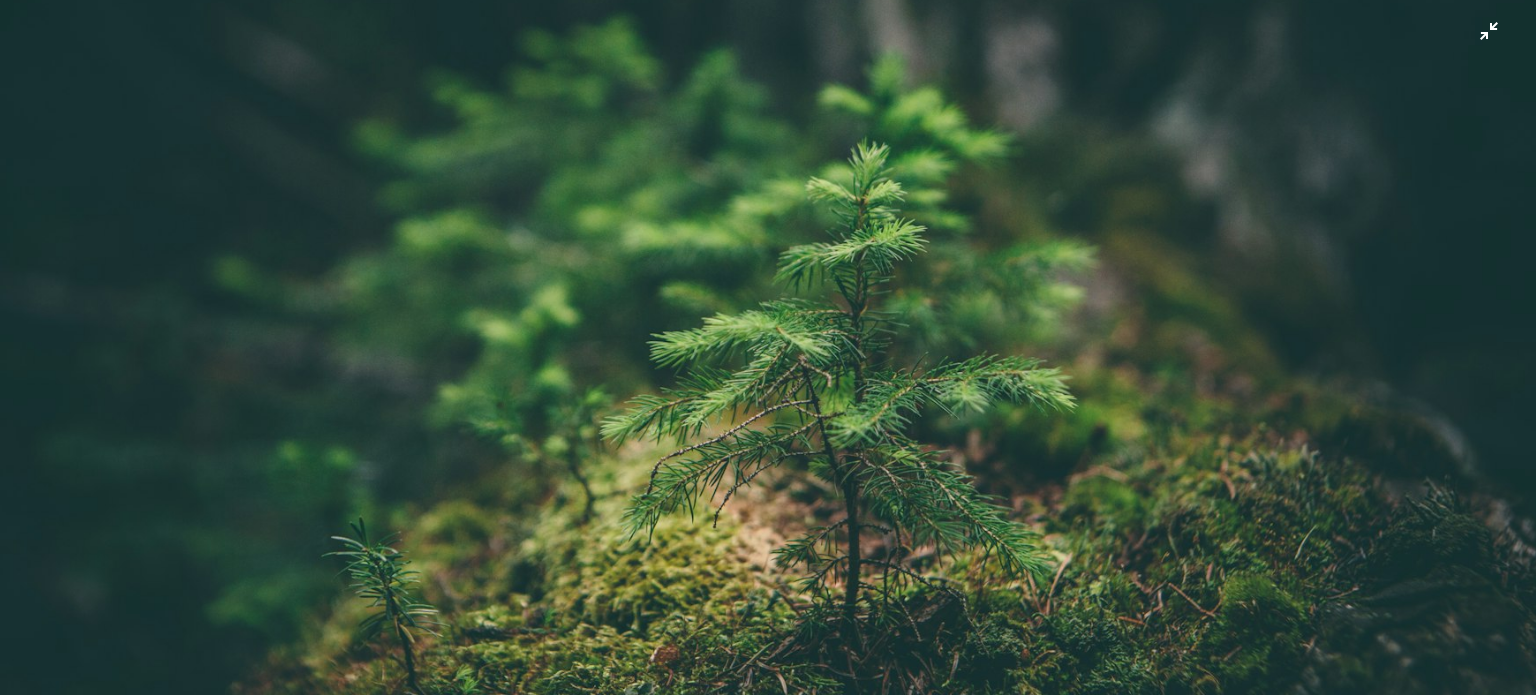 scroll, scrollTop: 308, scrollLeft: 0, axis: vertical 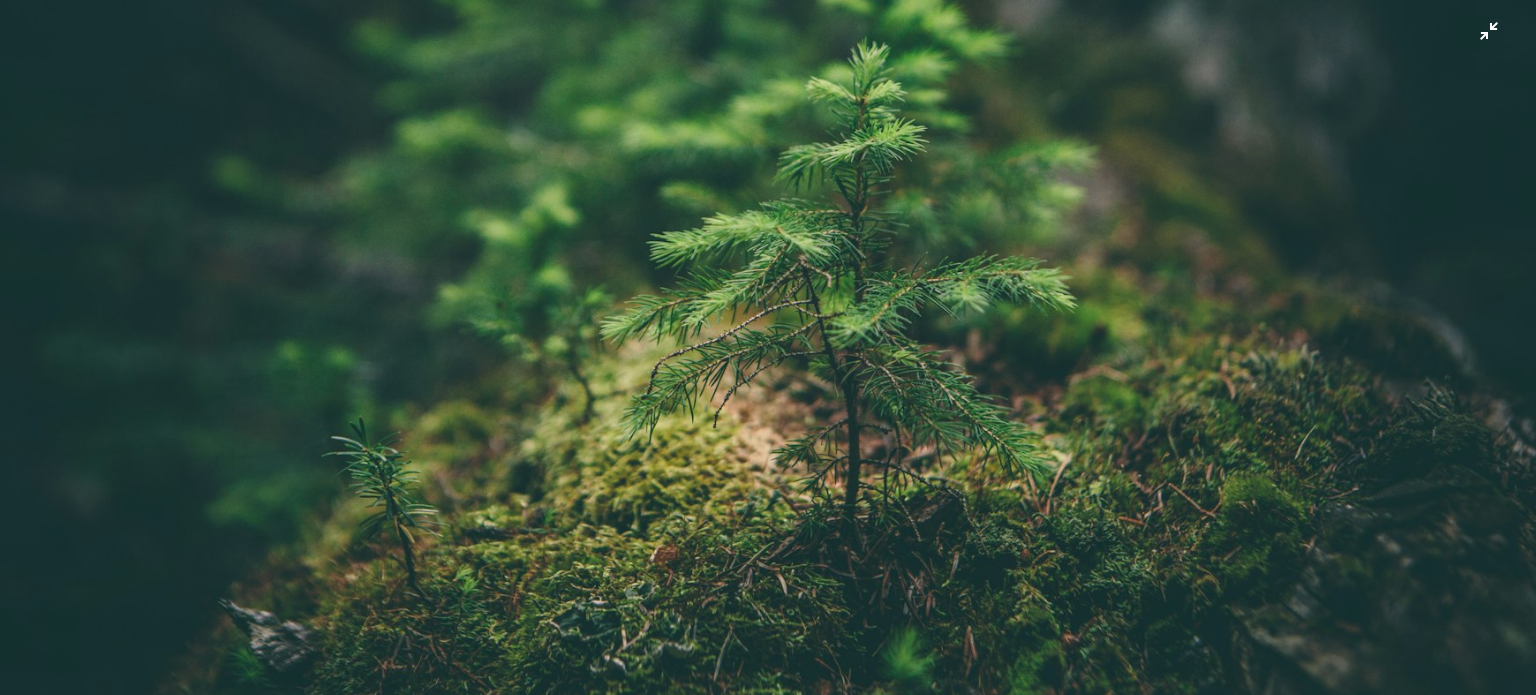click at bounding box center (768, 203) 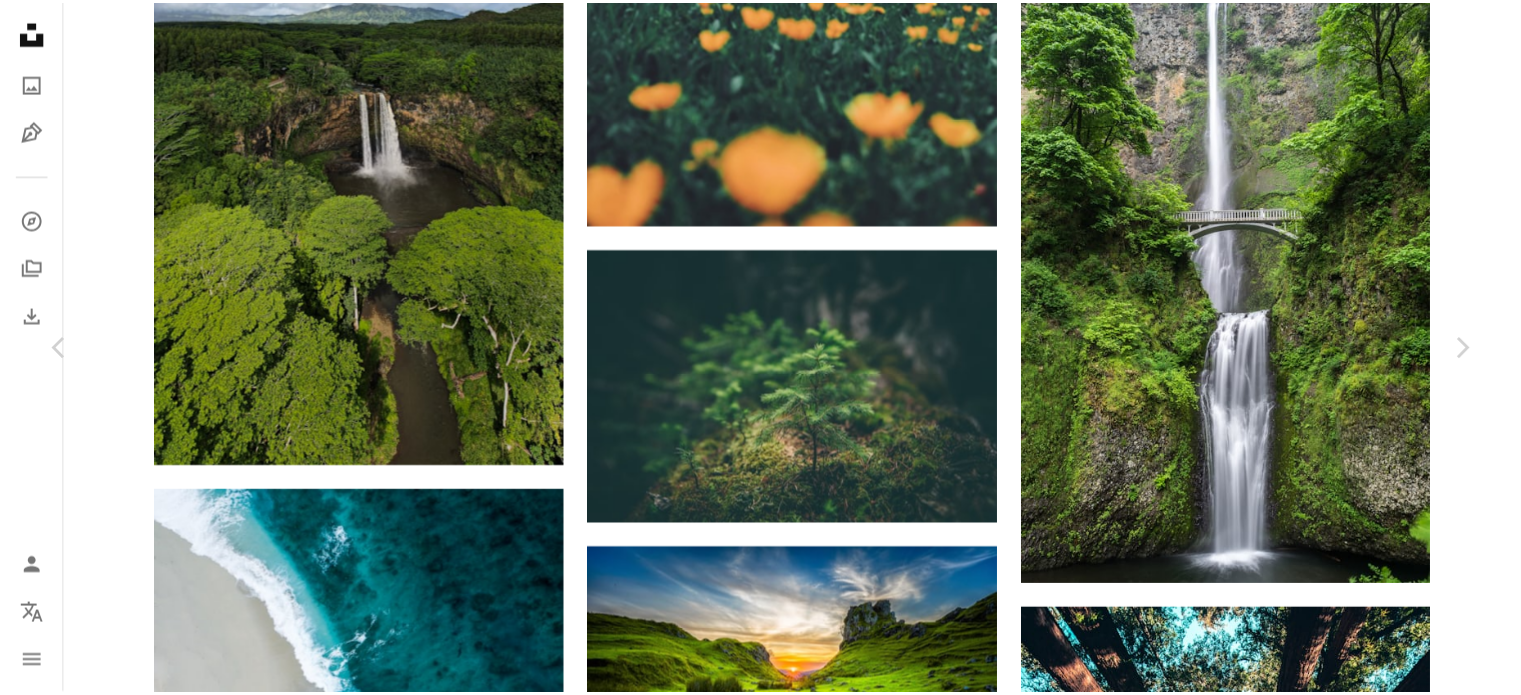 scroll, scrollTop: 0, scrollLeft: 0, axis: both 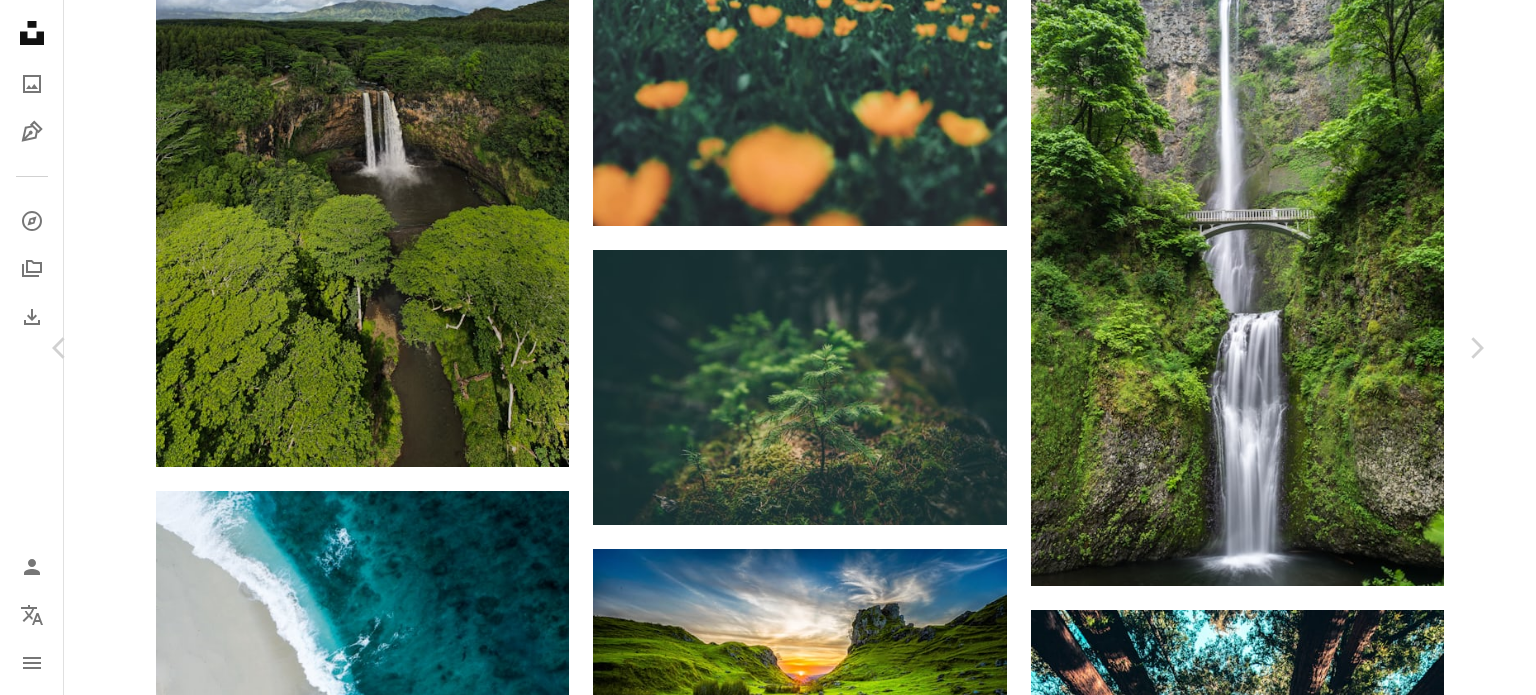 click on "An X shape Chevron left Chevron right [FIRST] [LAST] whale A heart A plus sign Download free Chevron down Zoom in Views 78,201,735 Downloads 464,283 Featured in Photos , Nature A forward-right arrow Share Info icon Info More Actions Conifer sapling Calendar outlined Published on January 21, 2015 Camera Canon, EOS 5D Mark III Safety Free to use under the Unsplash License green plant earth grass nature background growth environment rainforest flora moss forrest pine growing blurred background no people small tree conifer moss green wallpaper background Public domain images Browse premium related images on iStock | Save 20% with code UNSPLASH20 View more on iStock ↗ Related images A heart A plus sign [FIRST] [LAST] Arrow pointing down A heart A plus sign [FIRST] [LAST] Arrow pointing down A heart A plus sign [LAST] [LAST] Available for hire A checkmark inside of a circle Arrow pointing down Plus sign for Unsplash+ A heart A plus sign [FIRST] [LAST] For Unsplash+ A lock Download Plus sign for Unsplash+ A heart A plus sign" at bounding box center [768, 6584] 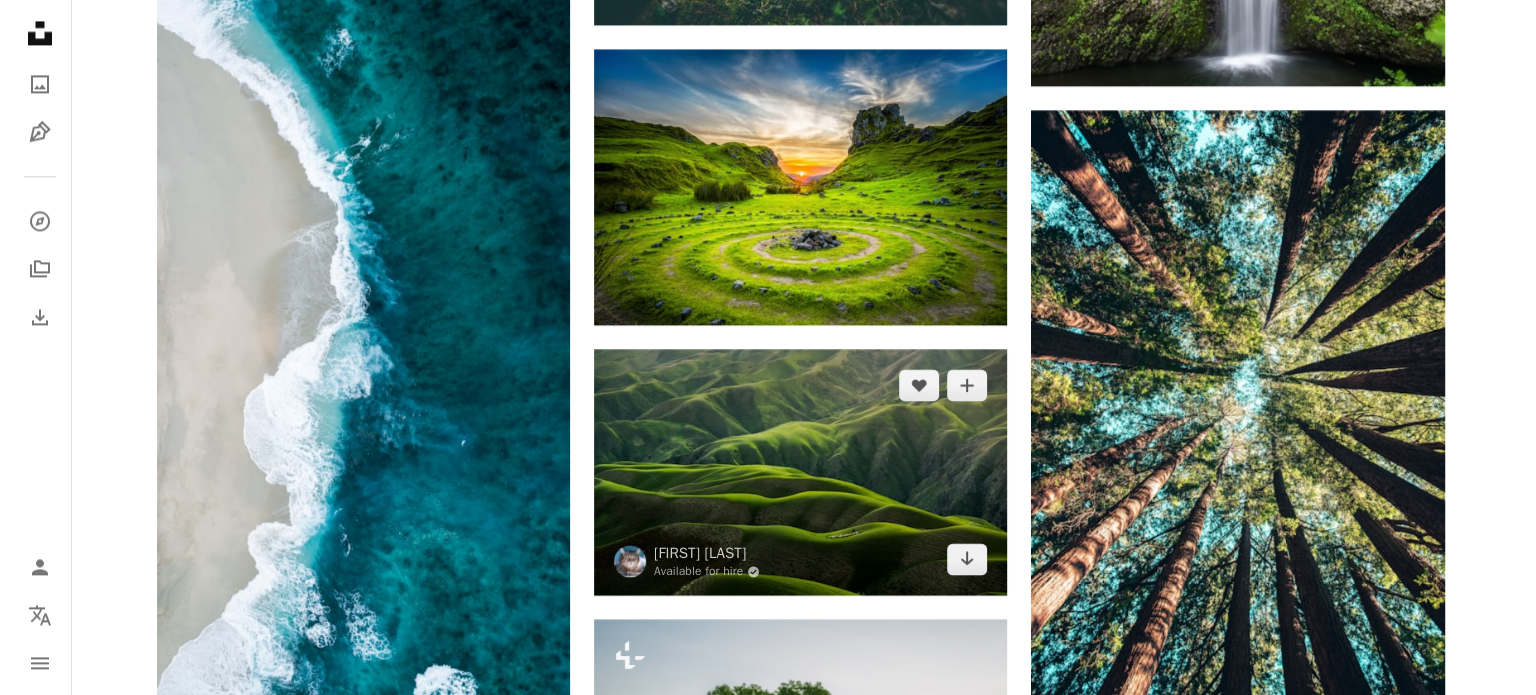 scroll, scrollTop: 3200, scrollLeft: 0, axis: vertical 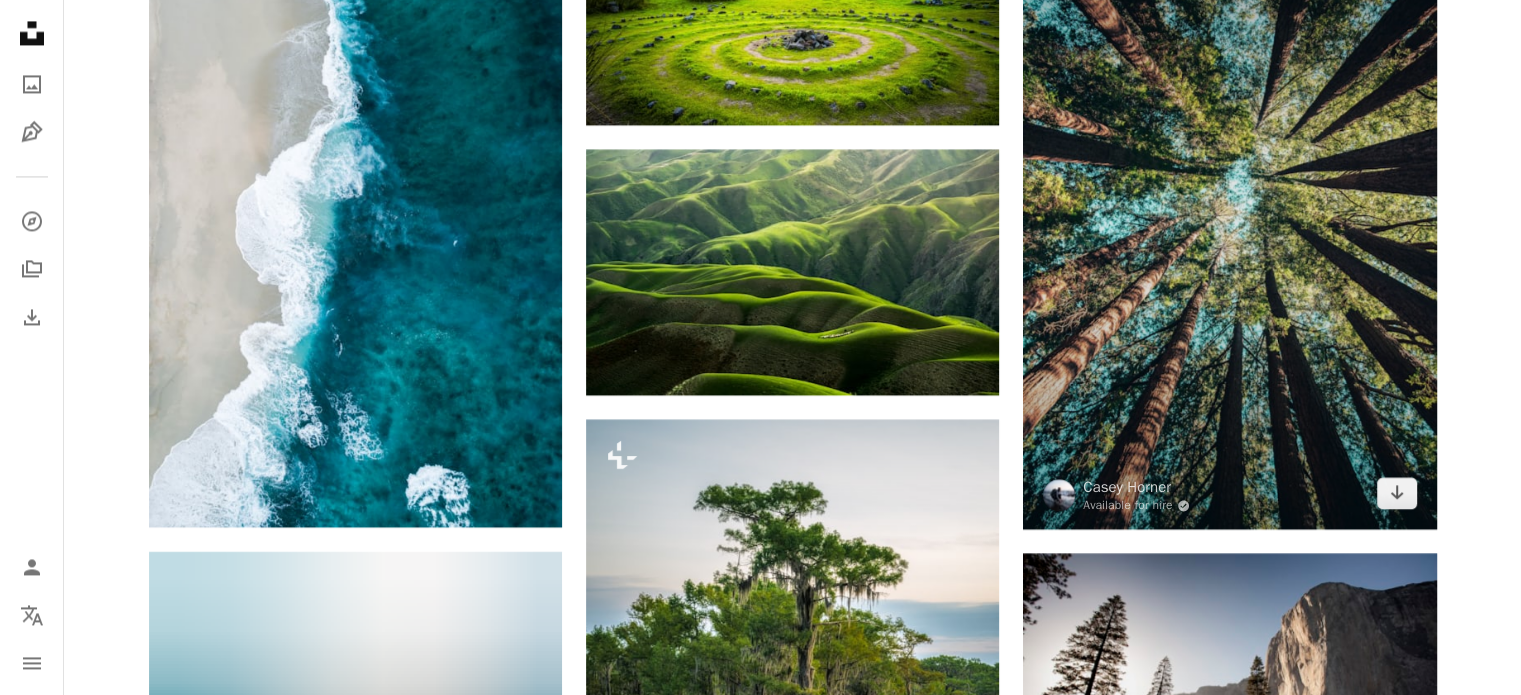 click at bounding box center [1229, 219] 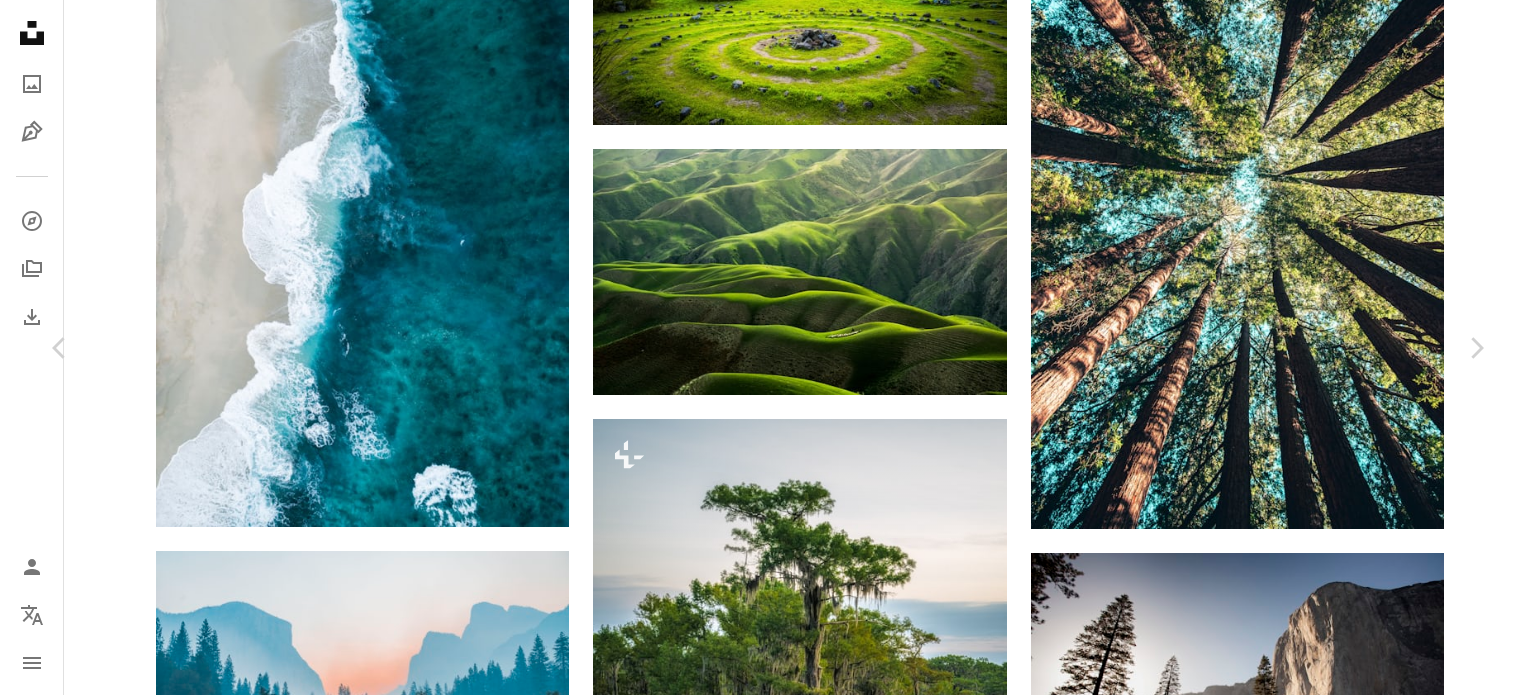click on "Chevron down" 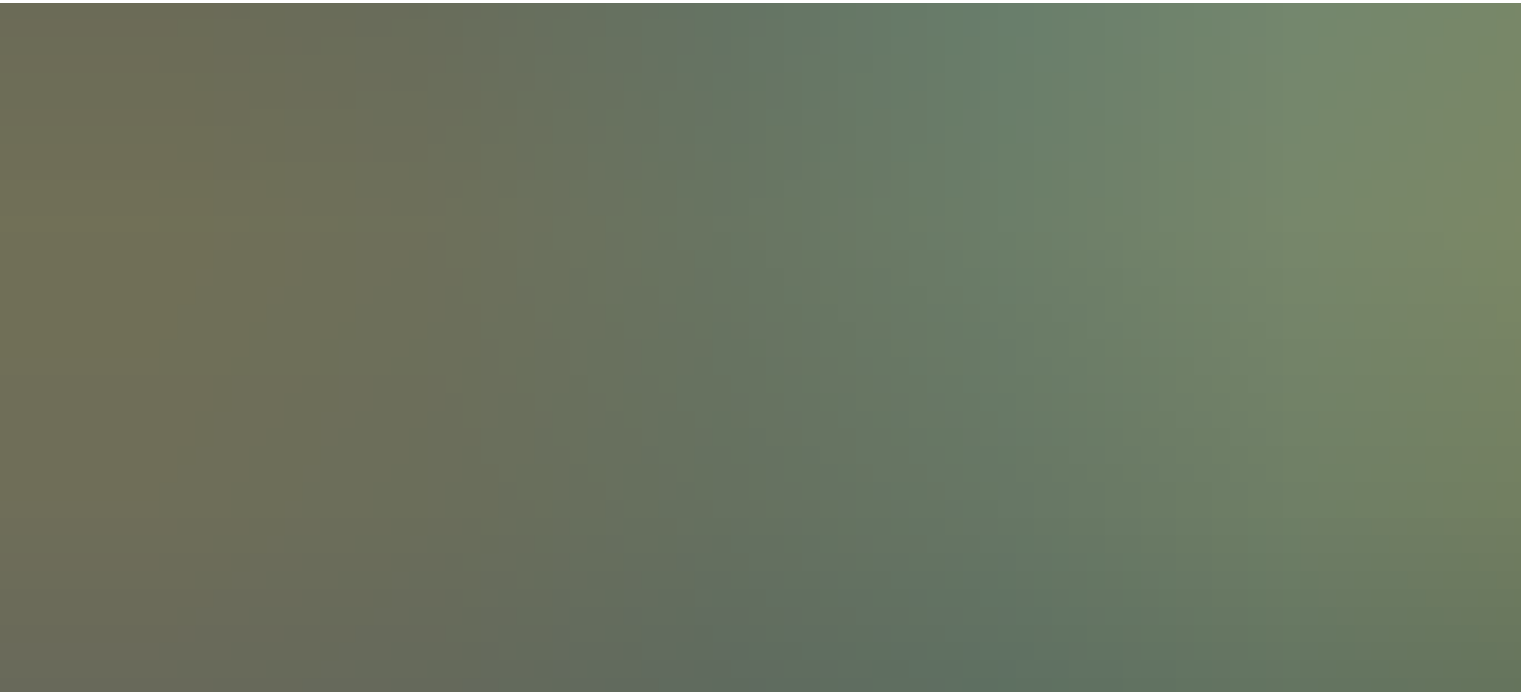 scroll, scrollTop: 882, scrollLeft: 0, axis: vertical 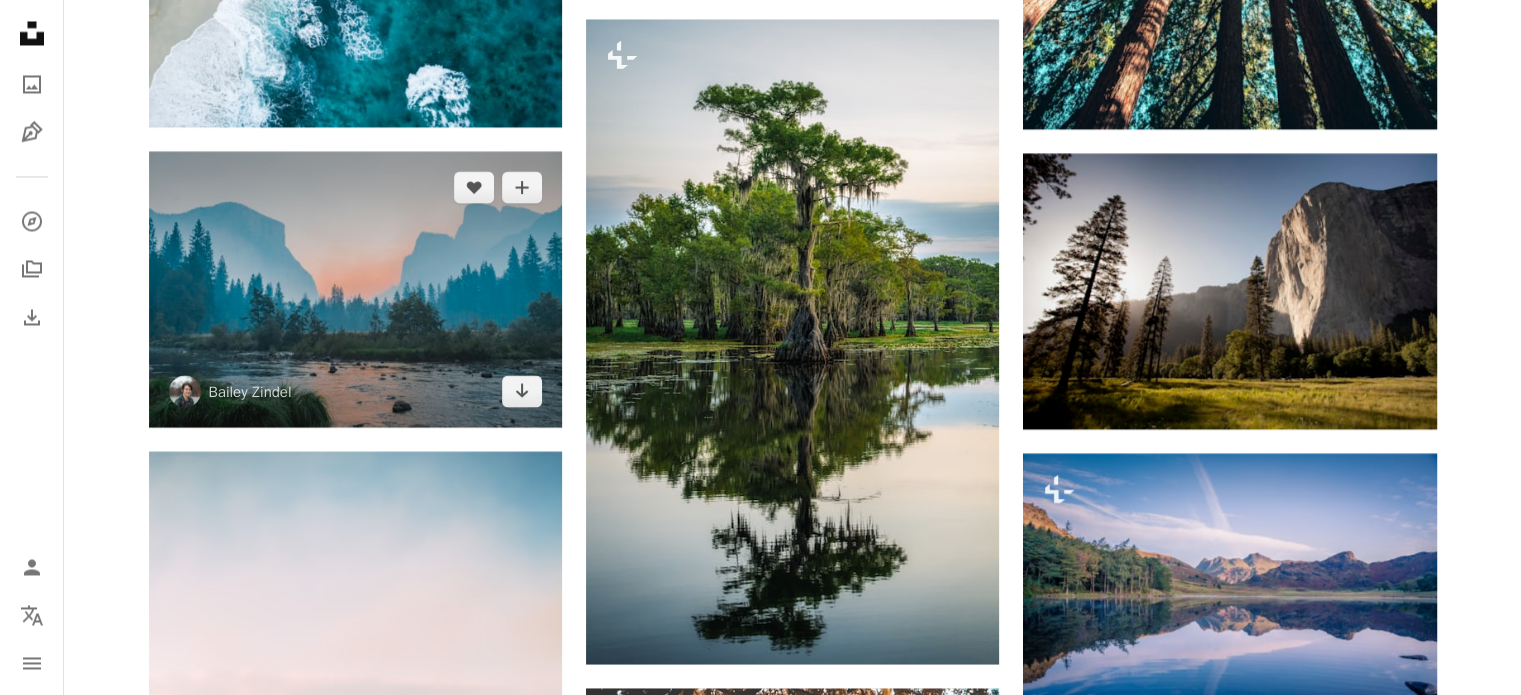 click at bounding box center (355, 289) 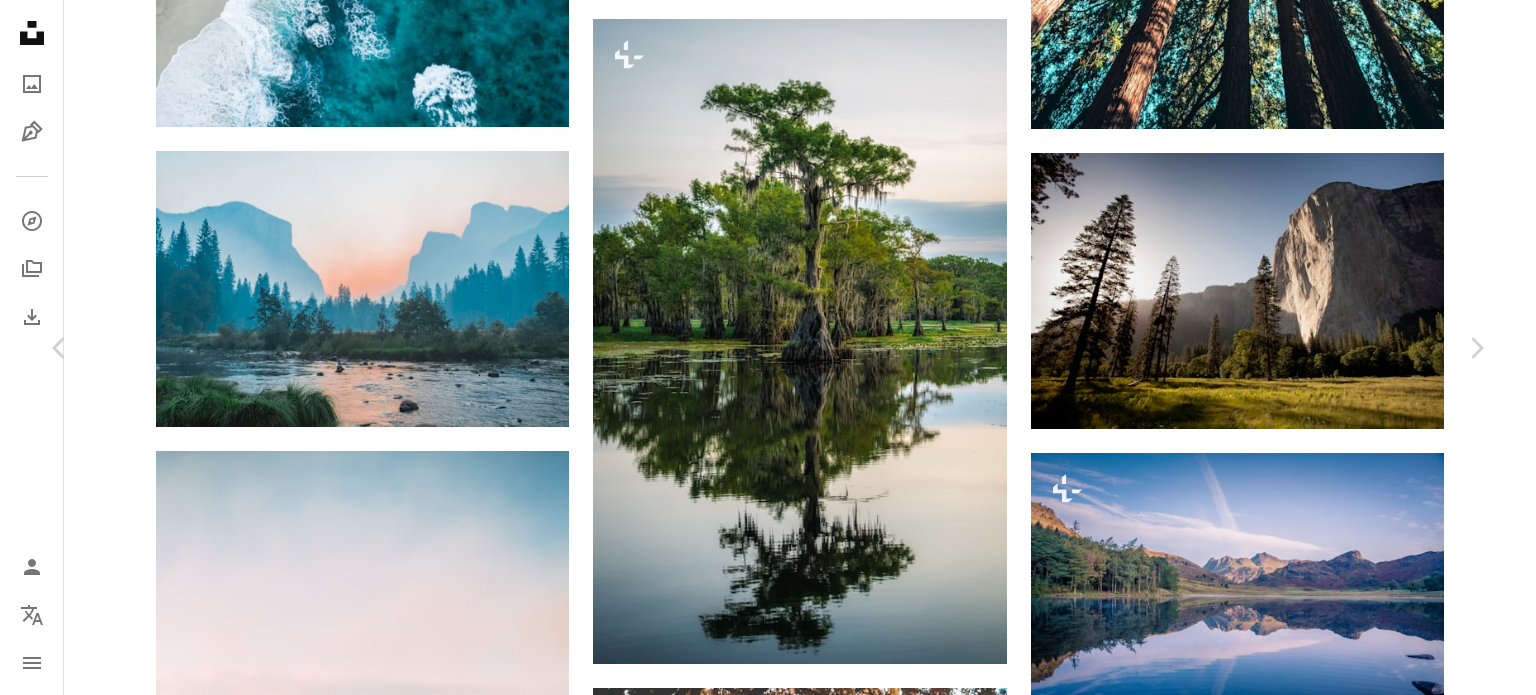 click on "Chevron down" 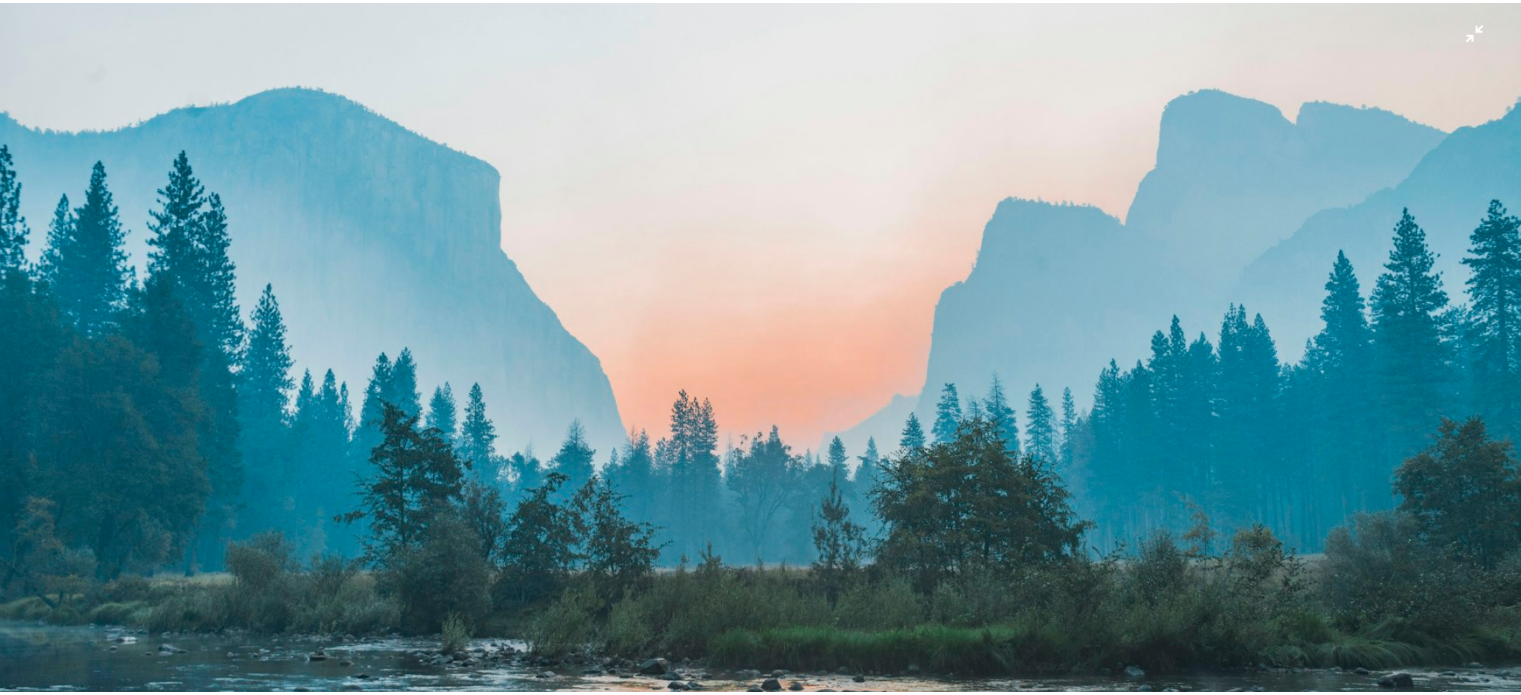 scroll, scrollTop: 200, scrollLeft: 0, axis: vertical 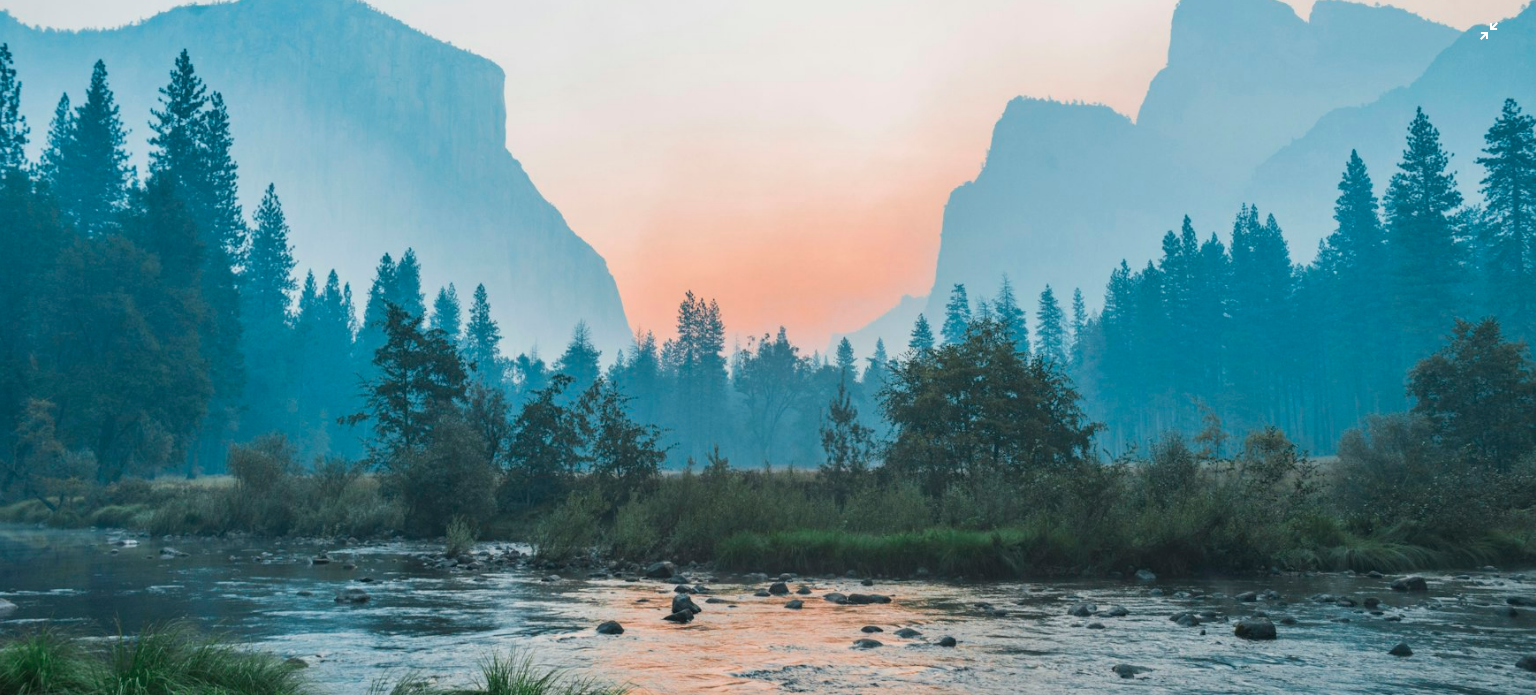 click at bounding box center (768, 312) 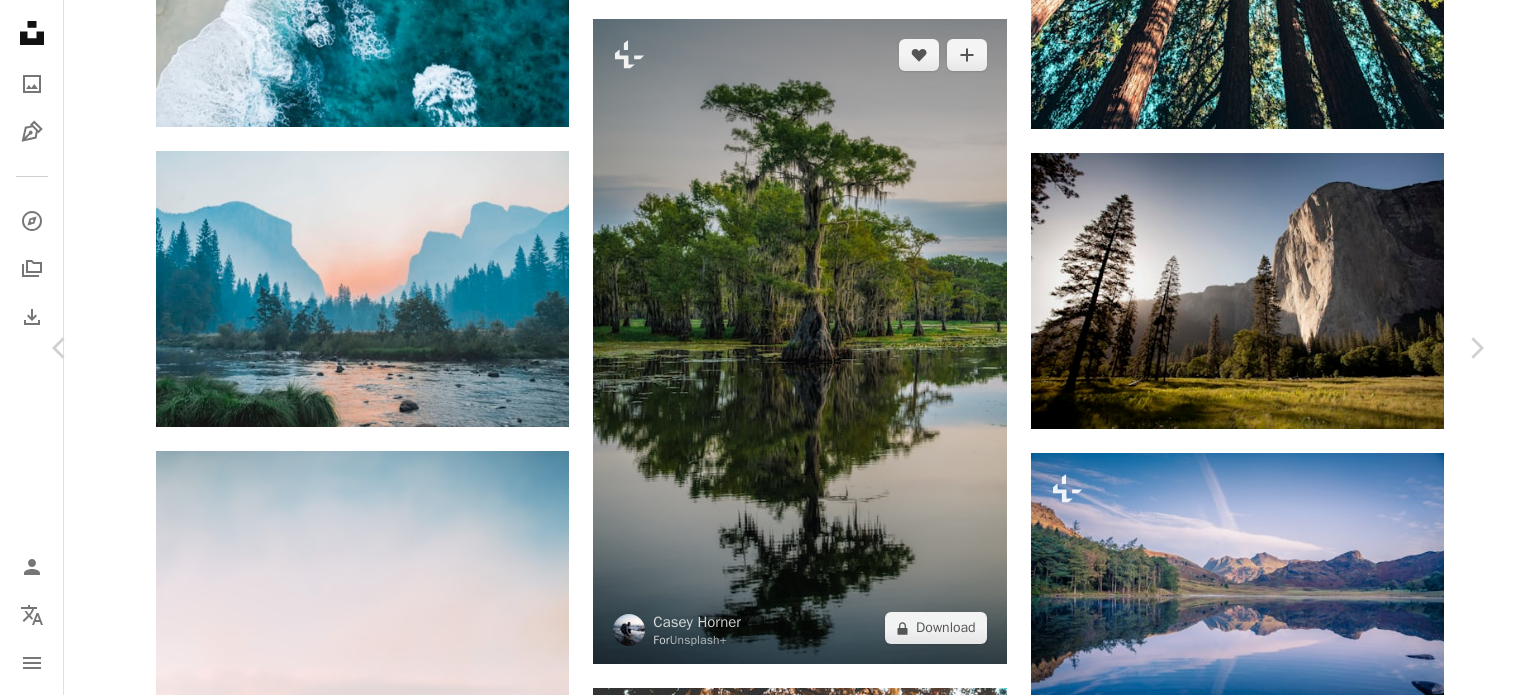 drag, startPoint x: 877, startPoint y: 351, endPoint x: 829, endPoint y: 355, distance: 48.166378 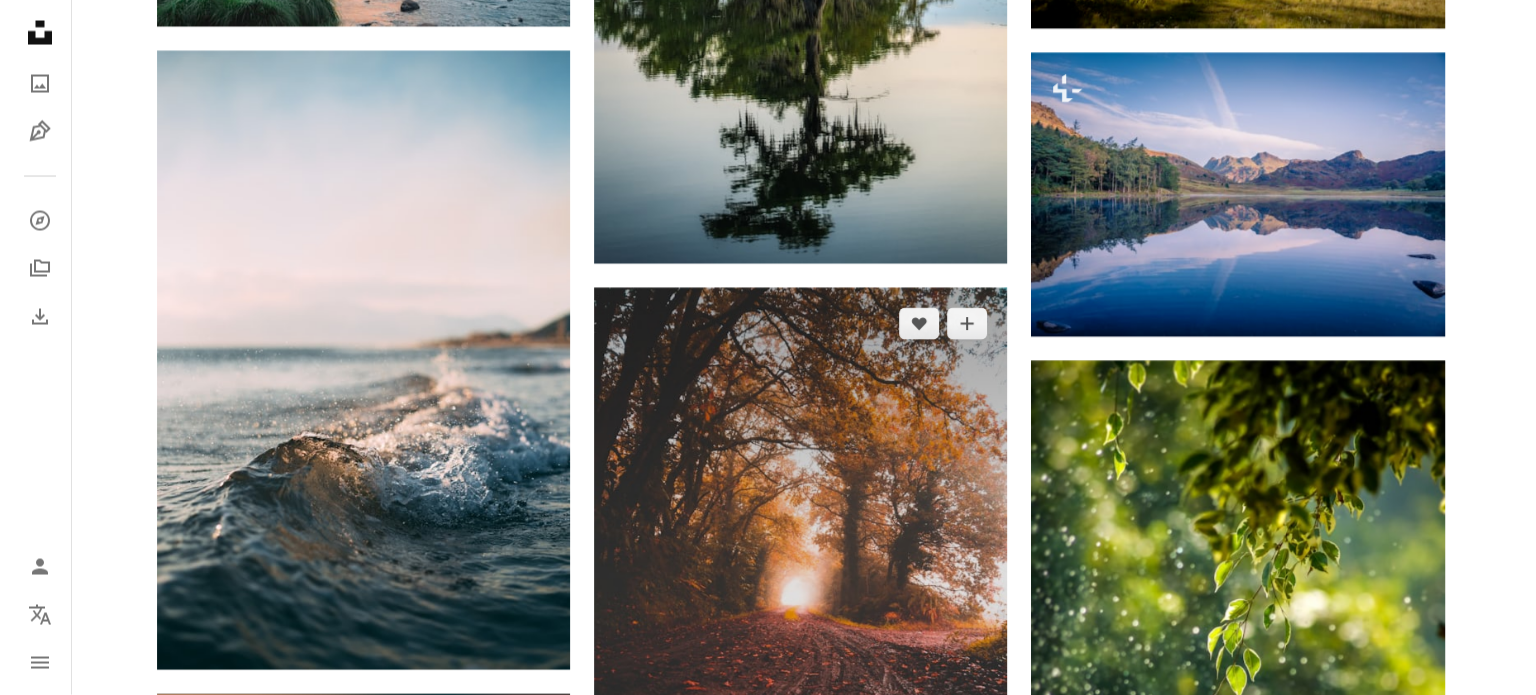 scroll, scrollTop: 4100, scrollLeft: 0, axis: vertical 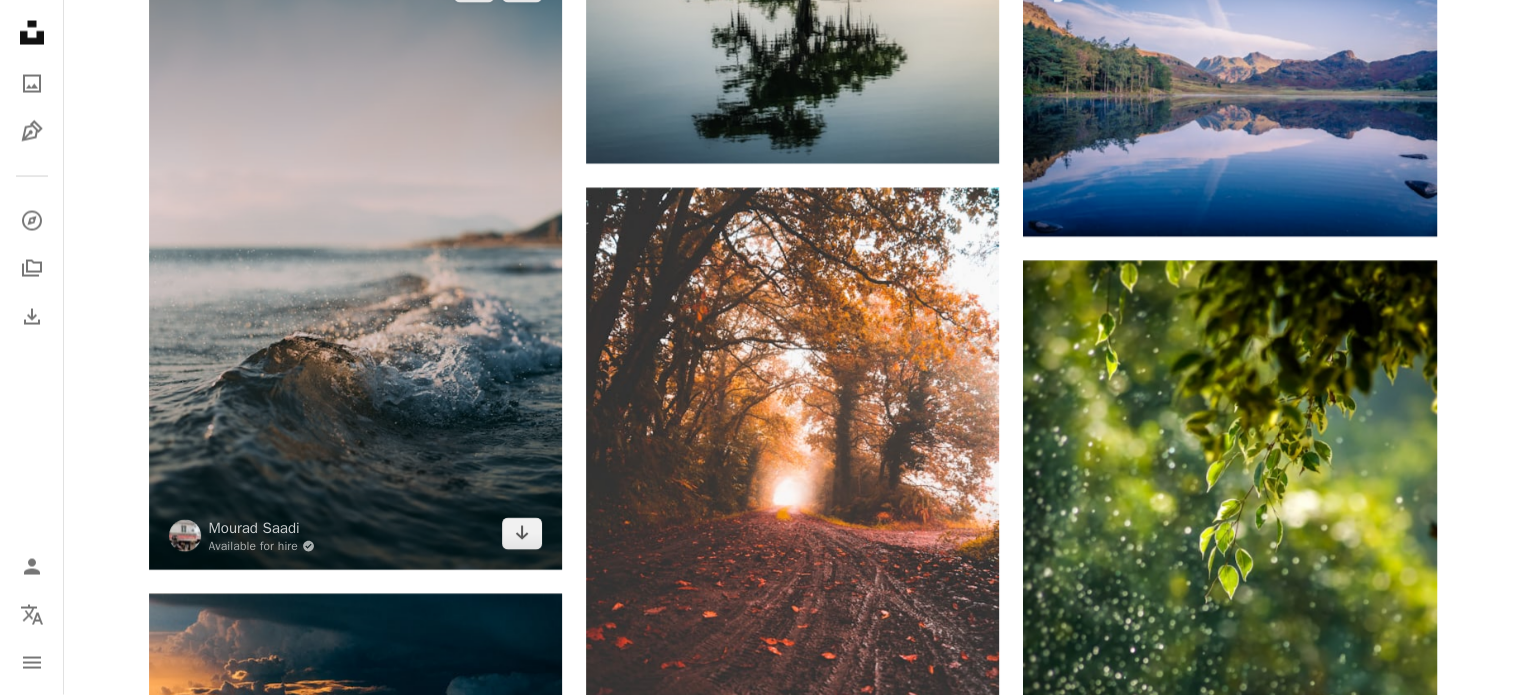 click at bounding box center [355, 260] 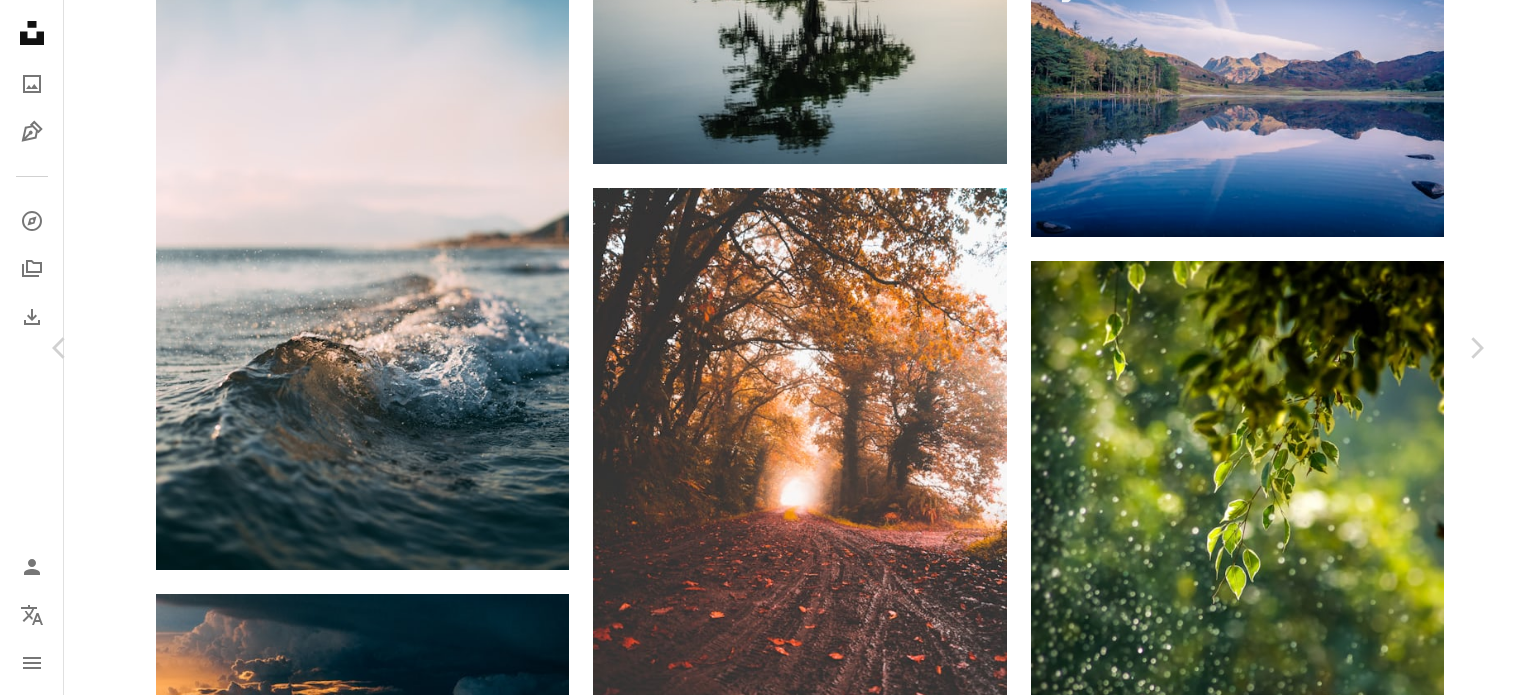 click on "Chevron down" 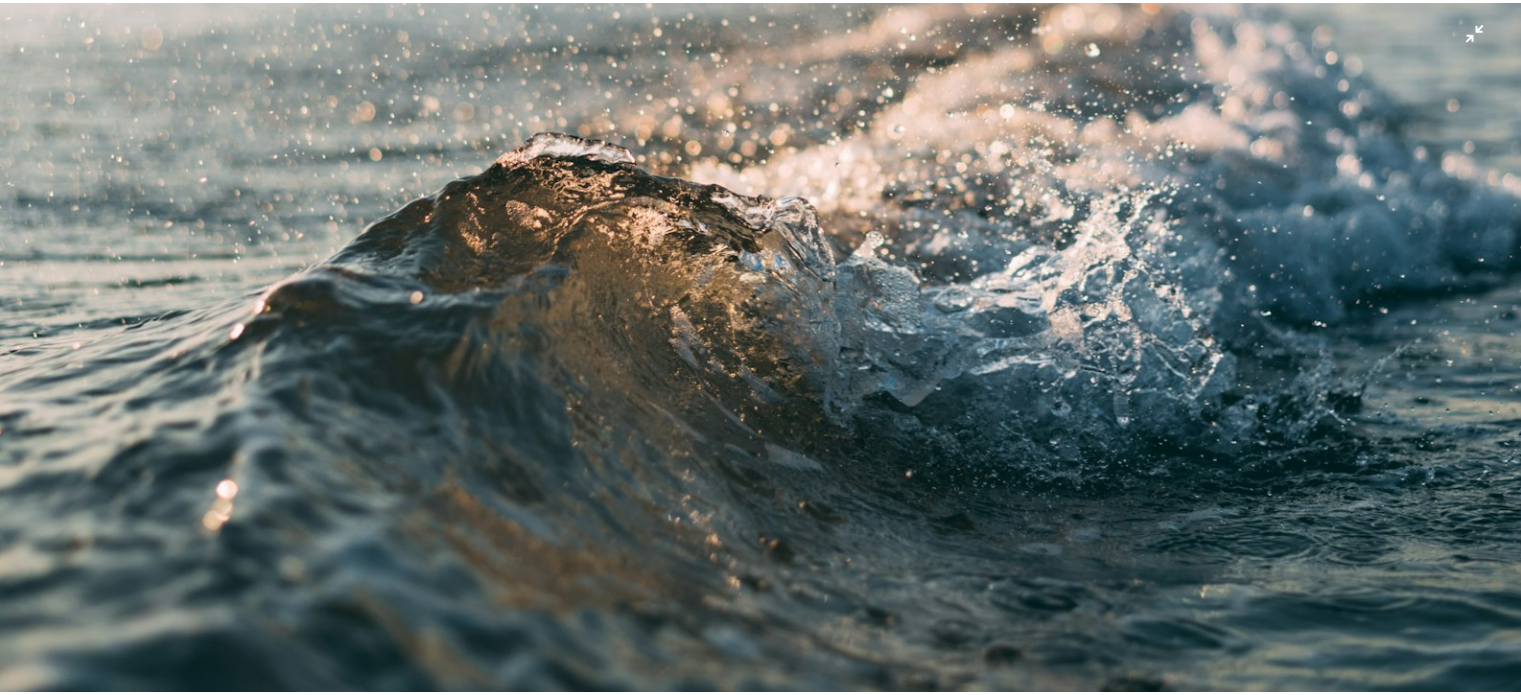 scroll, scrollTop: 1082, scrollLeft: 0, axis: vertical 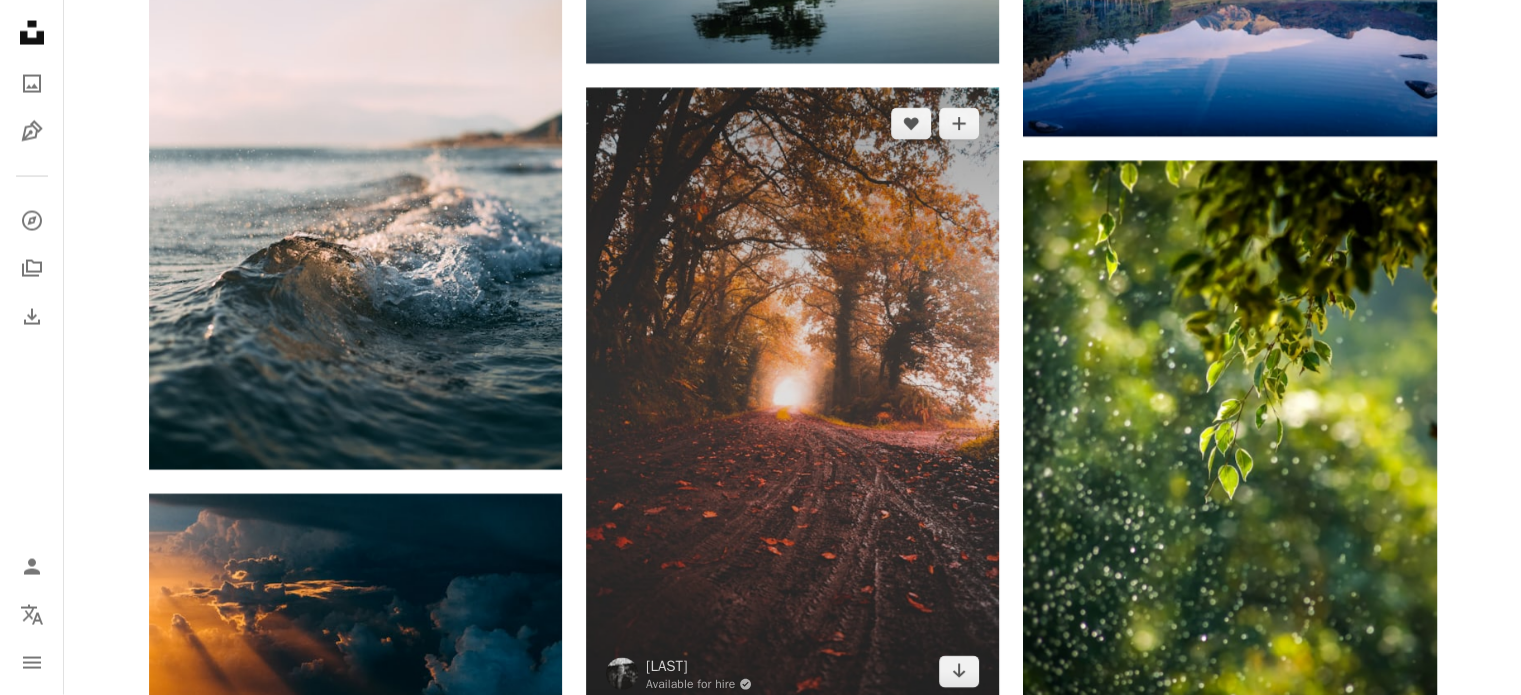 click at bounding box center [792, 398] 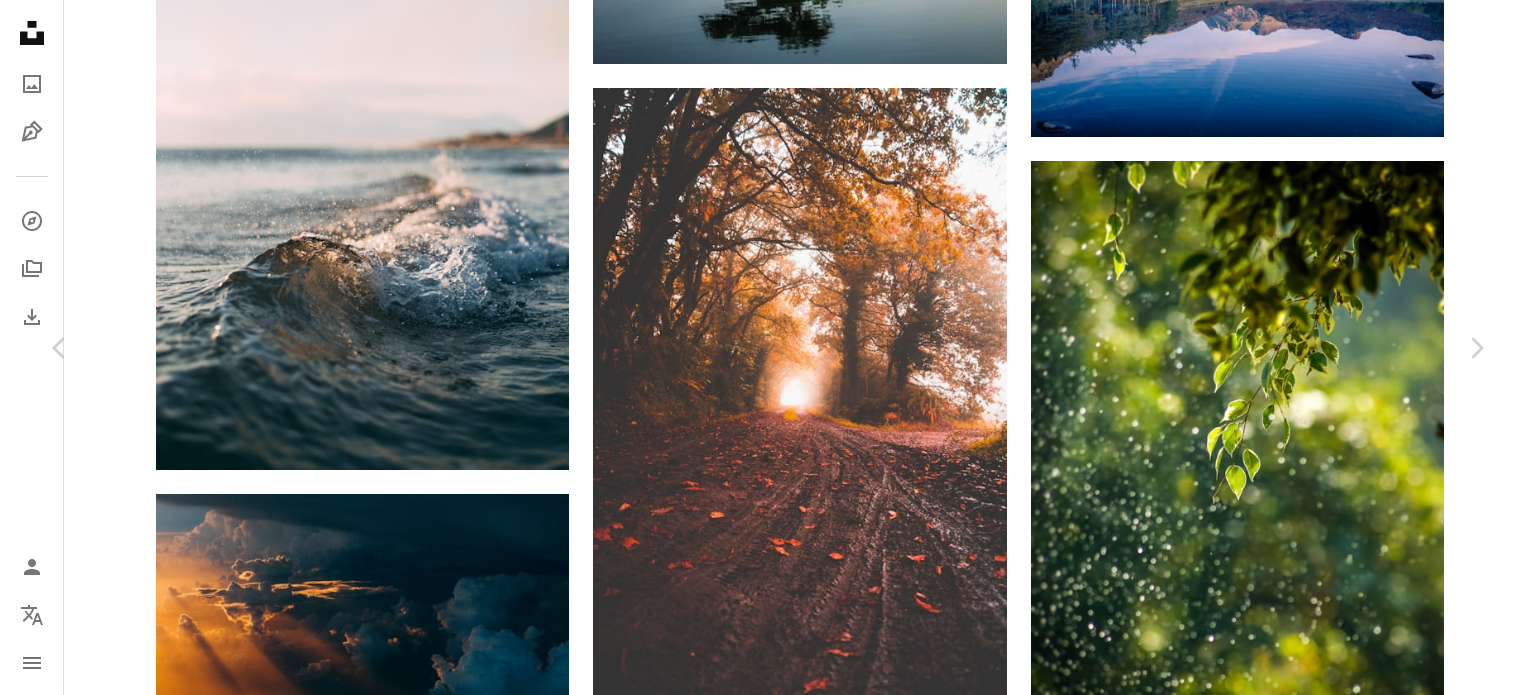 click on "Chevron down" 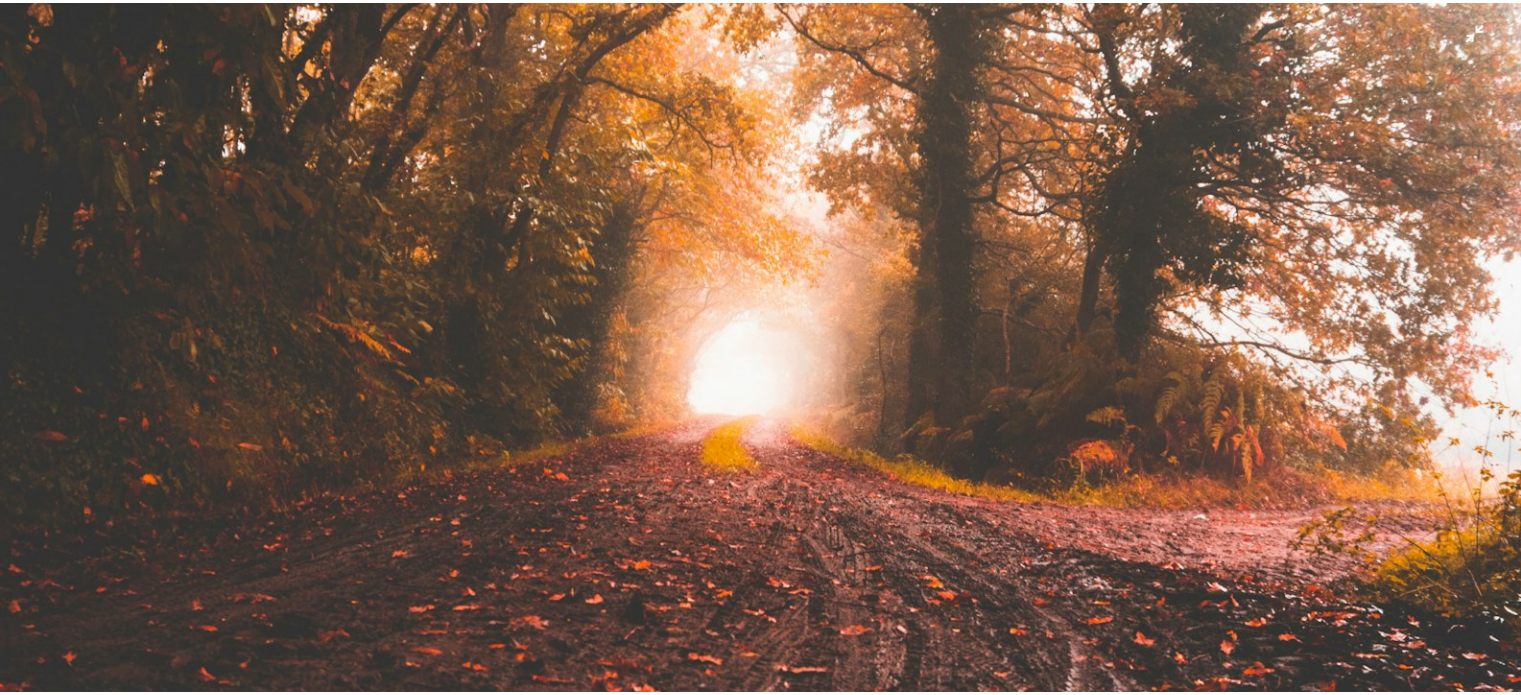 scroll, scrollTop: 264, scrollLeft: 0, axis: vertical 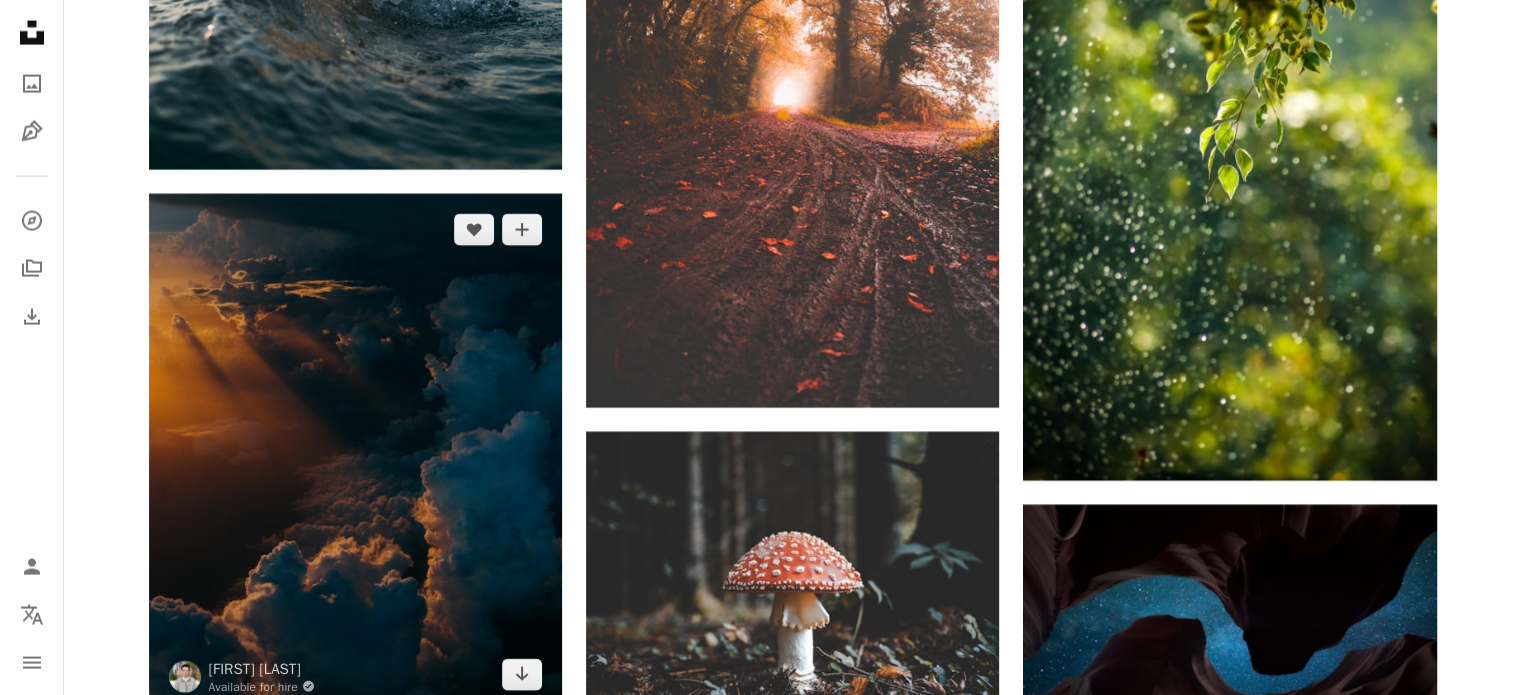 click at bounding box center [355, 452] 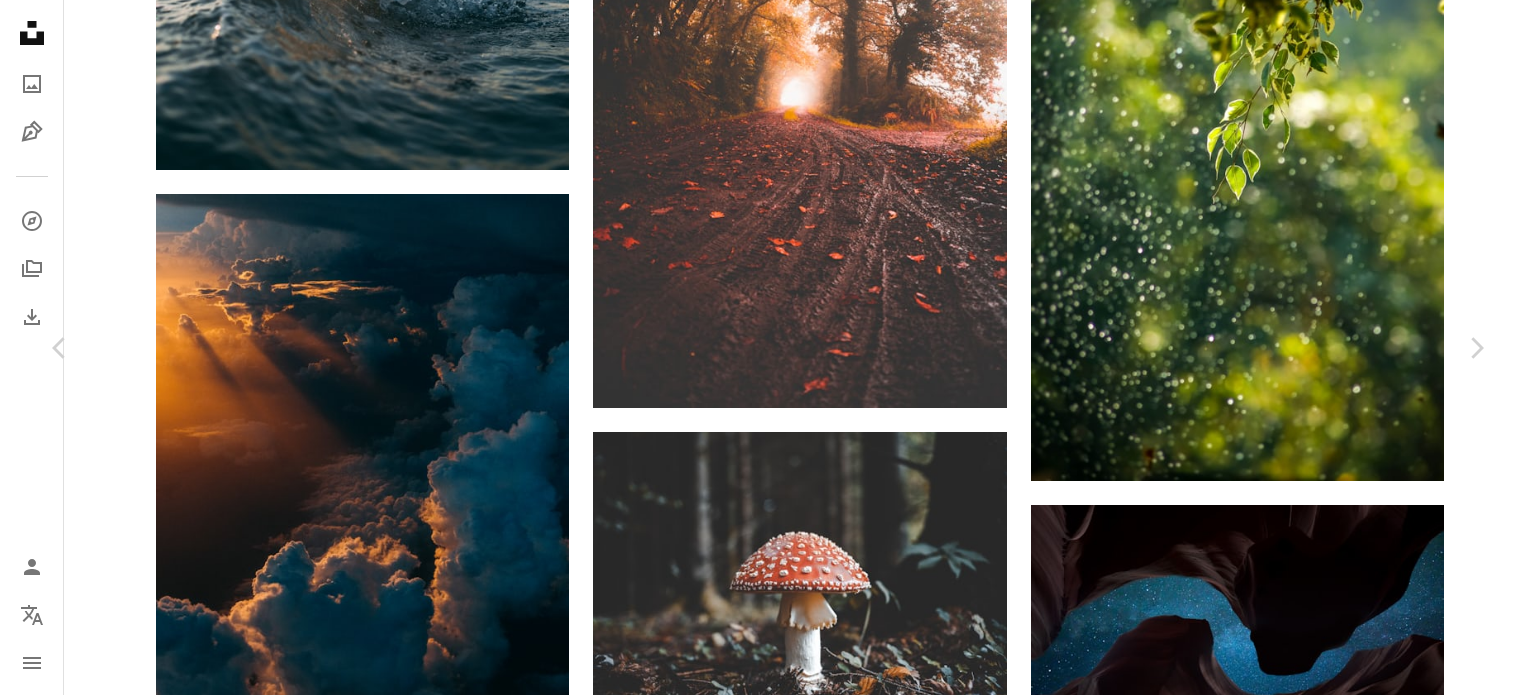 click on "Chevron down" 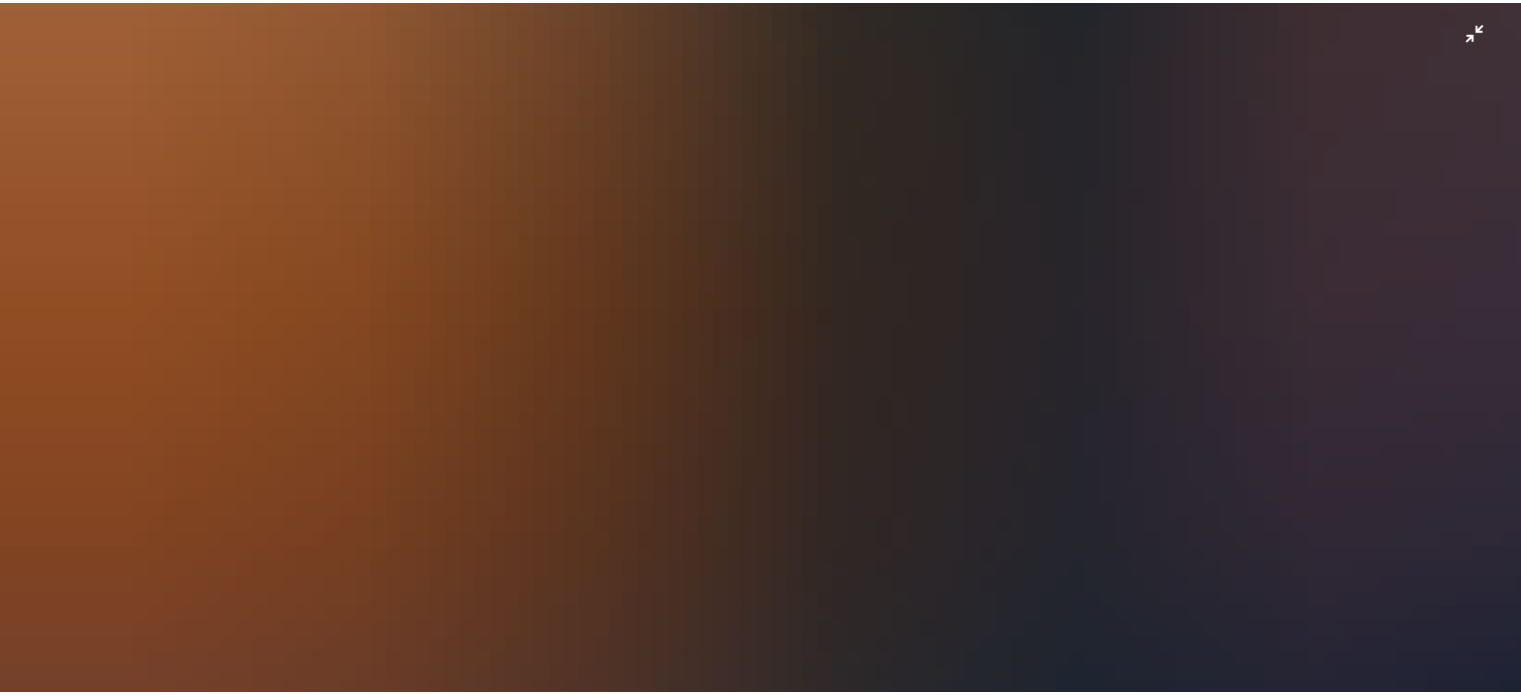 scroll, scrollTop: 687, scrollLeft: 0, axis: vertical 